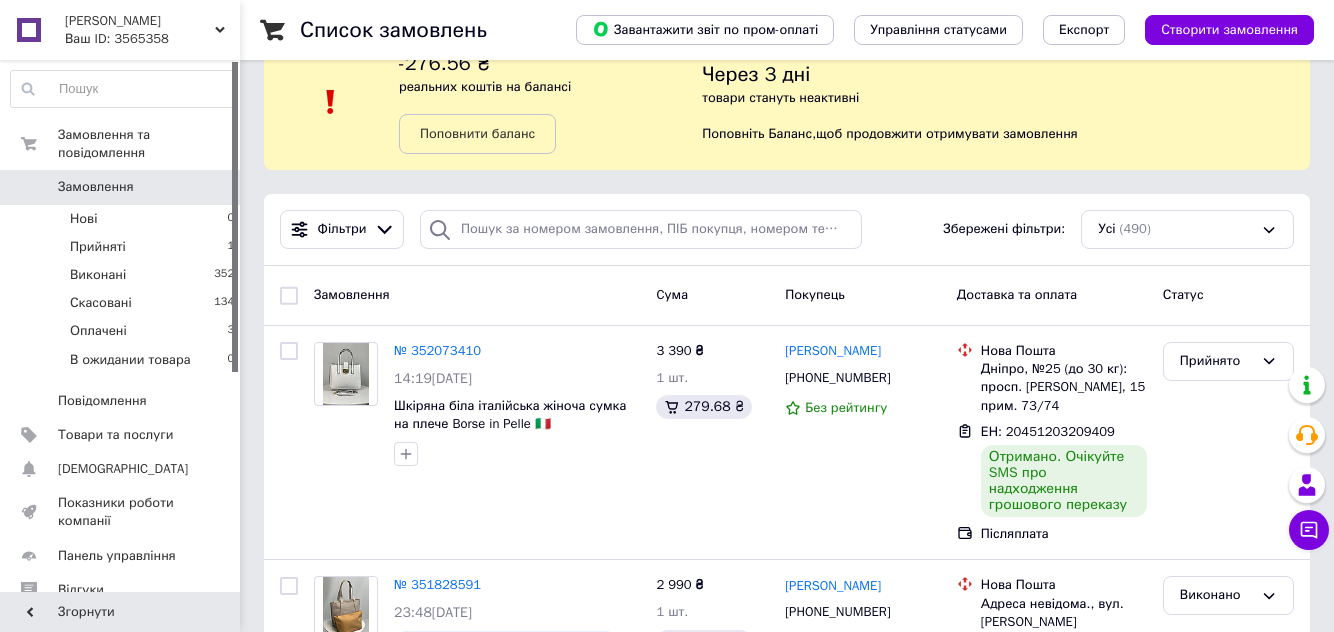 scroll, scrollTop: 50, scrollLeft: 0, axis: vertical 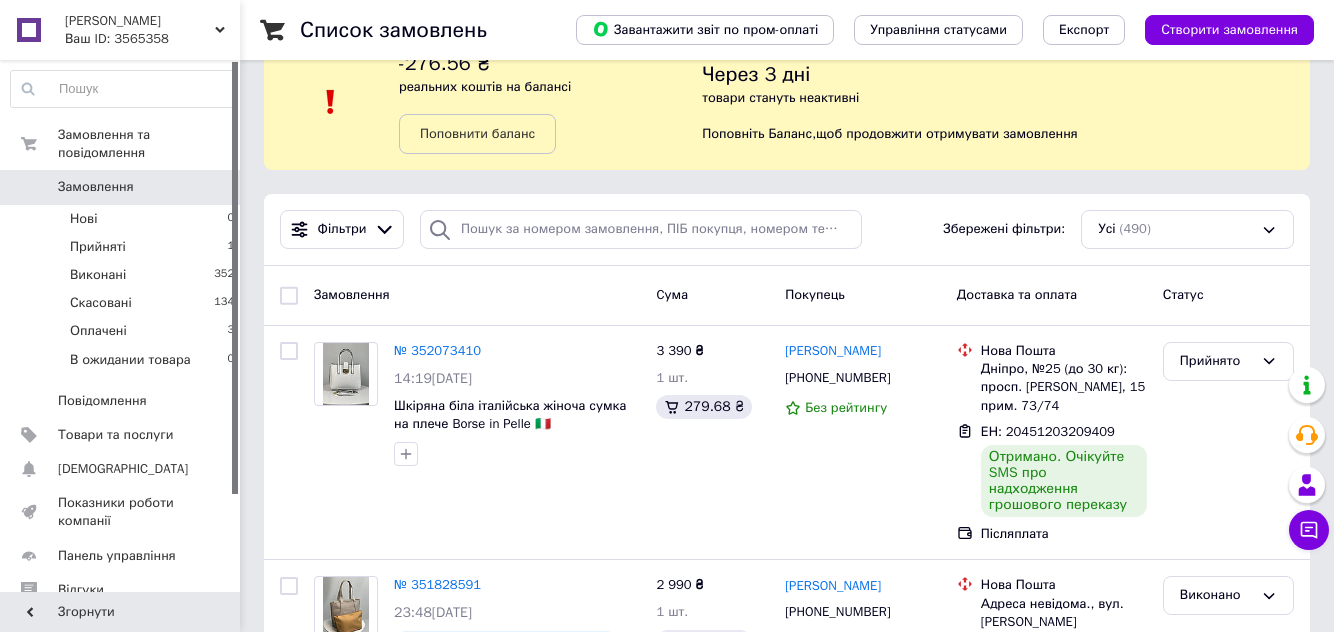 click 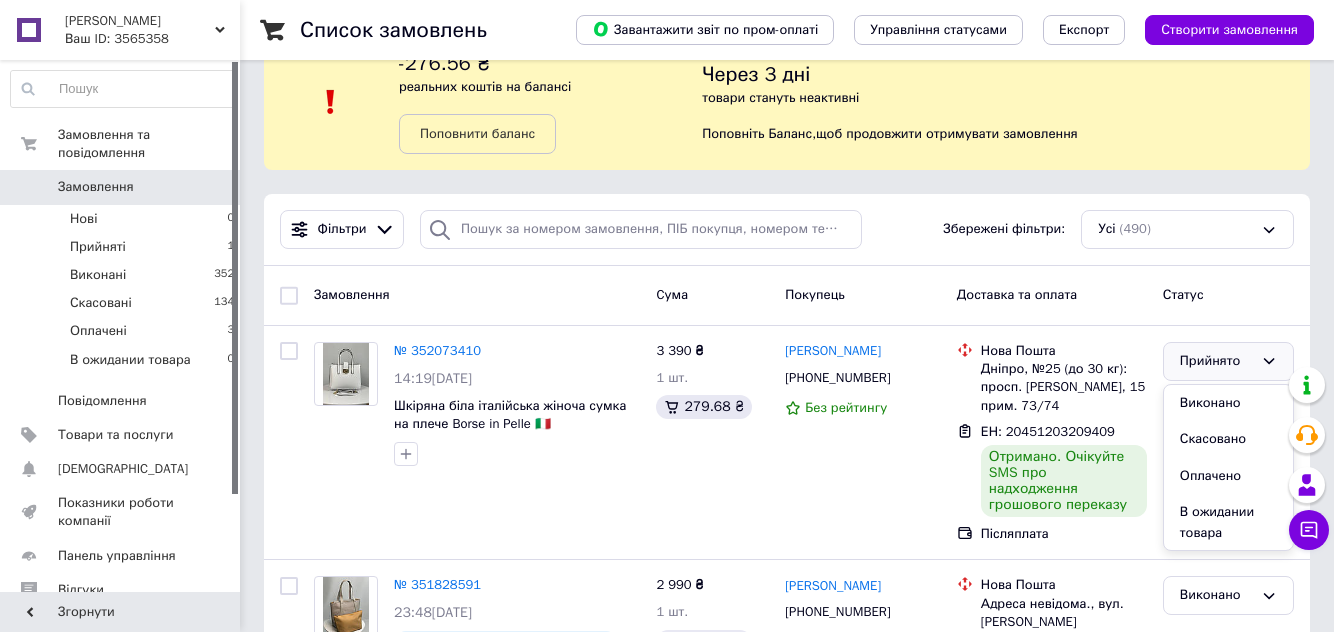 click on "Виконано" at bounding box center [1228, 403] 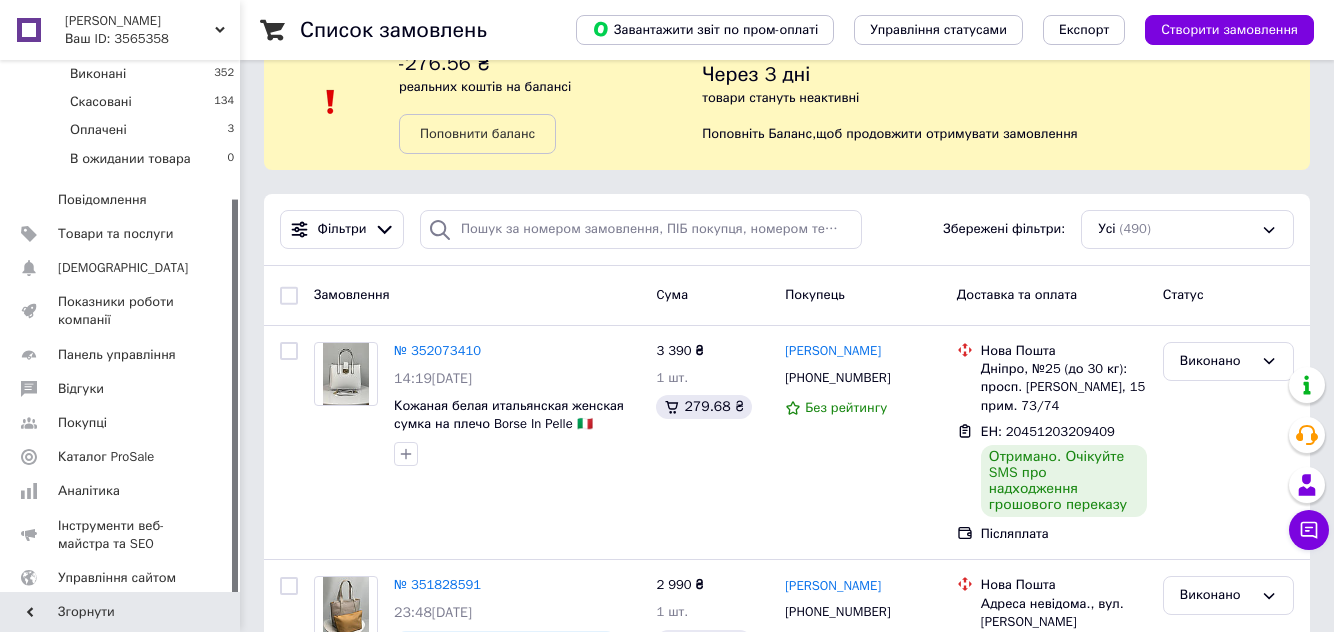 scroll, scrollTop: 280, scrollLeft: 0, axis: vertical 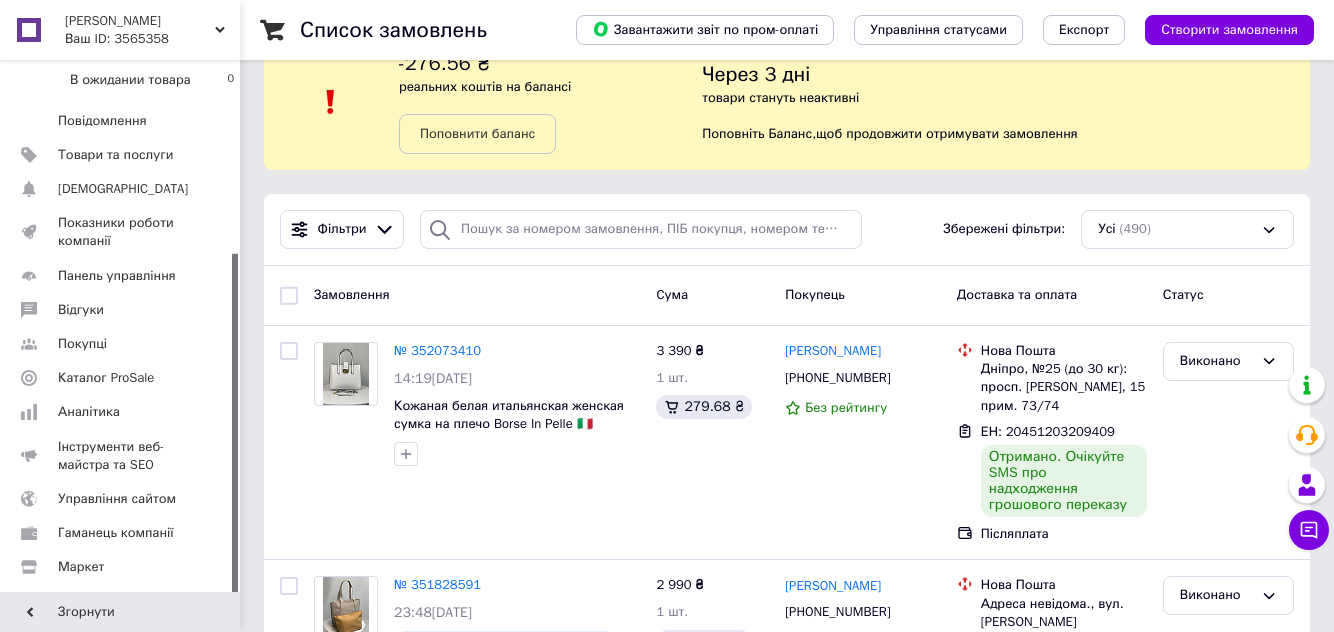 click on "Аналітика" at bounding box center (123, 412) 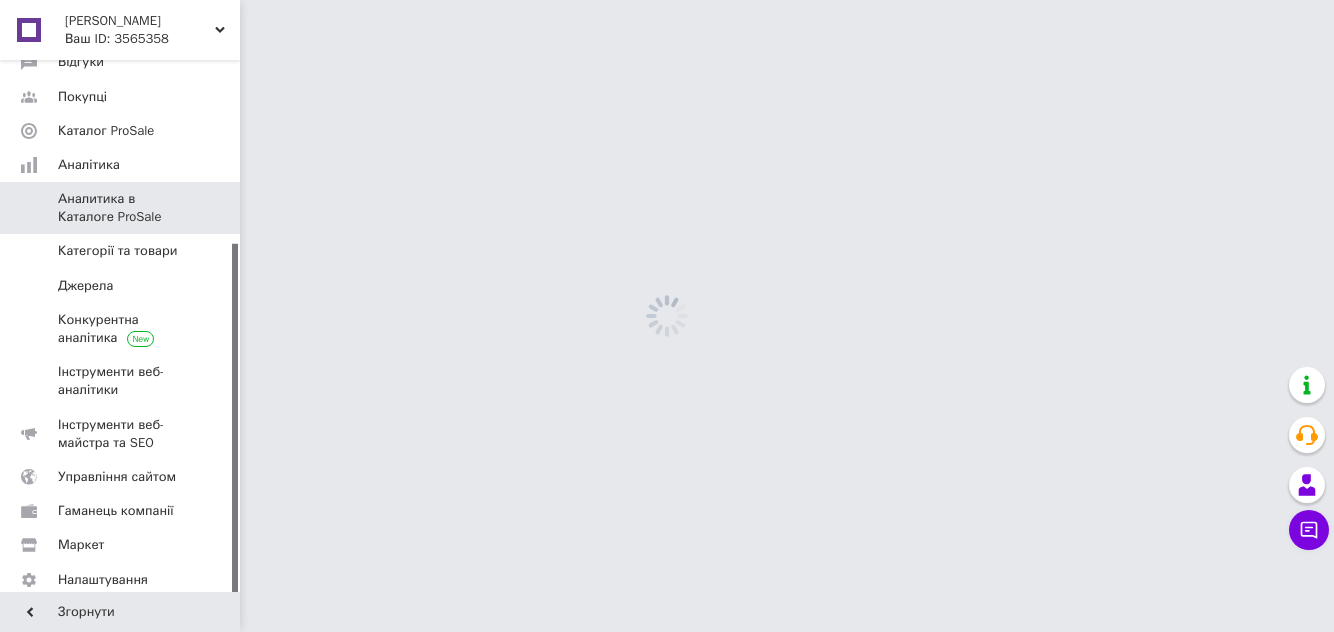 scroll, scrollTop: 0, scrollLeft: 0, axis: both 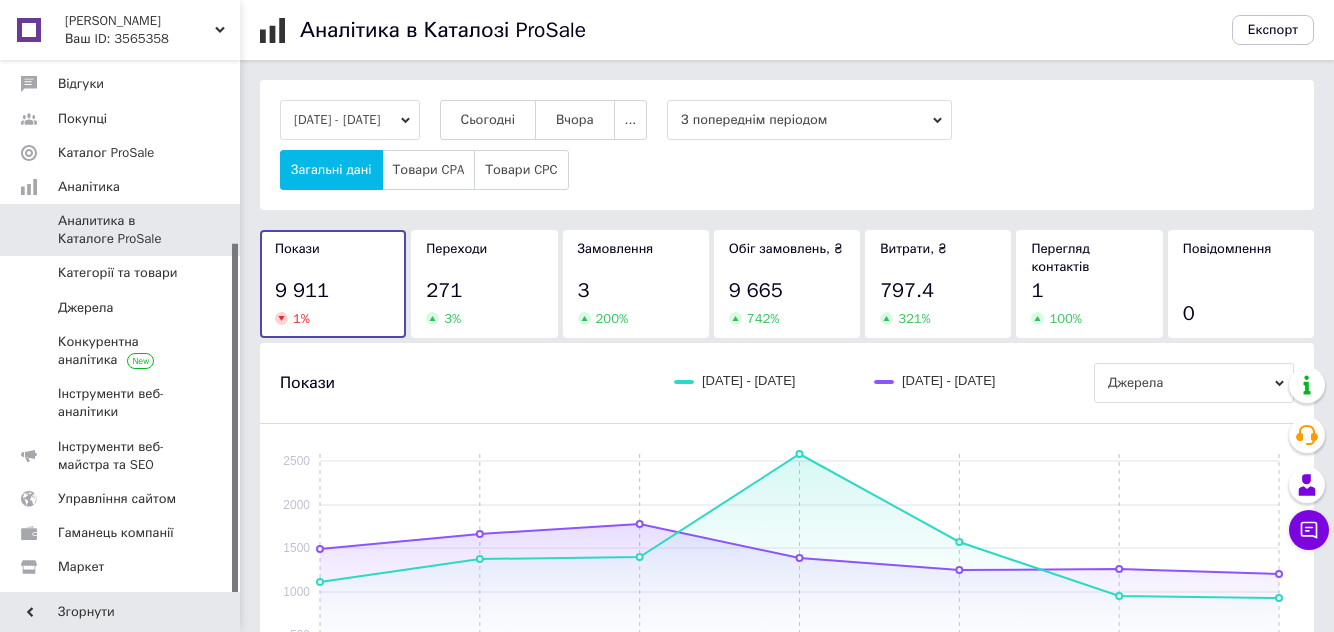 click on "Сьогодні" at bounding box center [488, 120] 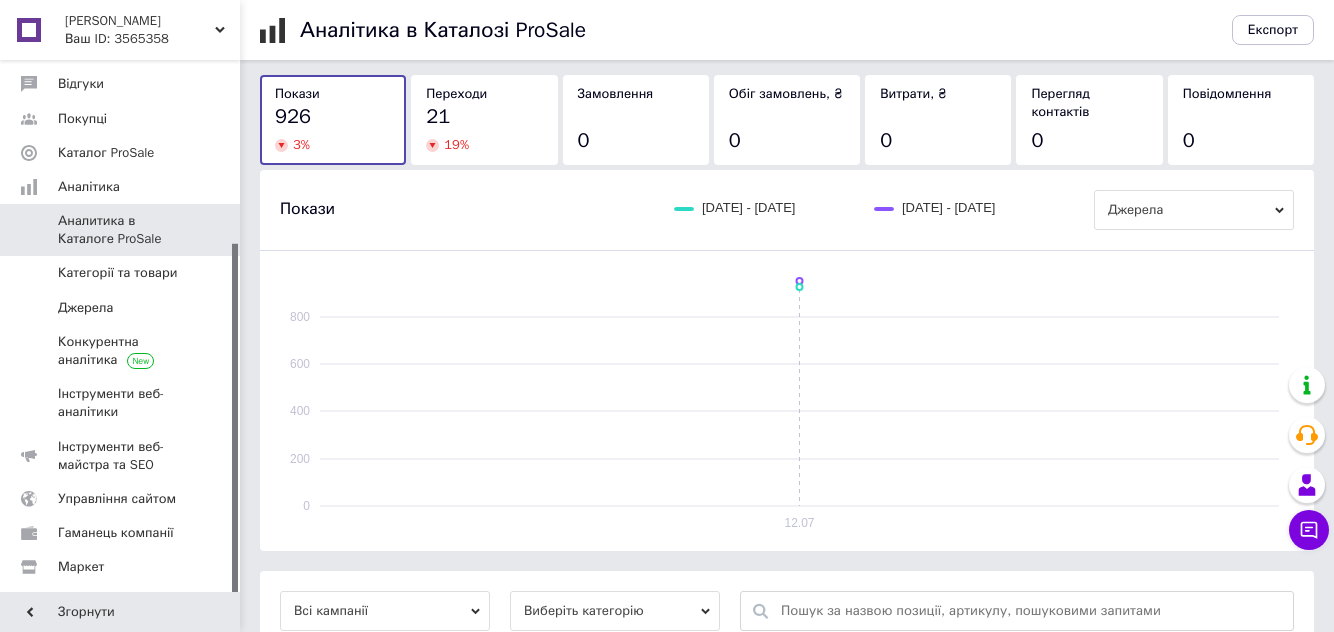 scroll, scrollTop: 445, scrollLeft: 0, axis: vertical 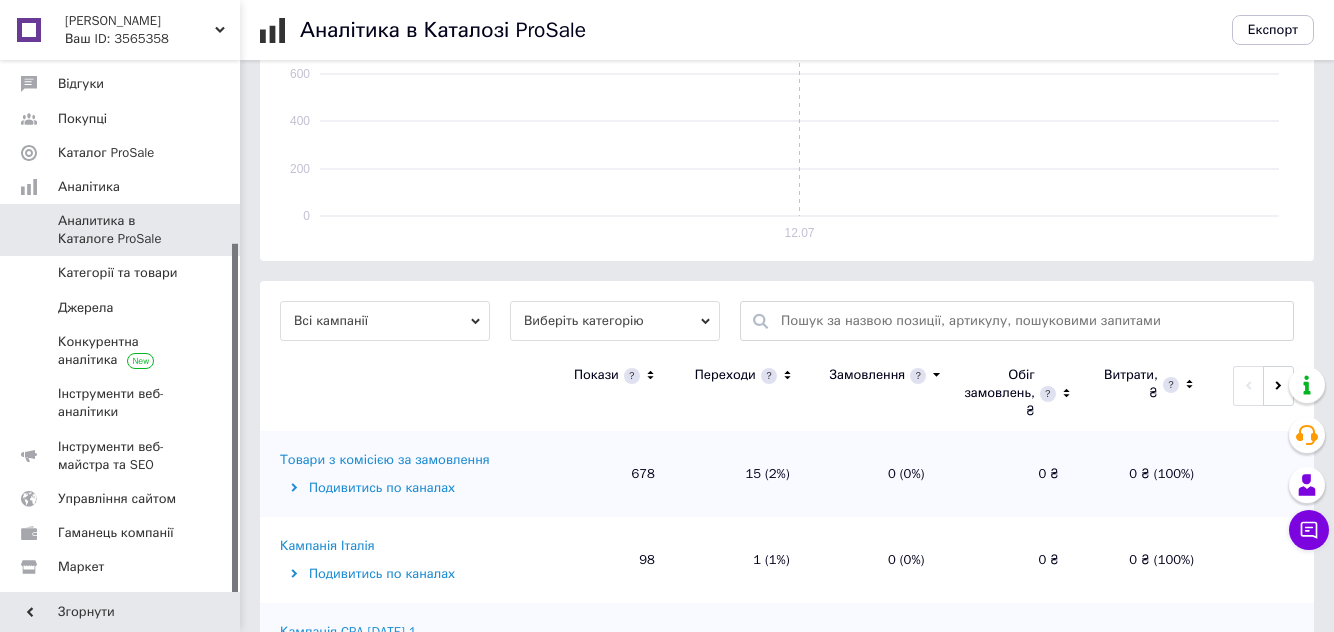 click on "Кампанія CPA [DATE] 1" at bounding box center (348, 632) 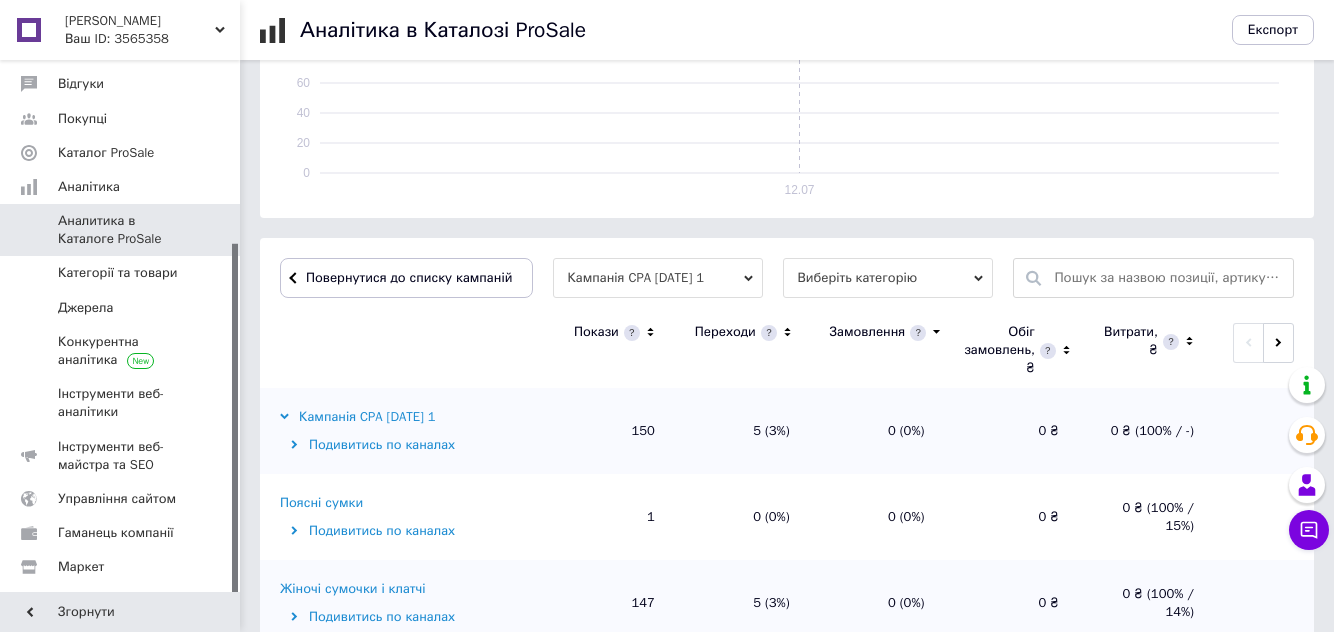 scroll, scrollTop: 532, scrollLeft: 0, axis: vertical 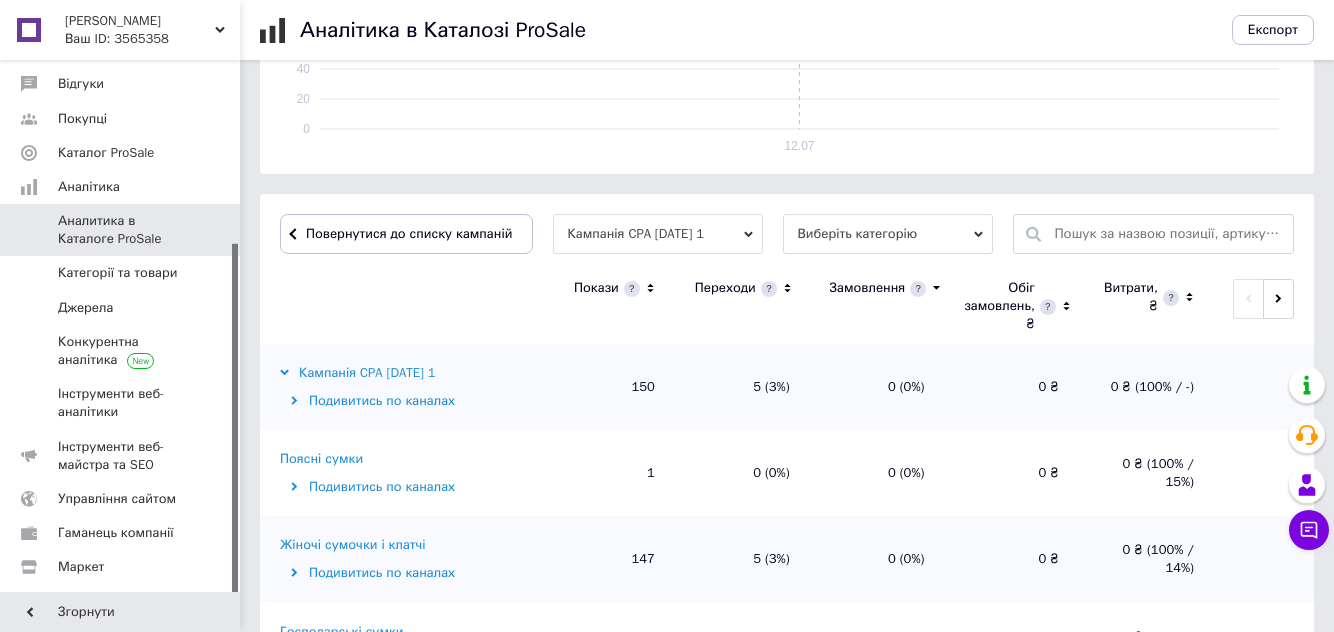 click on "Жіночі сумочки і клатчі" at bounding box center [353, 545] 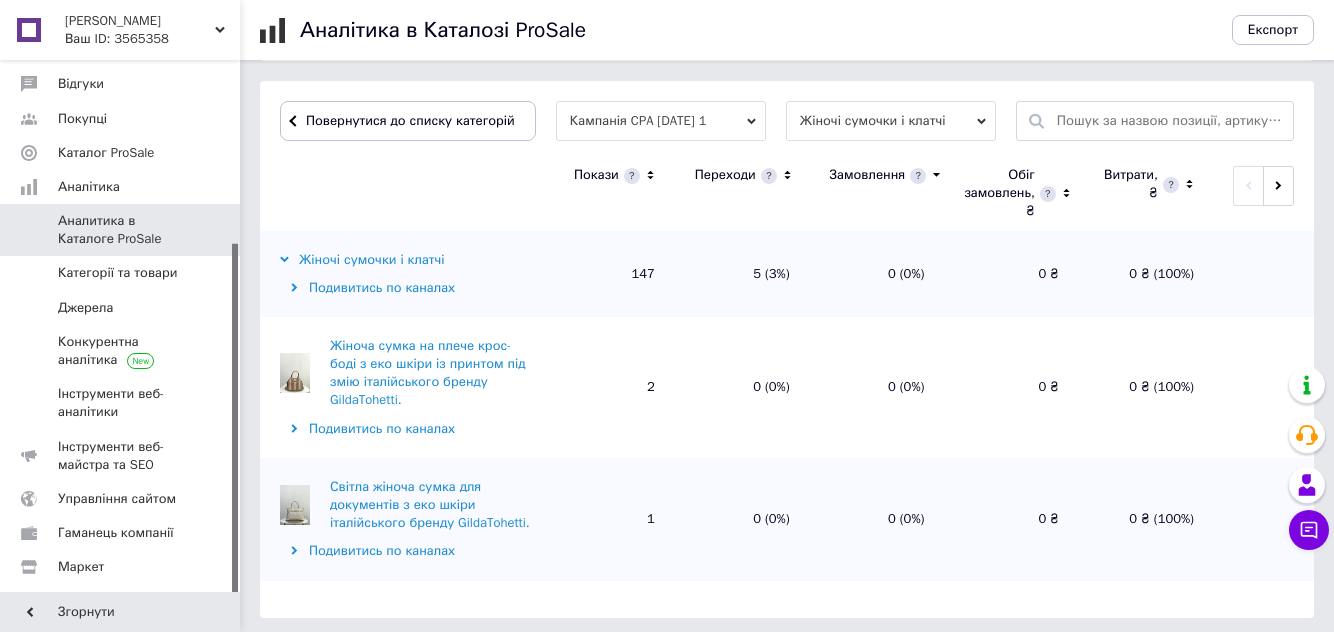 scroll, scrollTop: 649, scrollLeft: 0, axis: vertical 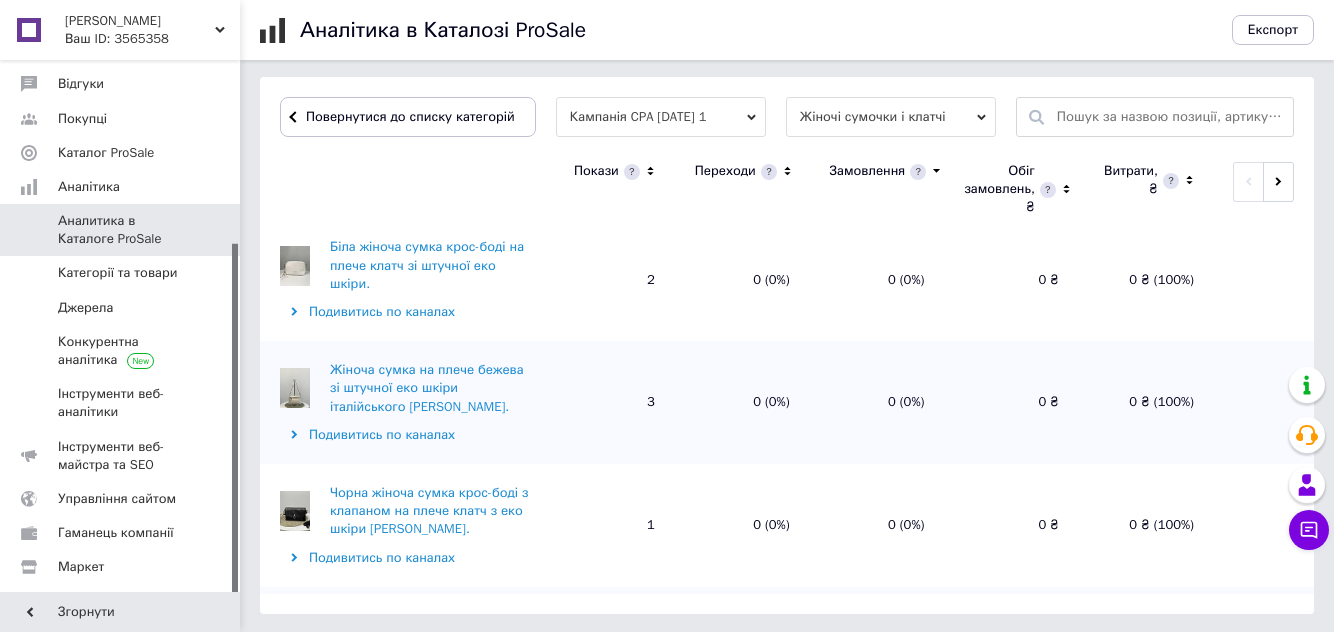 click on "Завантажити ще дані" at bounding box center (787, 749) 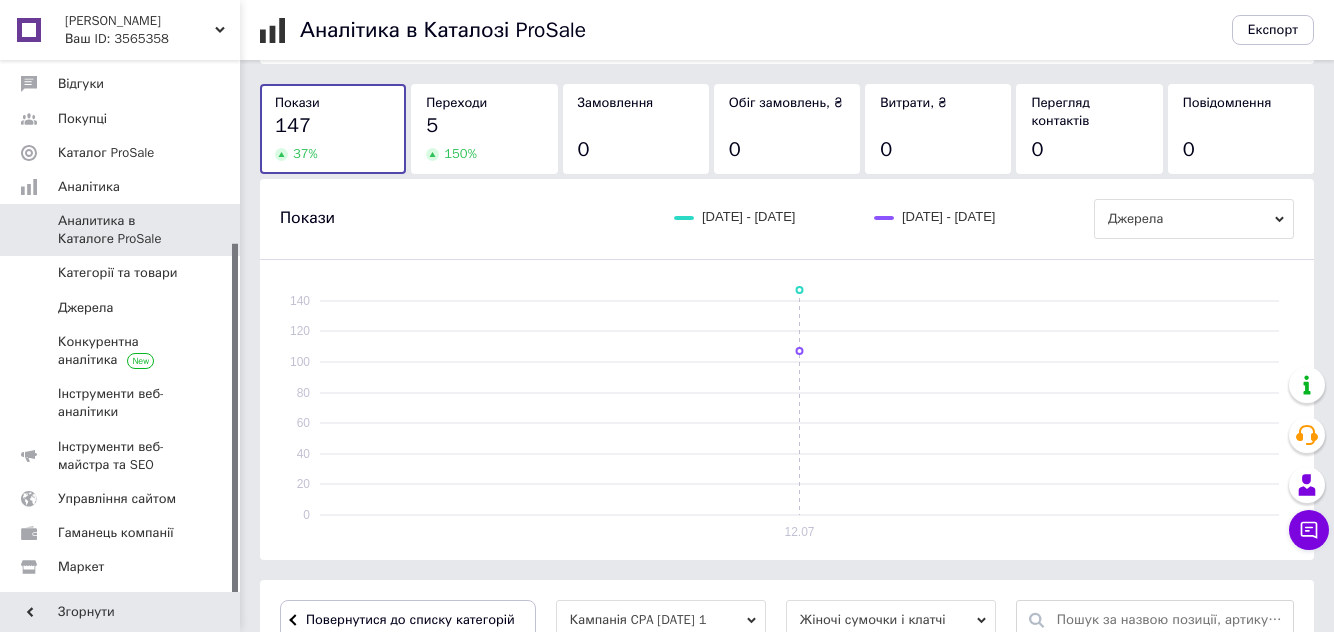 scroll, scrollTop: 649, scrollLeft: 0, axis: vertical 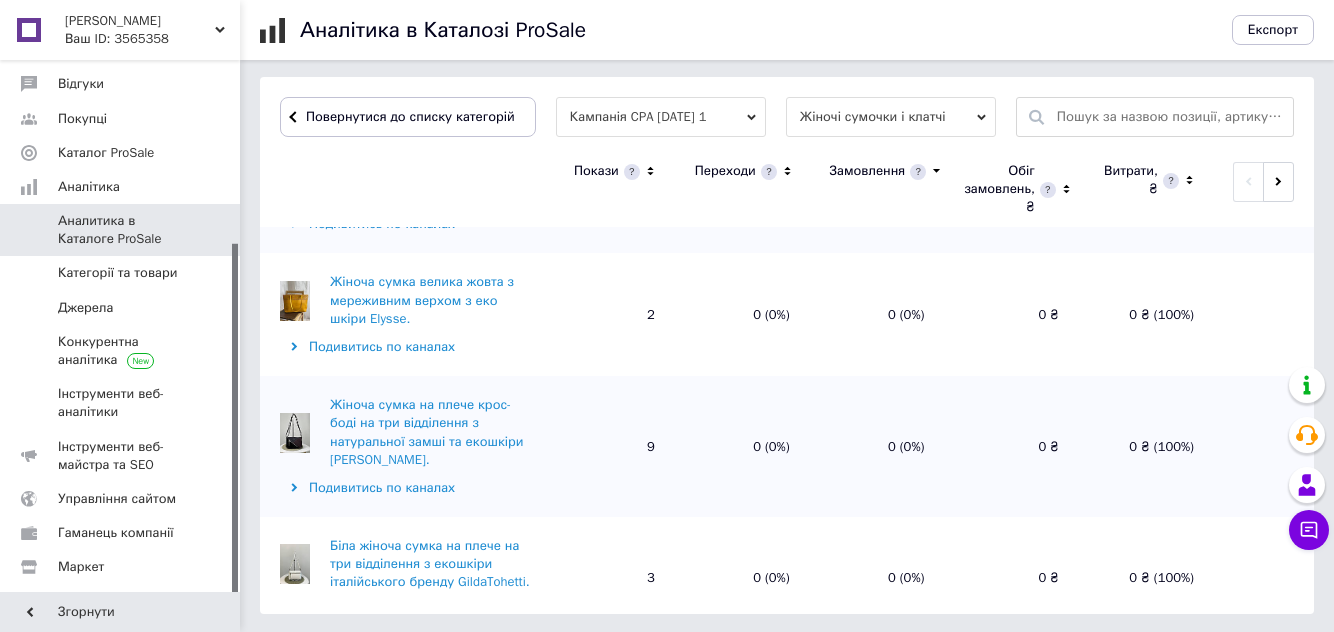 click on "Завантажити ще дані" at bounding box center (787, 803) 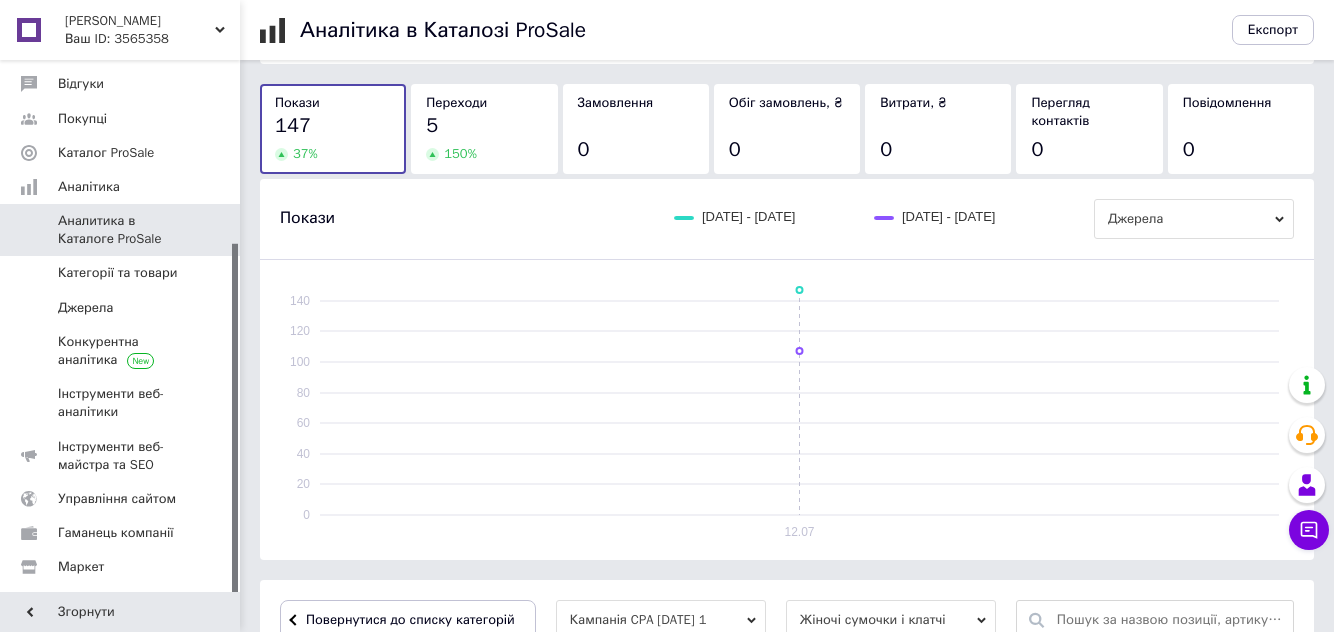 scroll, scrollTop: 649, scrollLeft: 0, axis: vertical 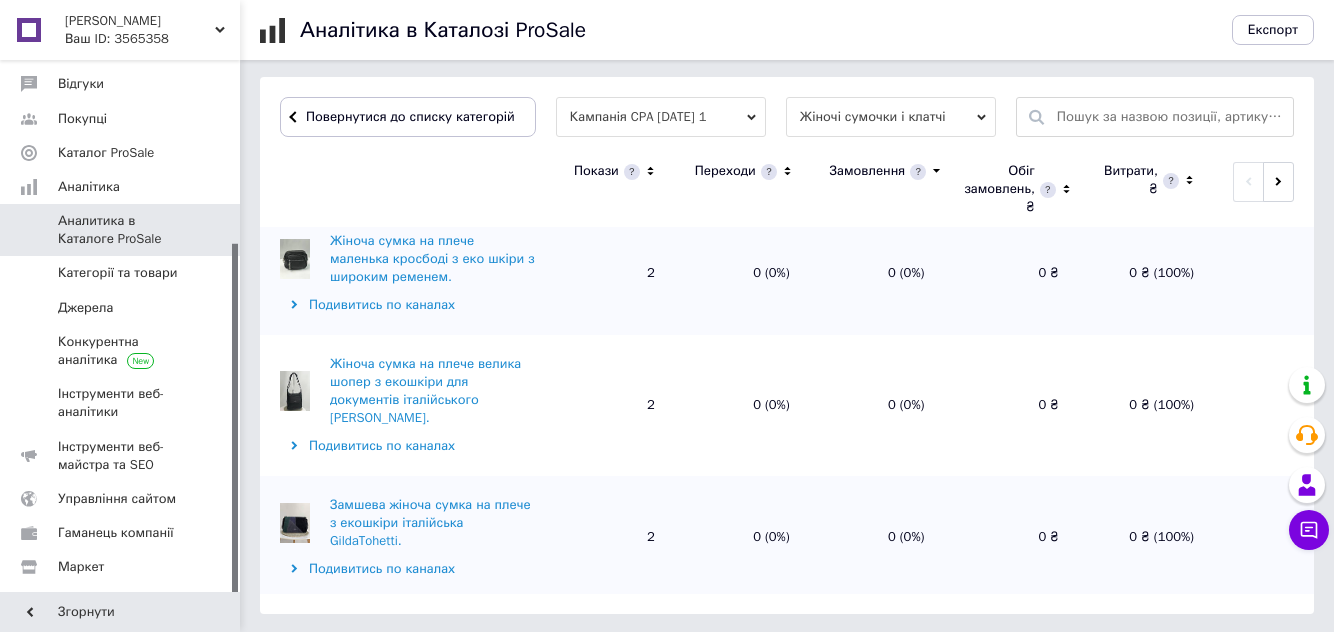 click on "Повернутися до списку категорій" at bounding box center [408, 117] 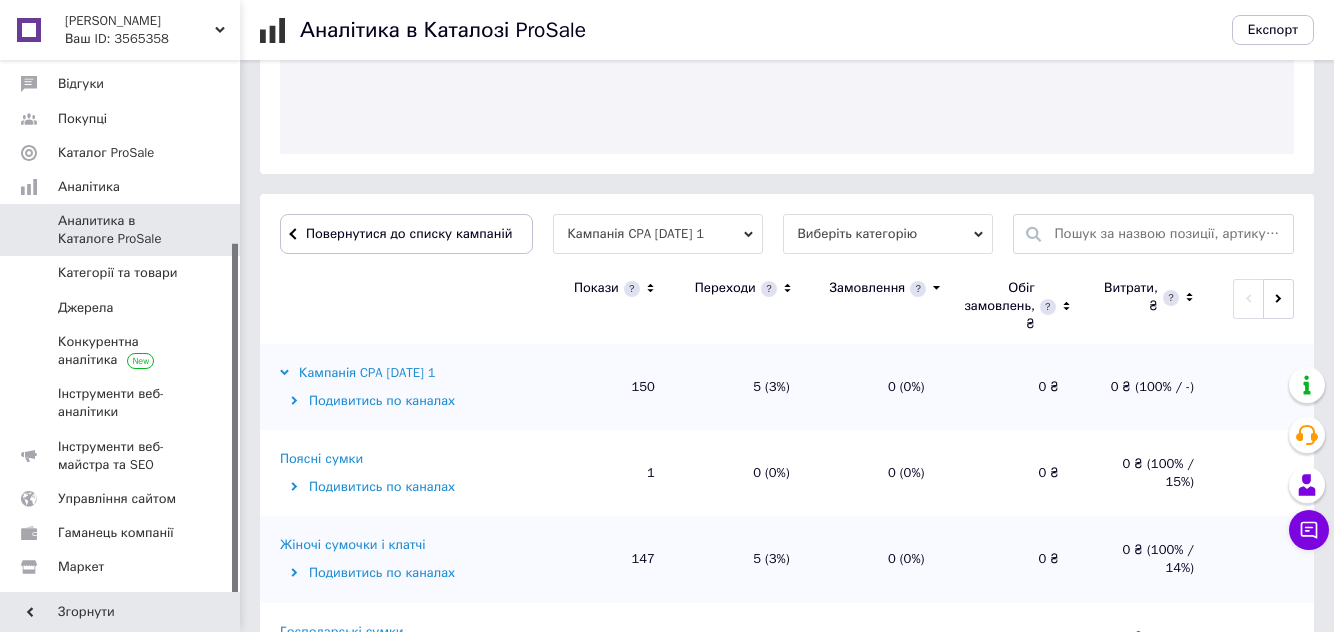 scroll, scrollTop: 532, scrollLeft: 0, axis: vertical 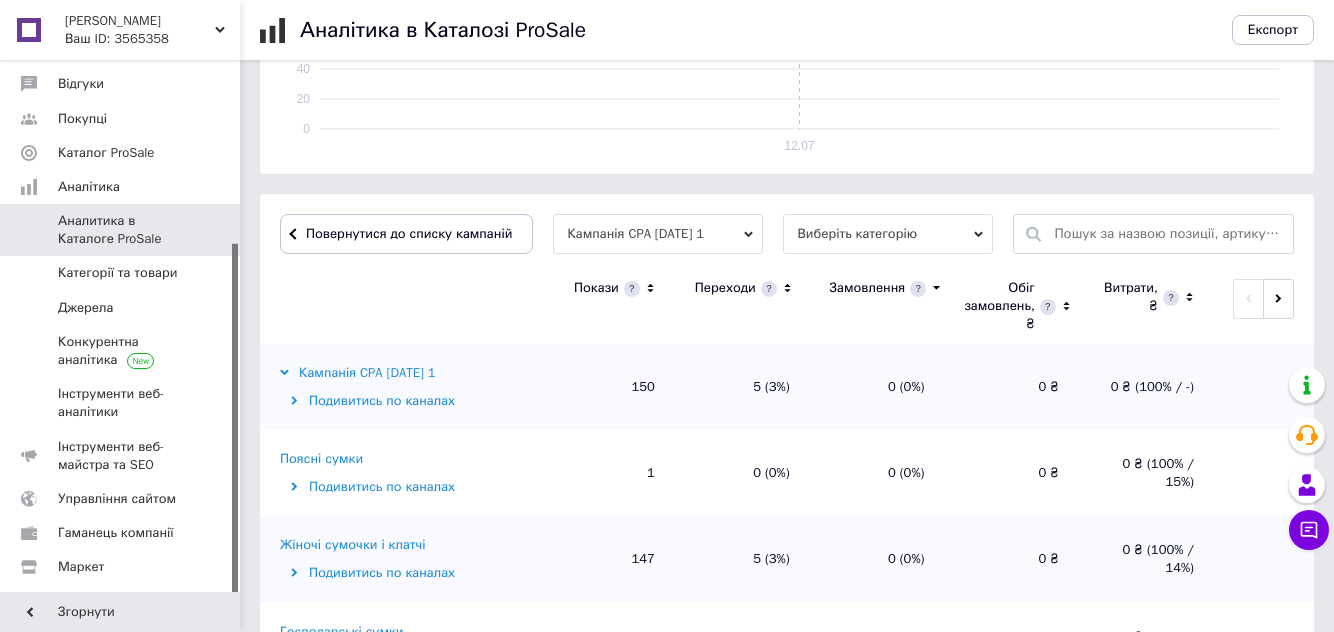click on "Повернутися до списку кампаній" at bounding box center (409, 233) 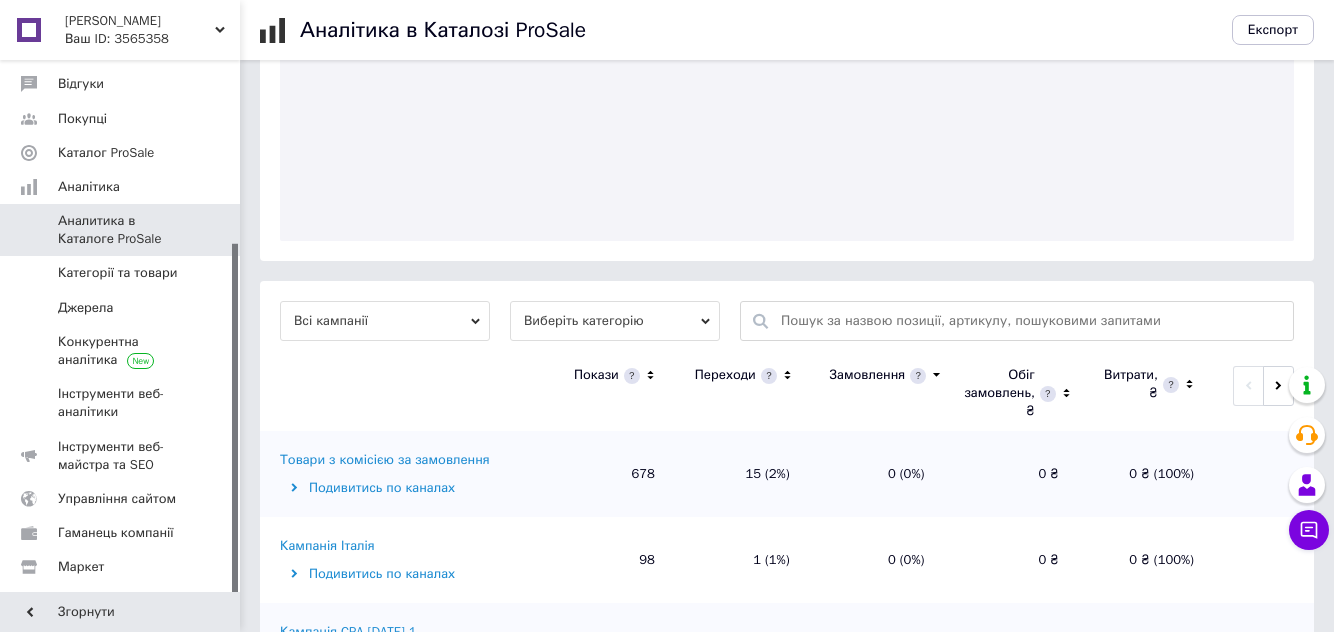 scroll, scrollTop: 445, scrollLeft: 0, axis: vertical 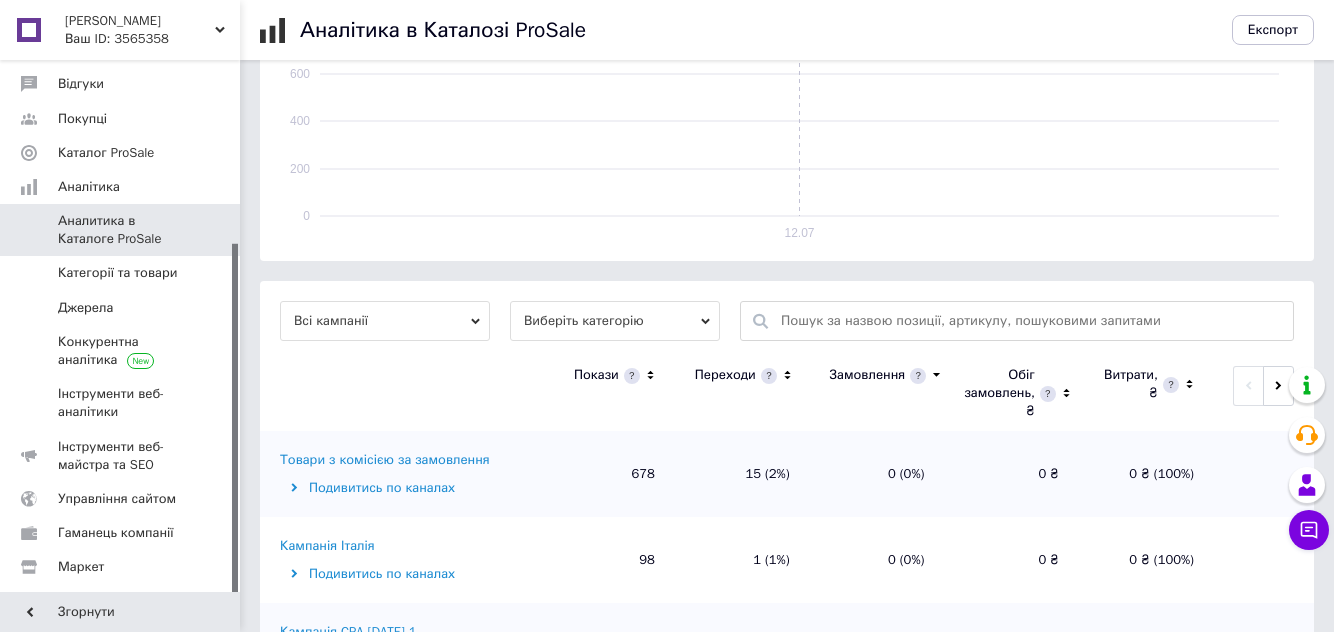 click on "Товари з комісією за замовлення" at bounding box center [385, 460] 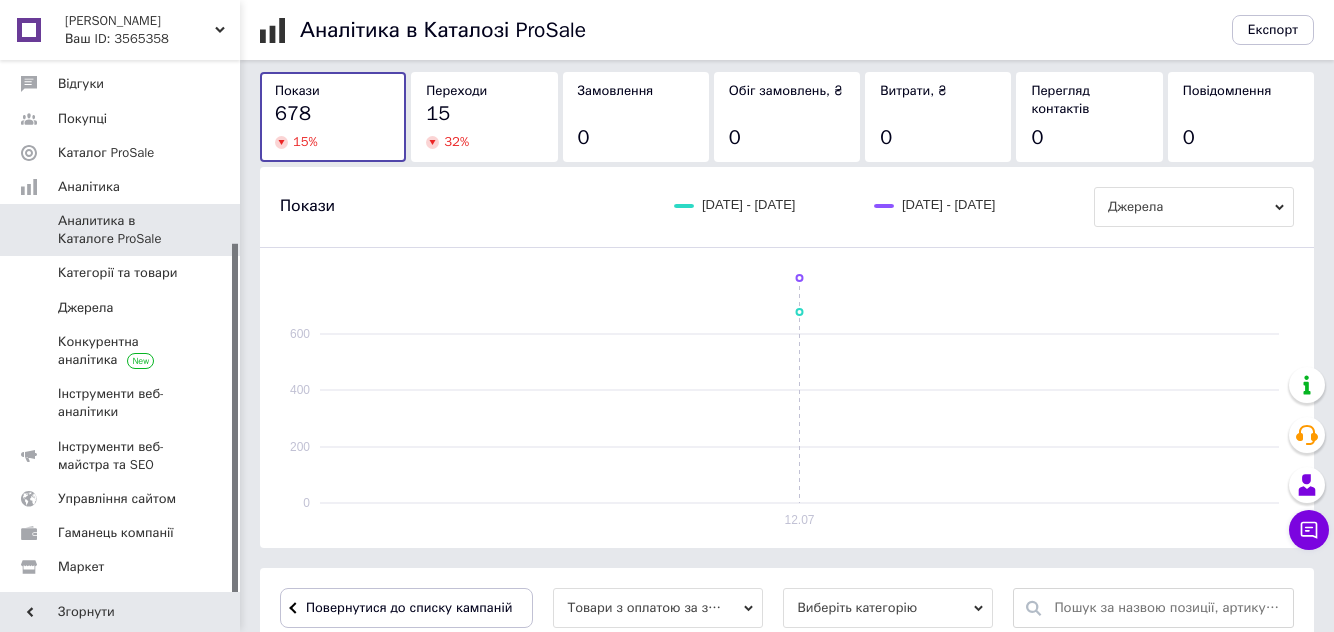 scroll, scrollTop: 532, scrollLeft: 0, axis: vertical 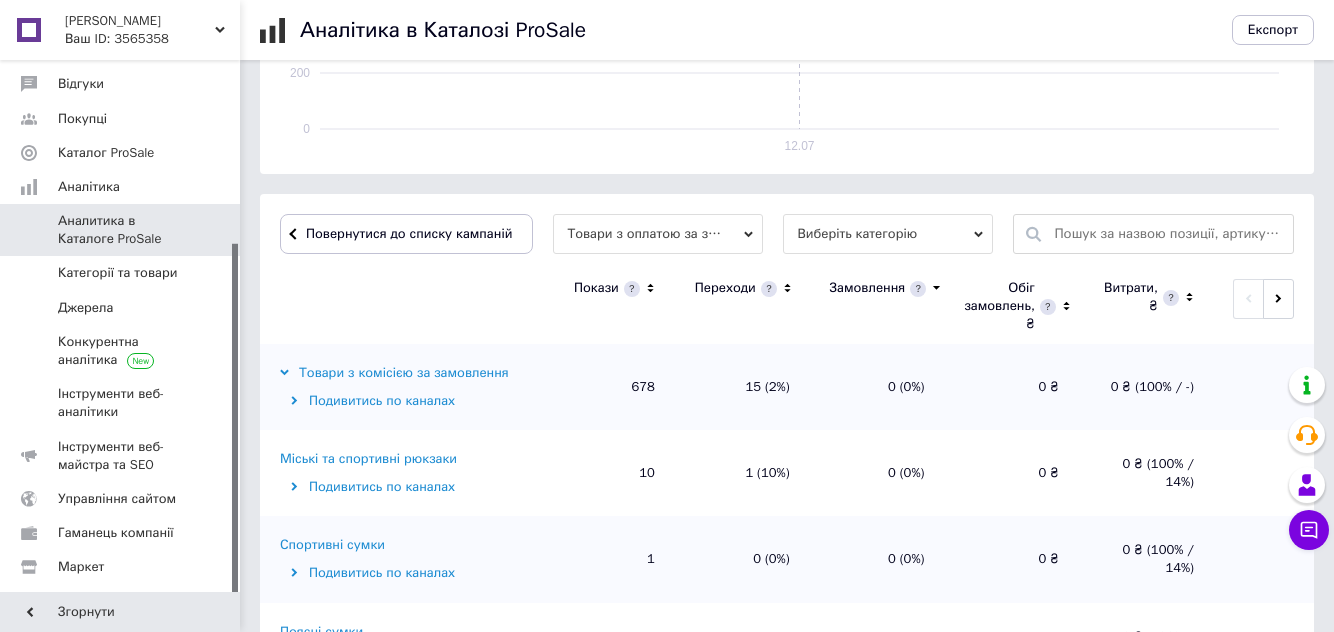 click on "Міські та спортивні рюкзаки" at bounding box center (368, 459) 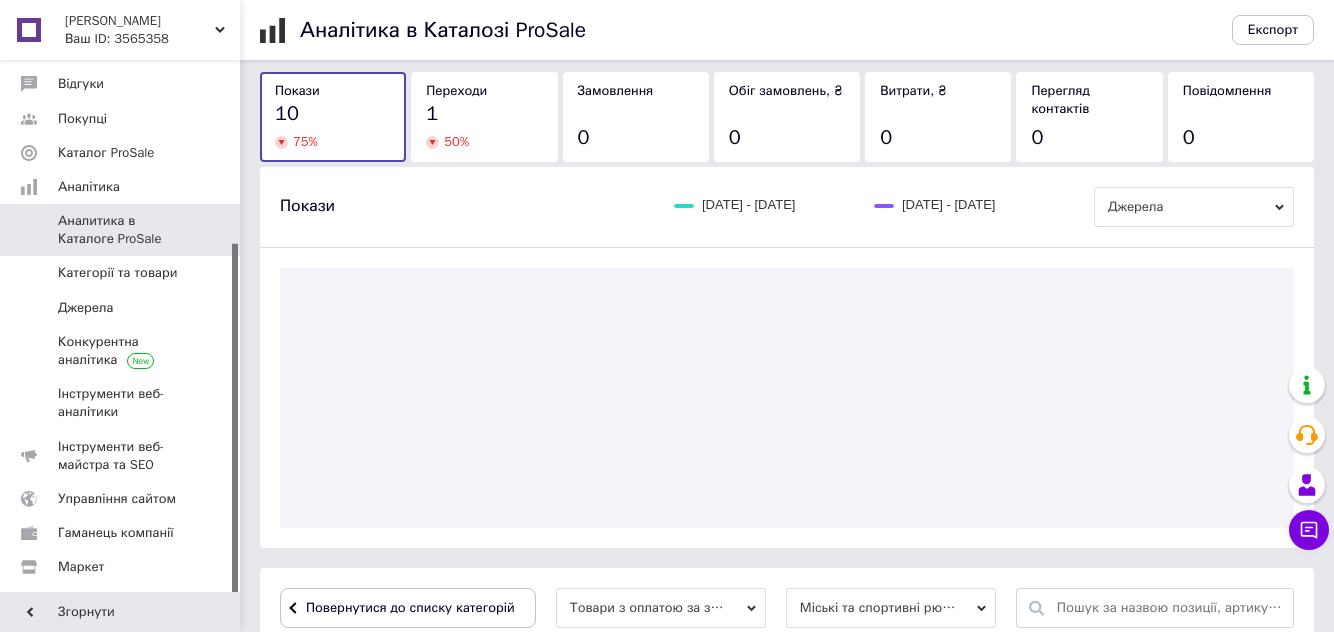 scroll, scrollTop: 532, scrollLeft: 0, axis: vertical 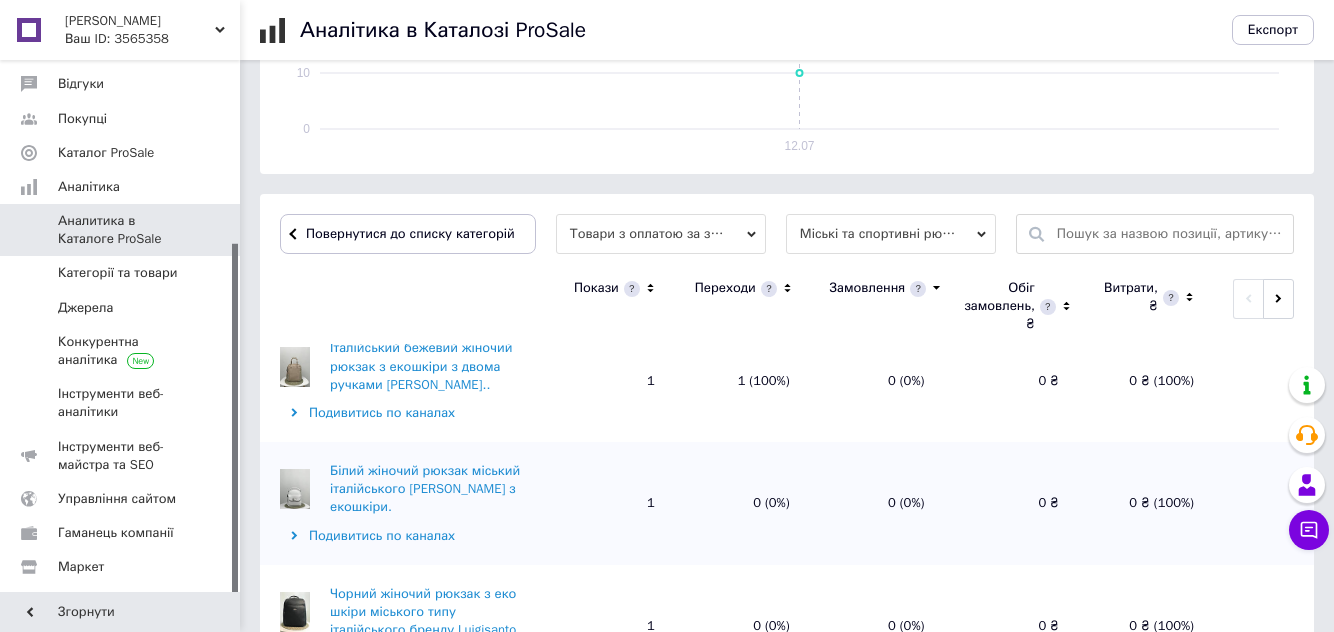 click on "Повернутися до списку категорій" at bounding box center [408, 234] 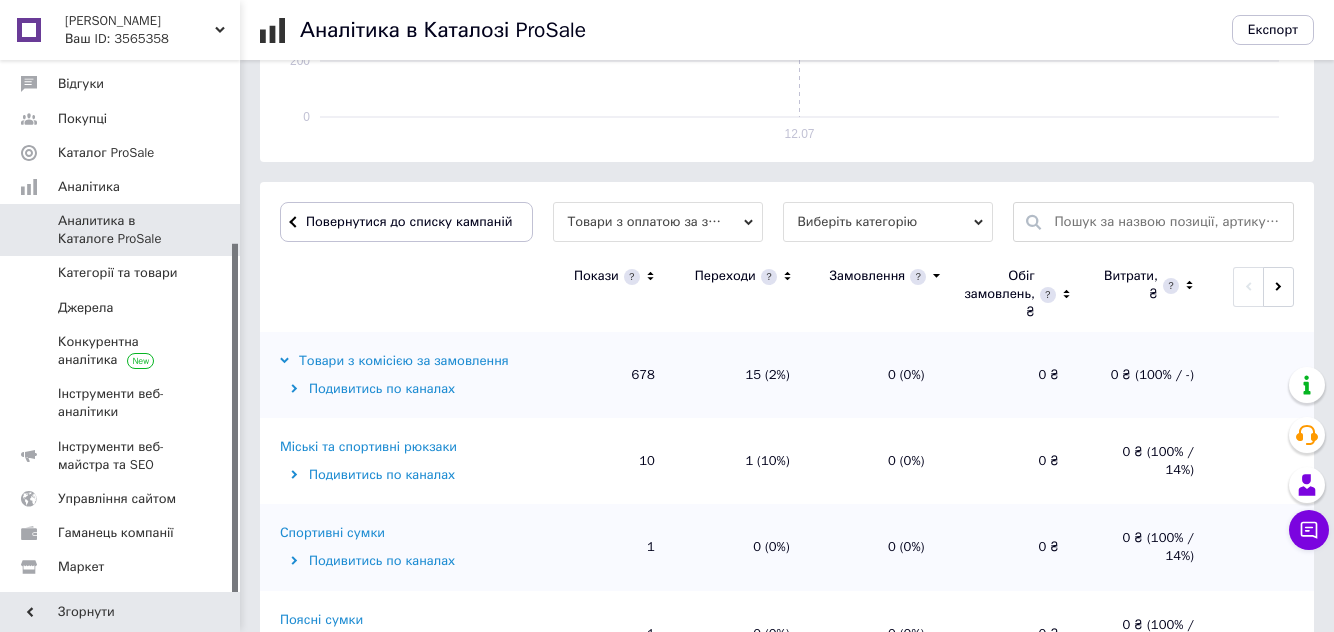 scroll, scrollTop: 532, scrollLeft: 0, axis: vertical 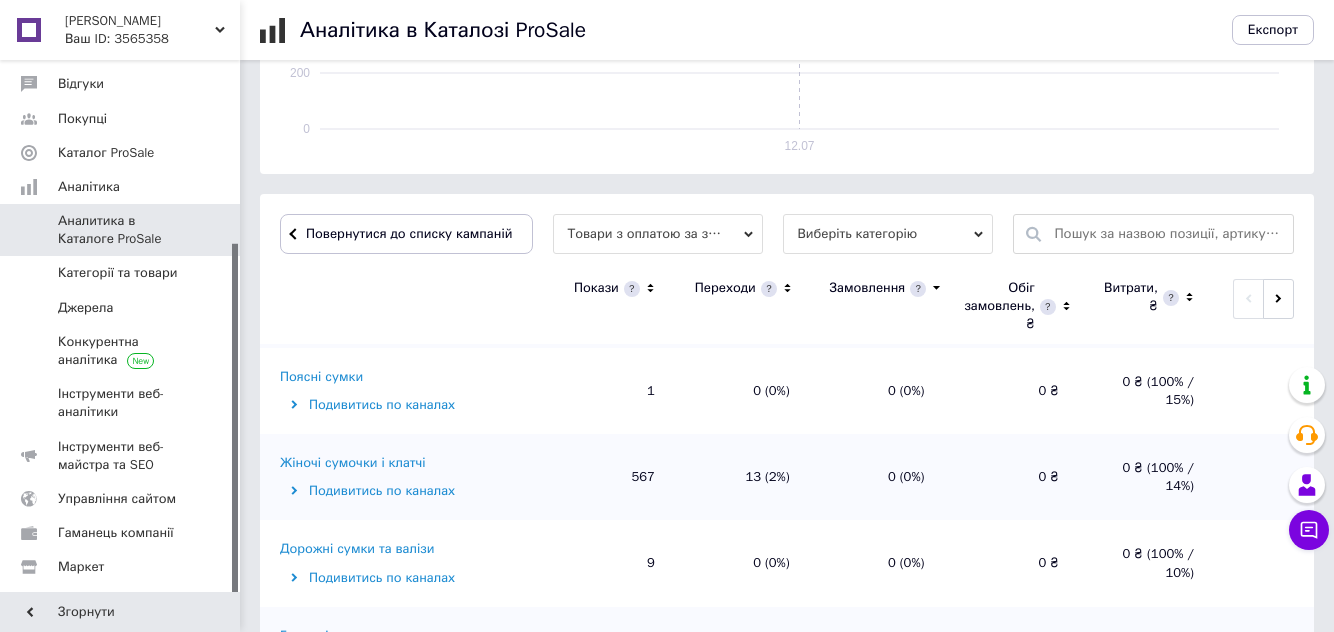 click on "Гаманці та портмоне" at bounding box center (345, 636) 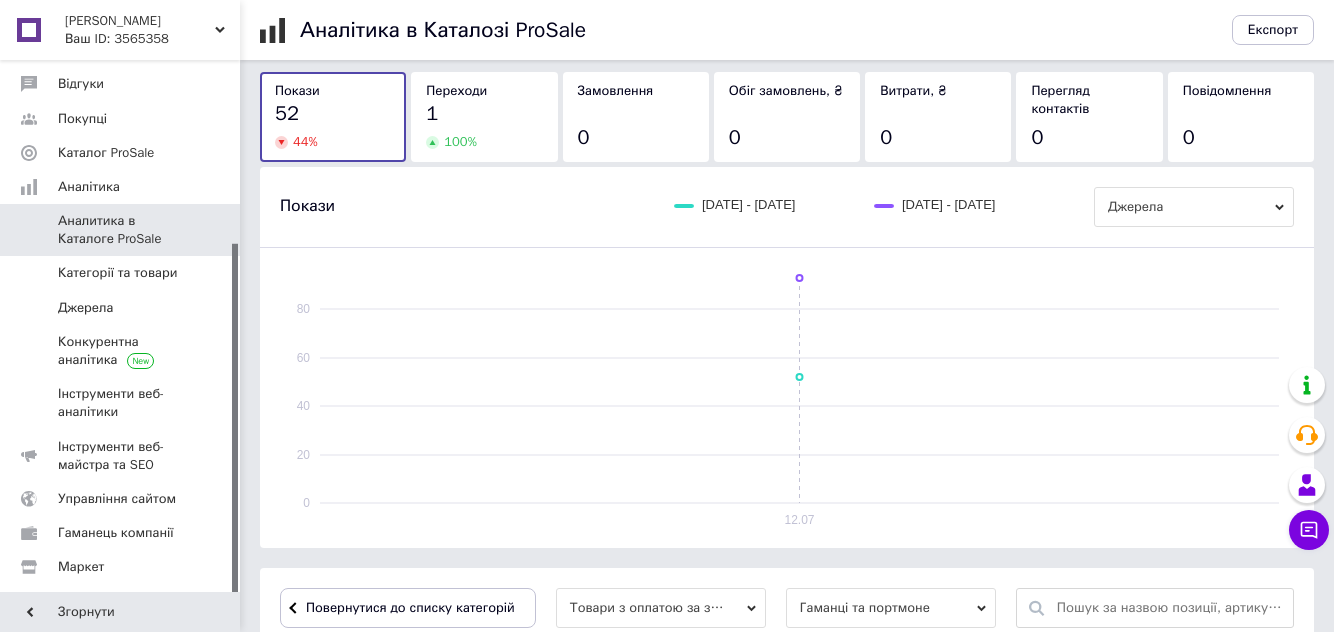 scroll, scrollTop: 532, scrollLeft: 0, axis: vertical 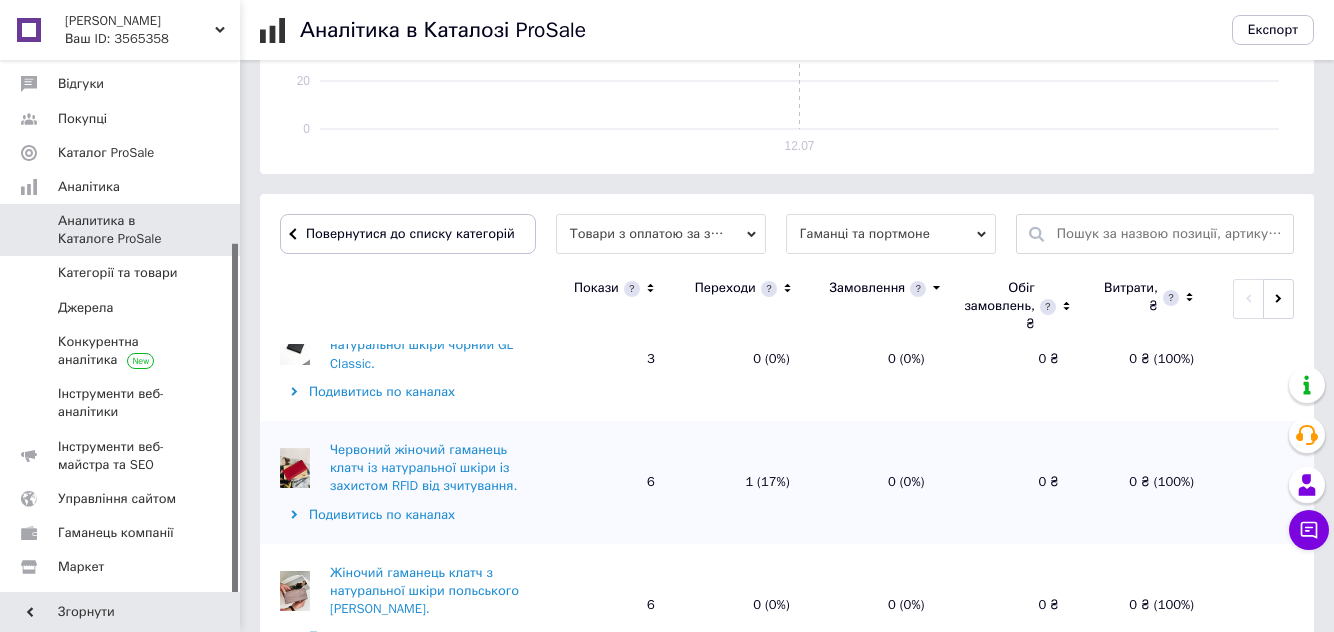 click on "Повернутися до списку категорій" at bounding box center (408, 234) 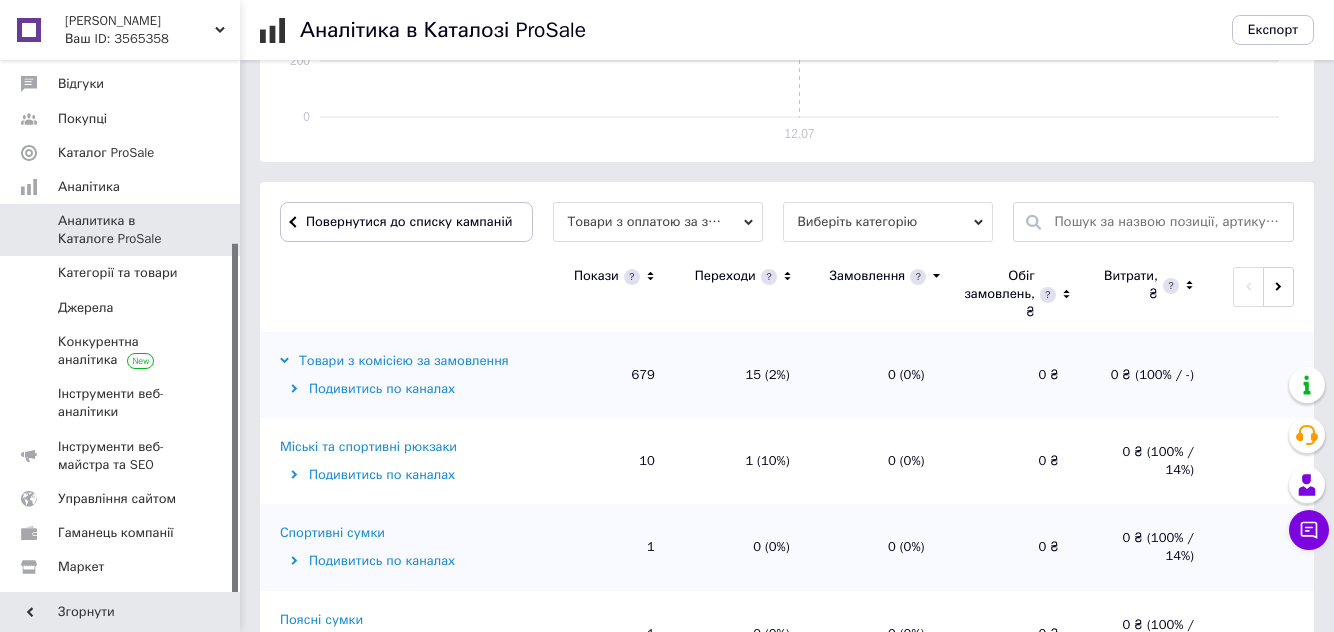 scroll, scrollTop: 532, scrollLeft: 0, axis: vertical 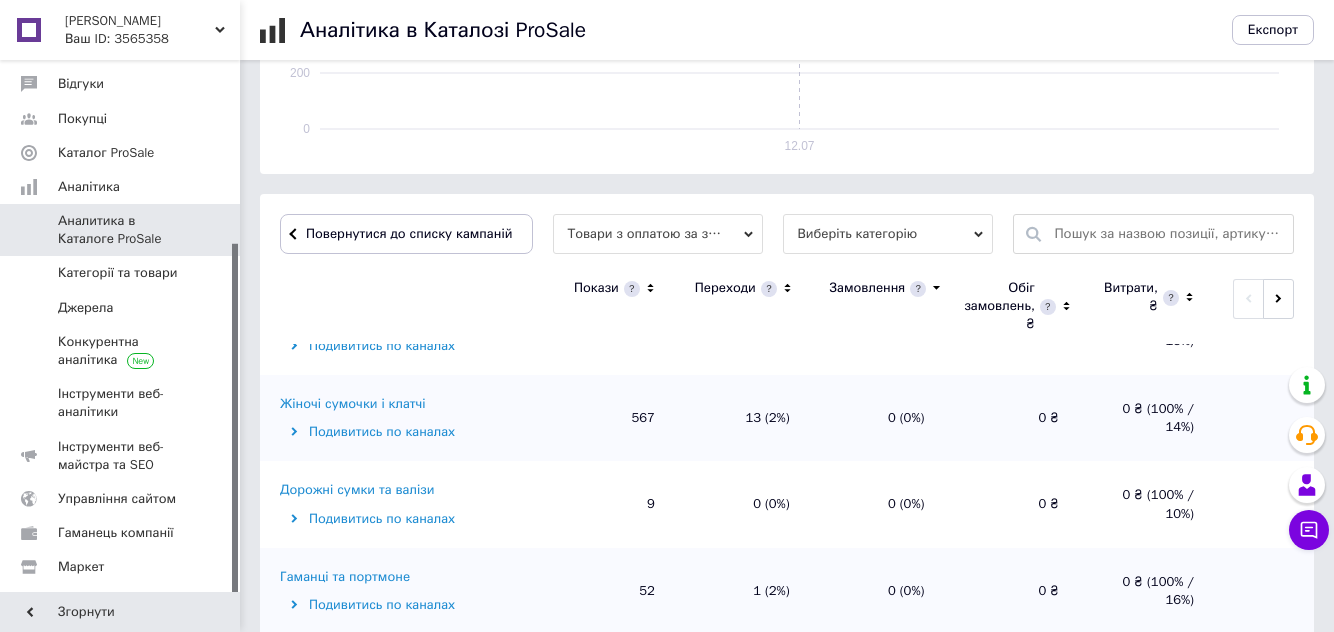 click on "Жіночі сумочки і клатчі" at bounding box center [353, 404] 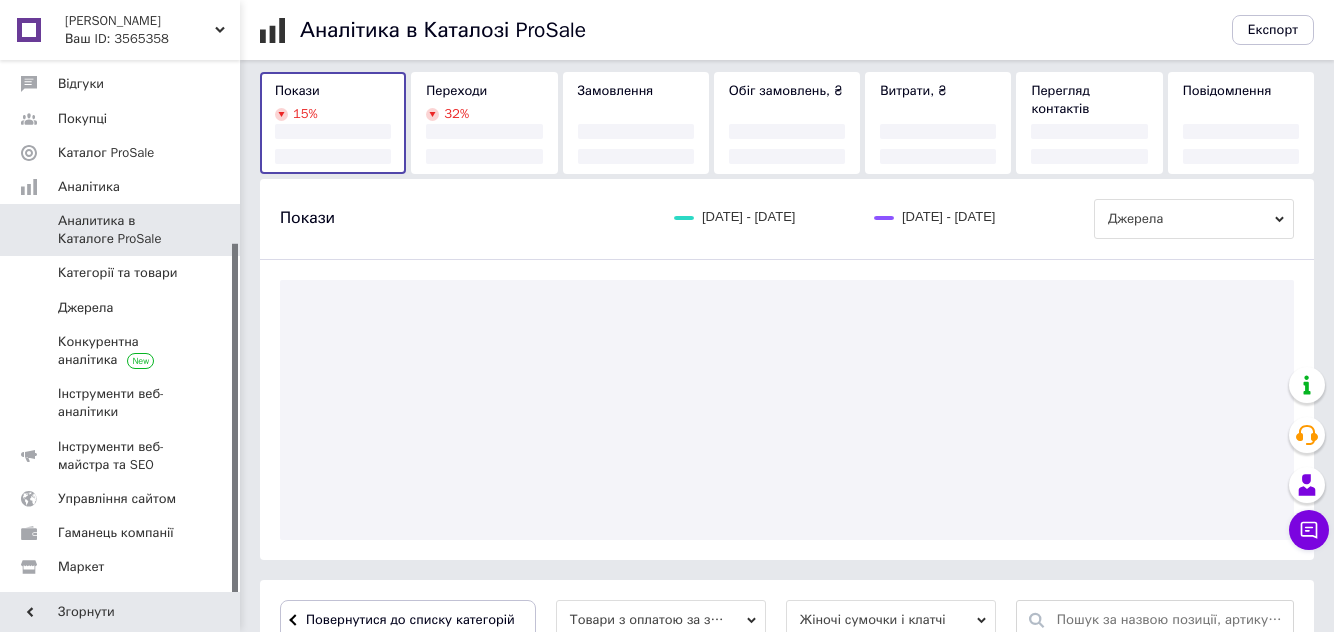 scroll, scrollTop: 532, scrollLeft: 0, axis: vertical 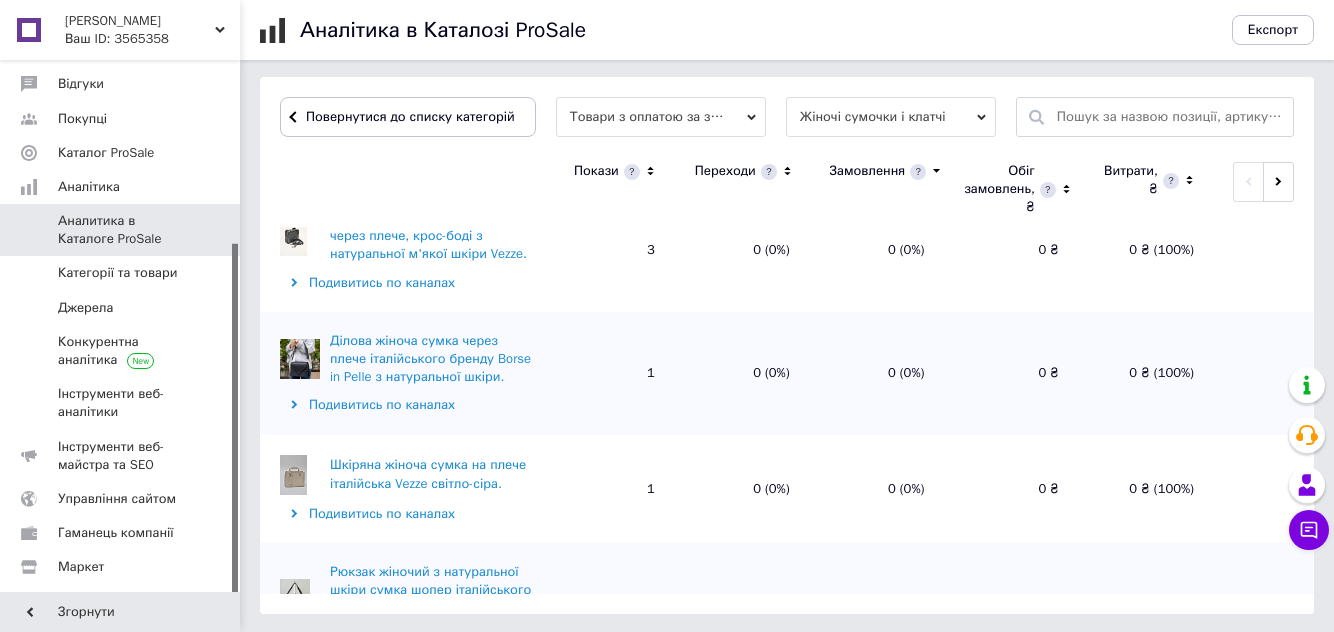 click on "Завантажити ще дані" at bounding box center (787, 724) 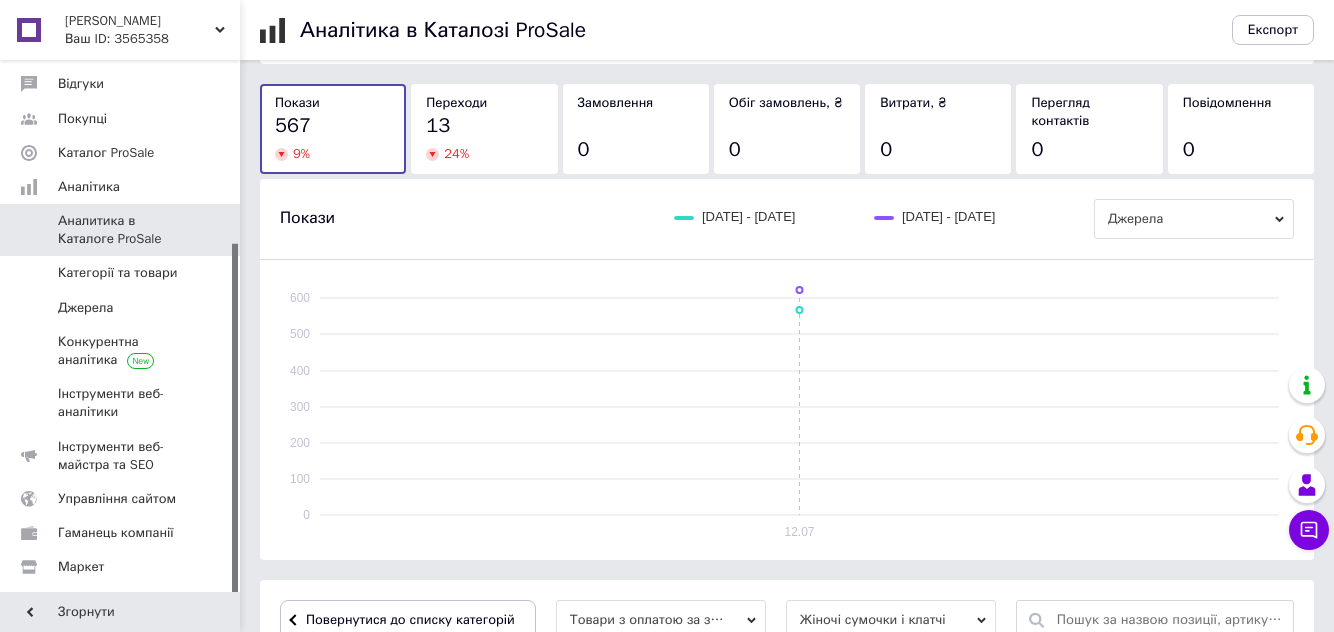 scroll, scrollTop: 649, scrollLeft: 0, axis: vertical 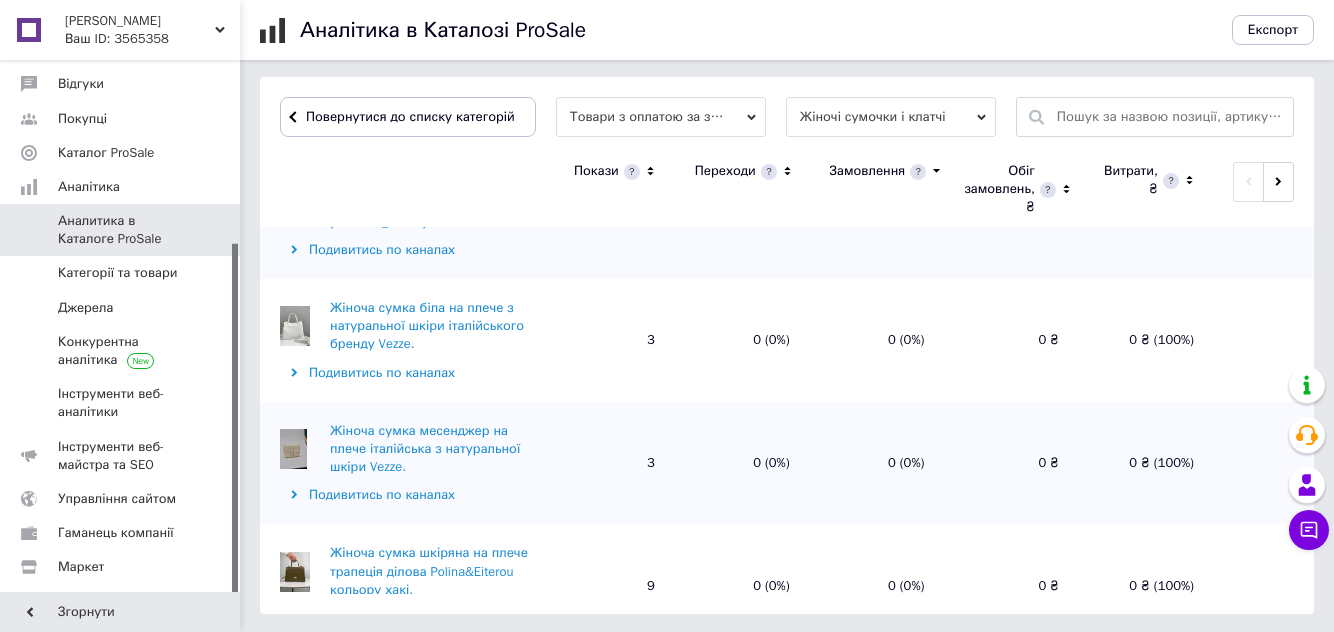 click on "Завантажити ще дані" at bounding box center [787, 810] 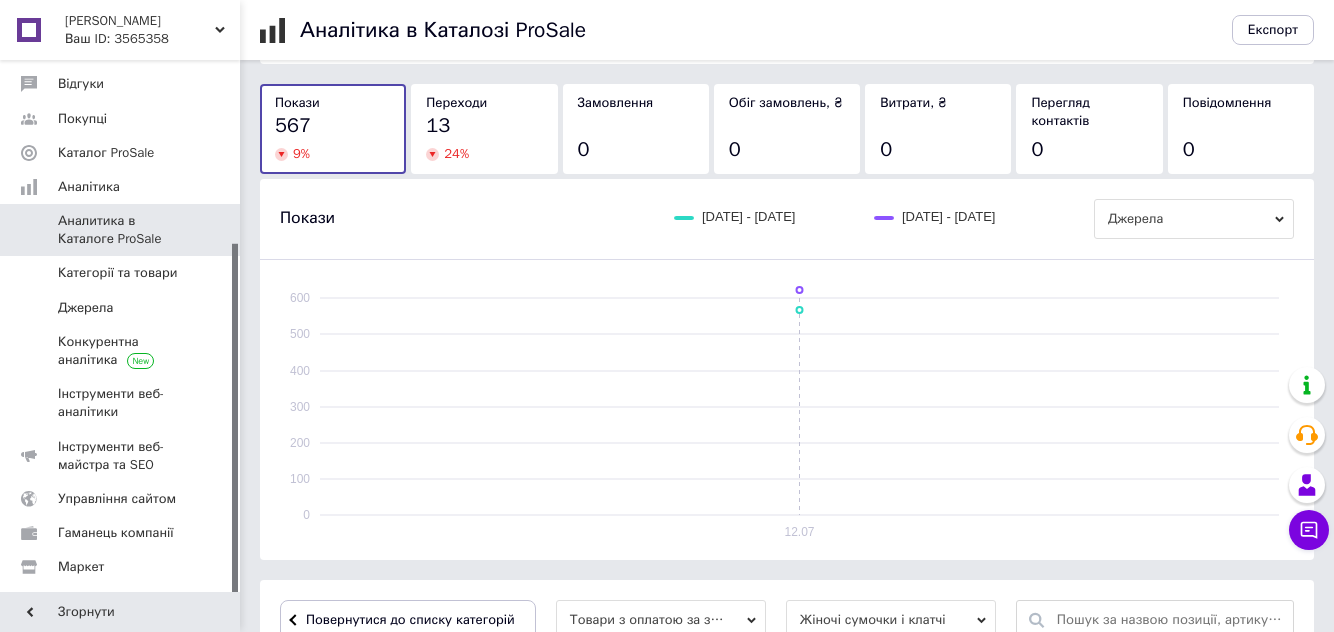 scroll, scrollTop: 649, scrollLeft: 0, axis: vertical 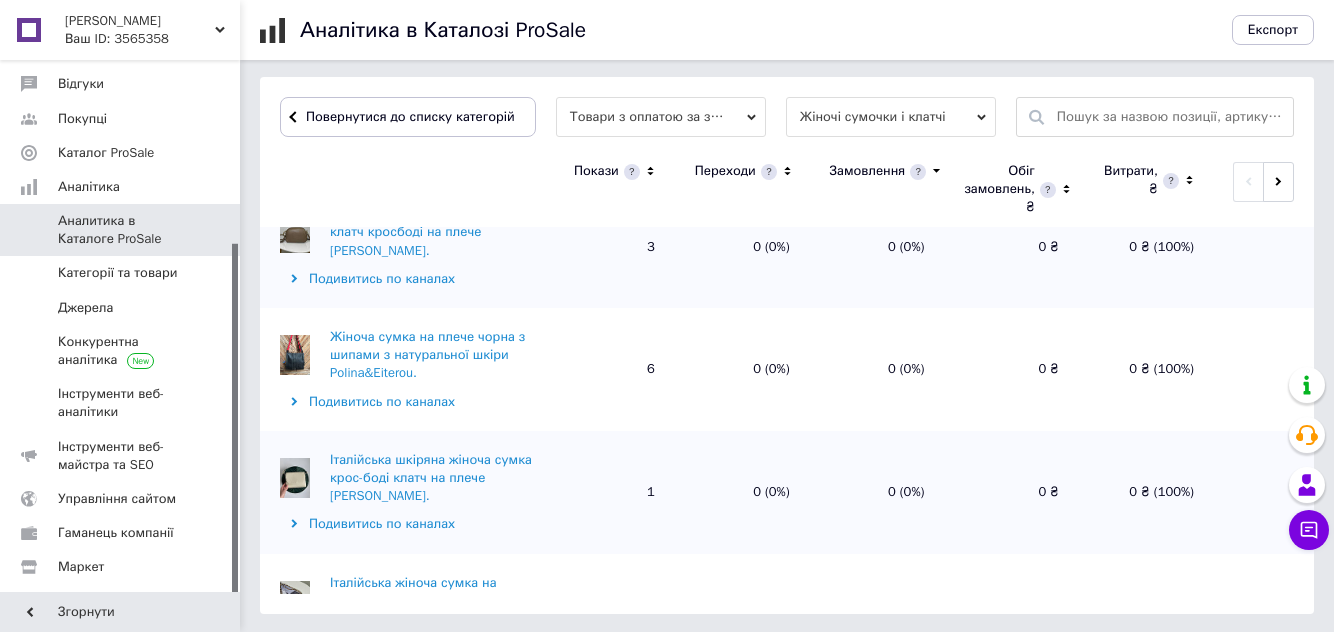 click on "Завантажити ще дані" at bounding box center (787, 839) 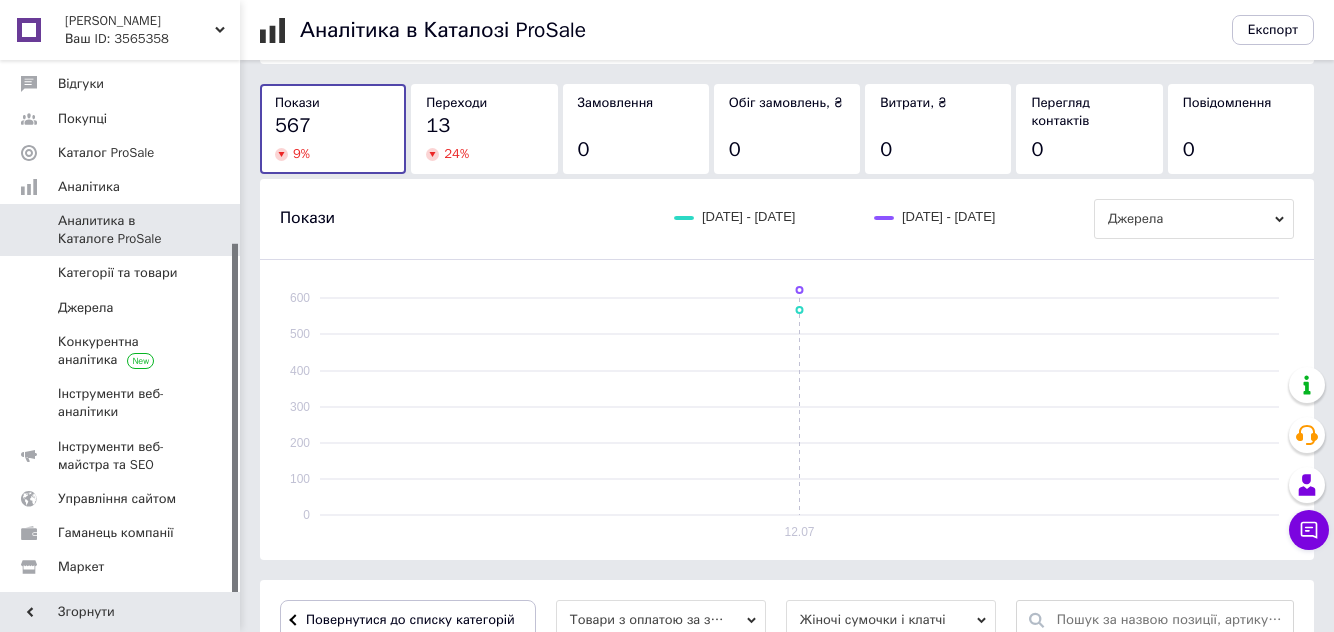 scroll, scrollTop: 649, scrollLeft: 0, axis: vertical 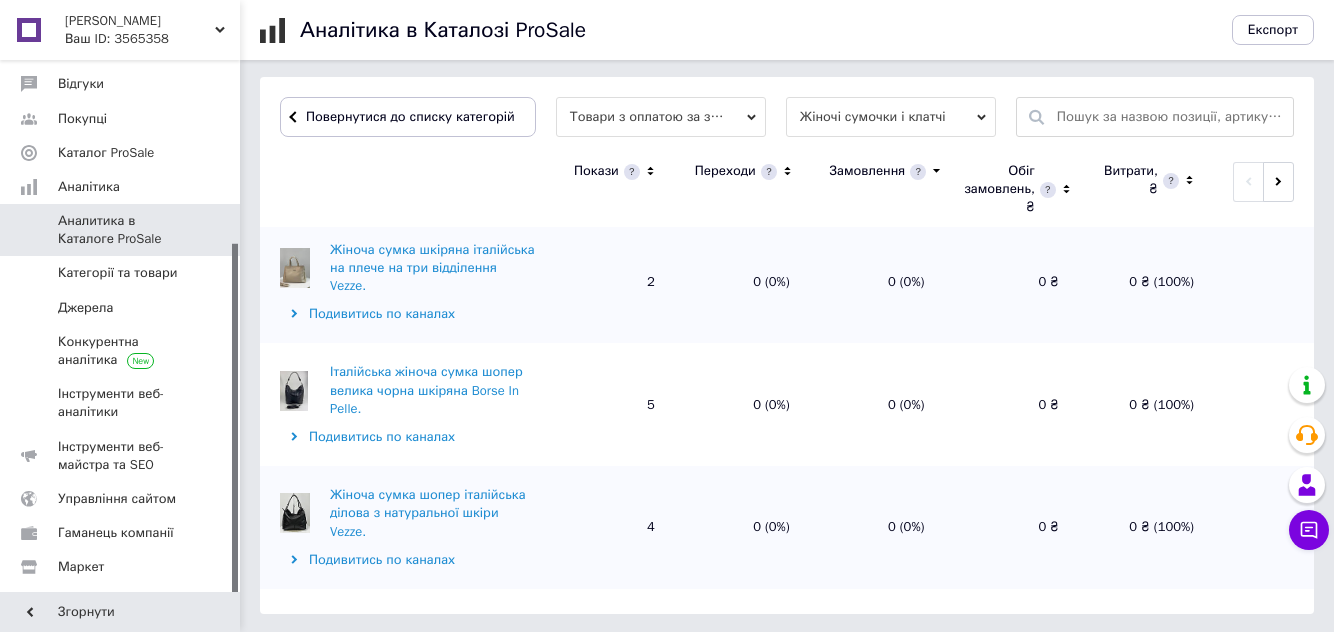 click on "Завантажити ще дані" at bounding box center (787, 893) 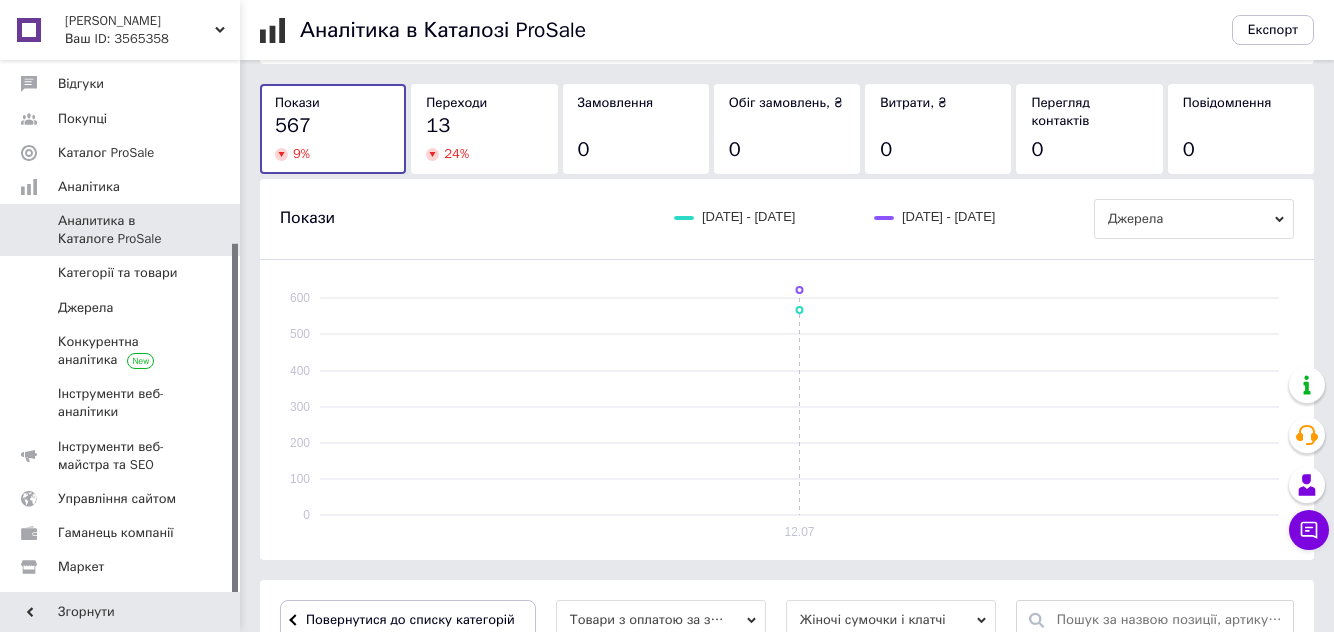 scroll, scrollTop: 649, scrollLeft: 0, axis: vertical 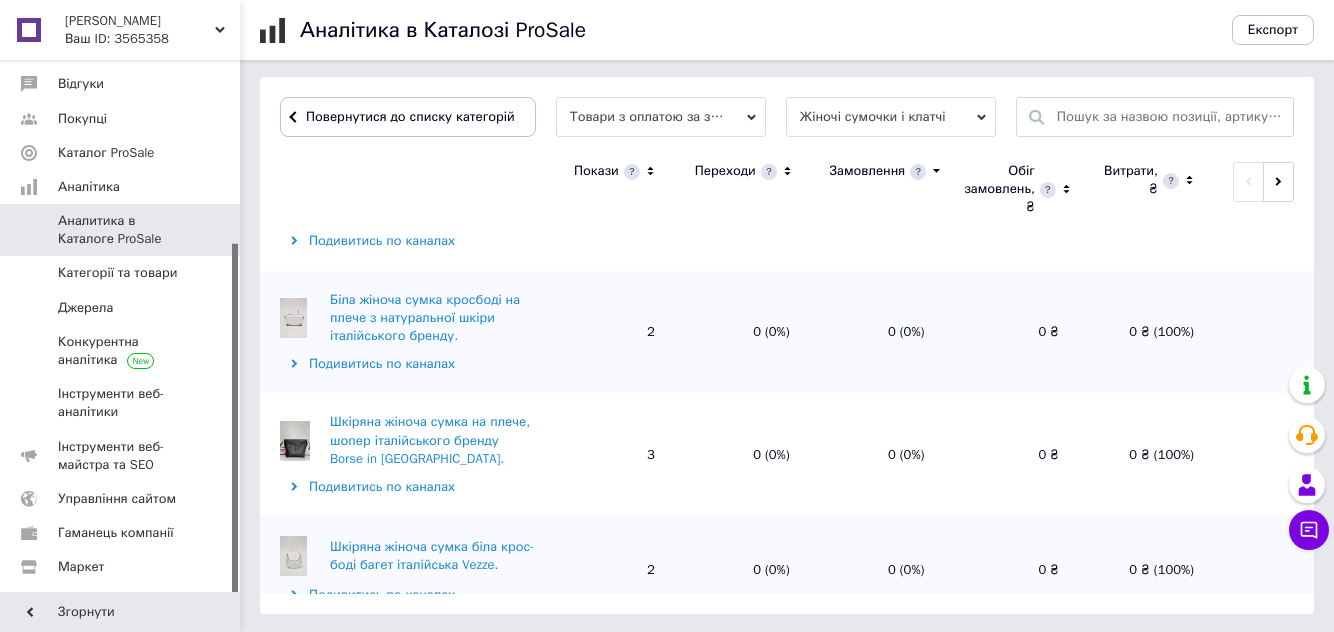 click on "Завантажити ще дані" at bounding box center [787, 910] 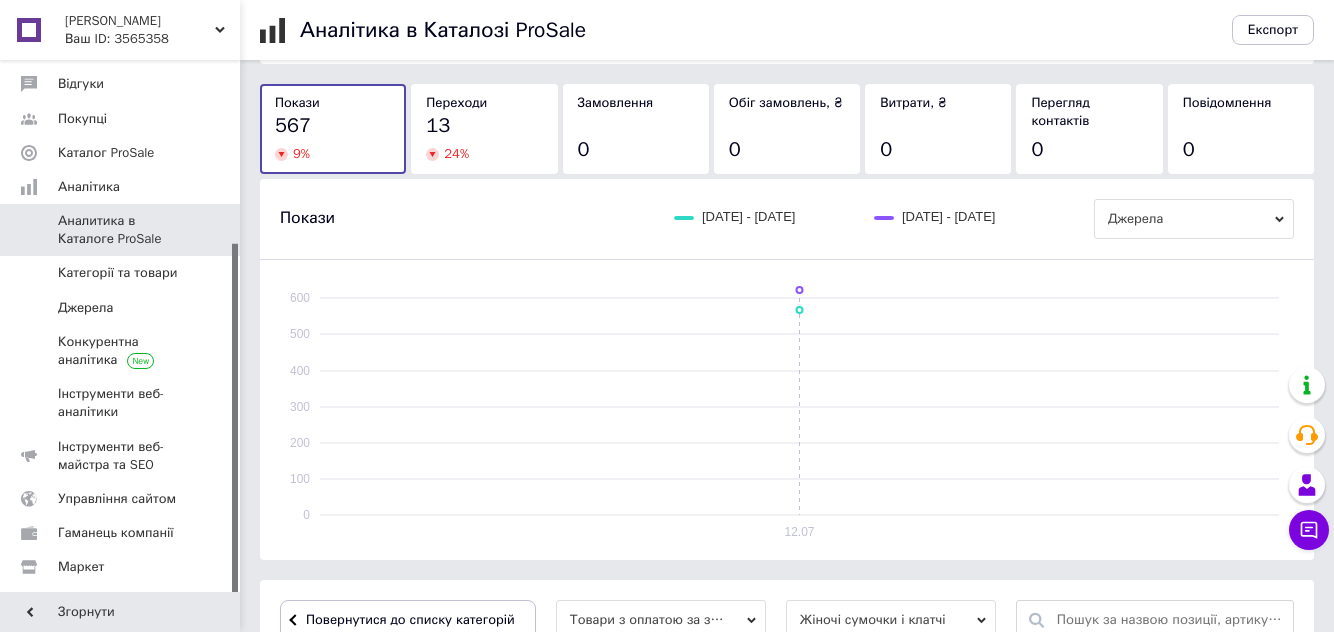 scroll, scrollTop: 649, scrollLeft: 0, axis: vertical 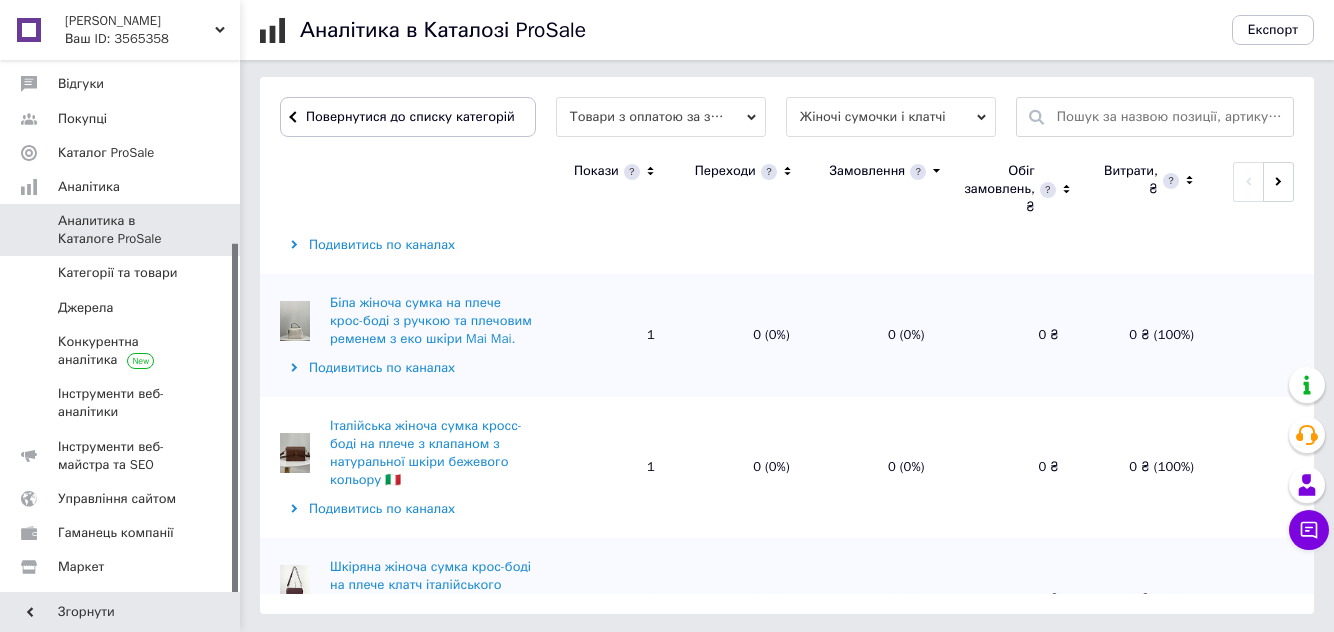 click on "Завантажити ще дані" at bounding box center (787, 964) 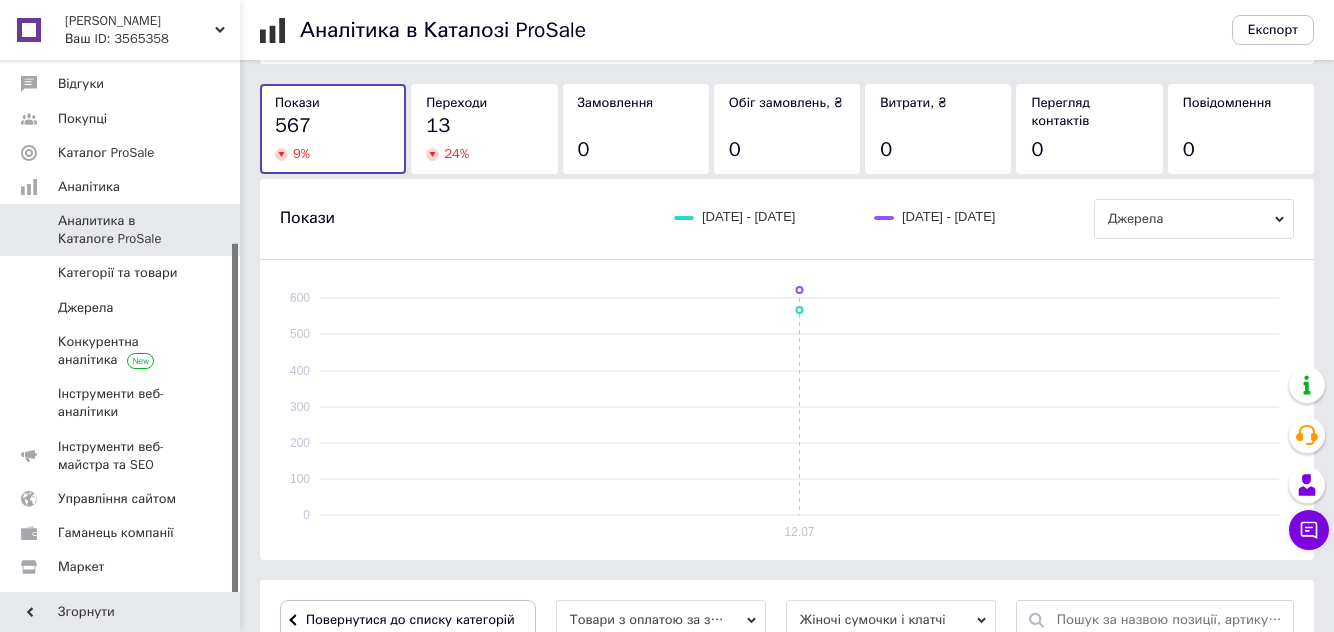 scroll, scrollTop: 649, scrollLeft: 0, axis: vertical 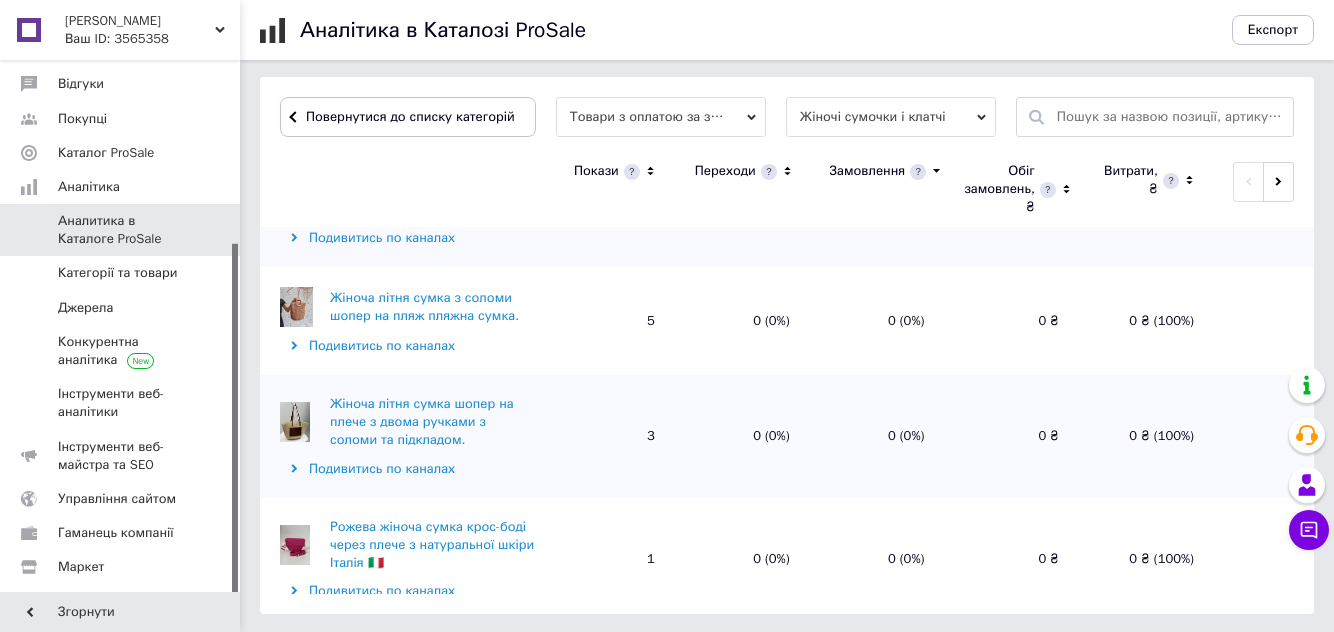 click on "Завантажити ще дані" at bounding box center [787, 1000] 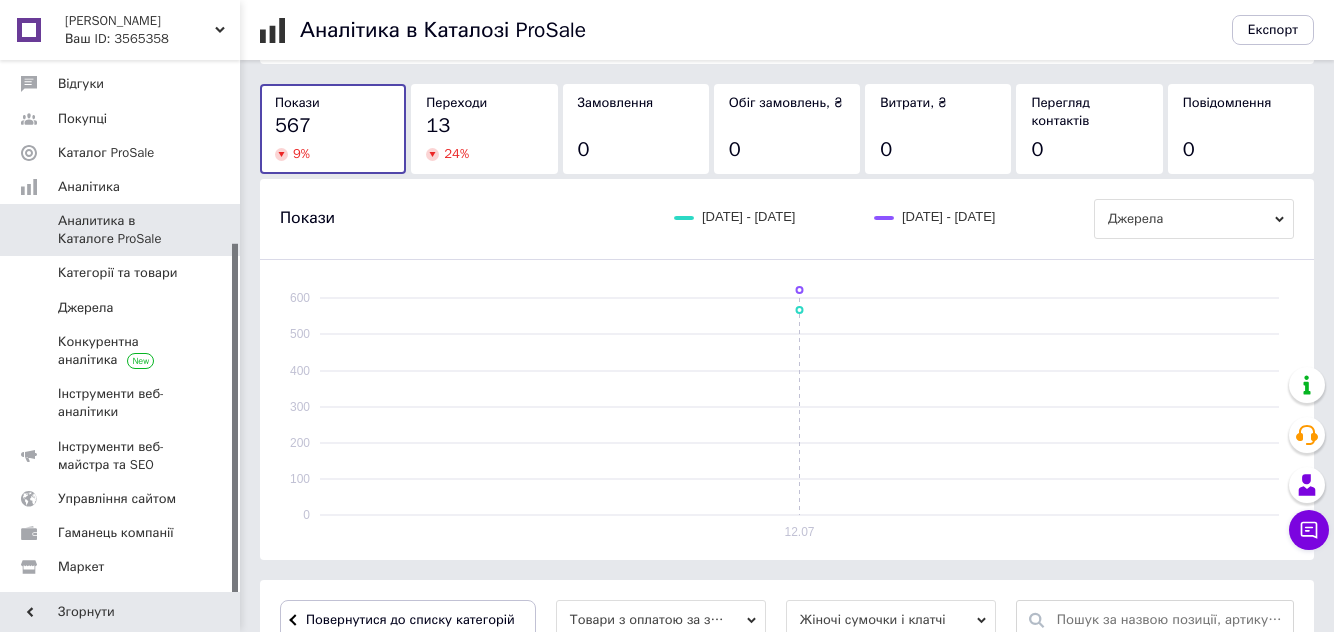 scroll, scrollTop: 649, scrollLeft: 0, axis: vertical 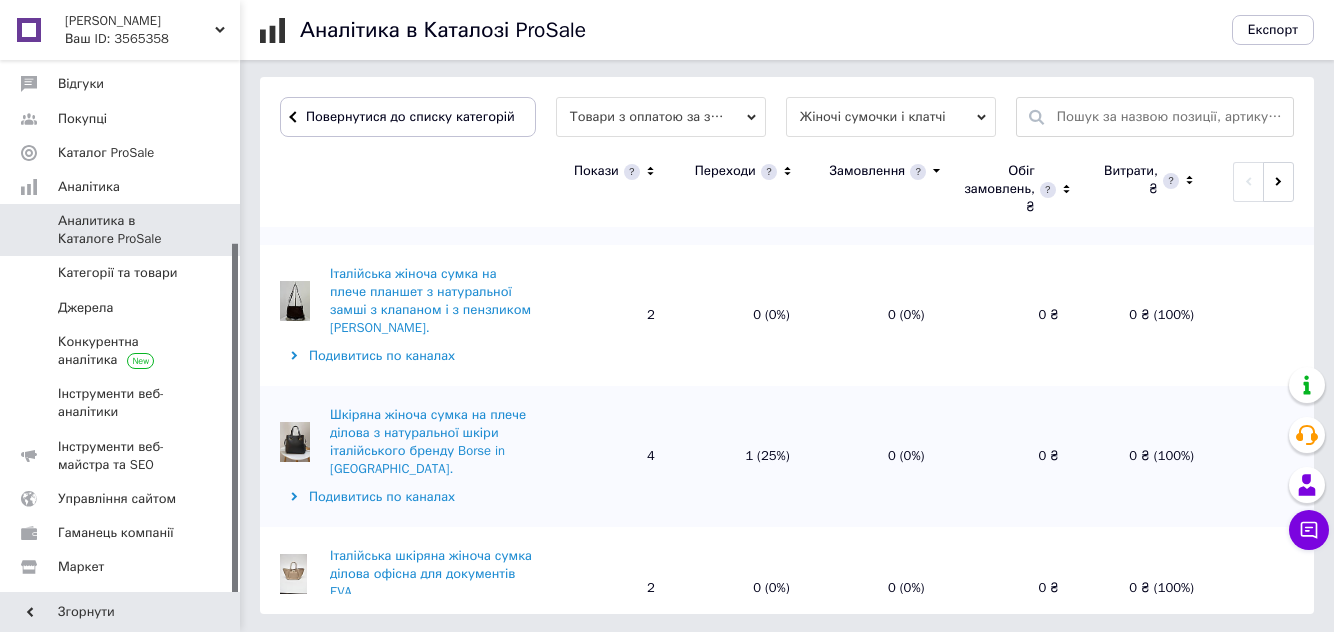 click on "Завантажити ще дані" at bounding box center [787, 1061] 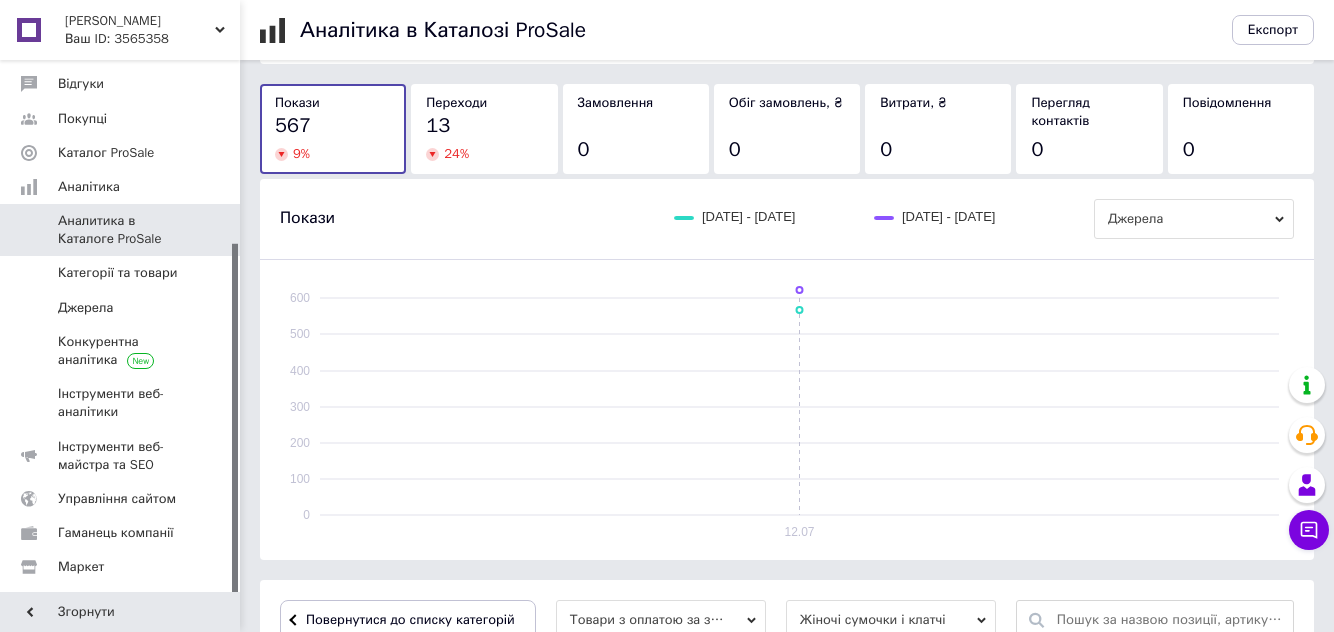 scroll, scrollTop: 649, scrollLeft: 0, axis: vertical 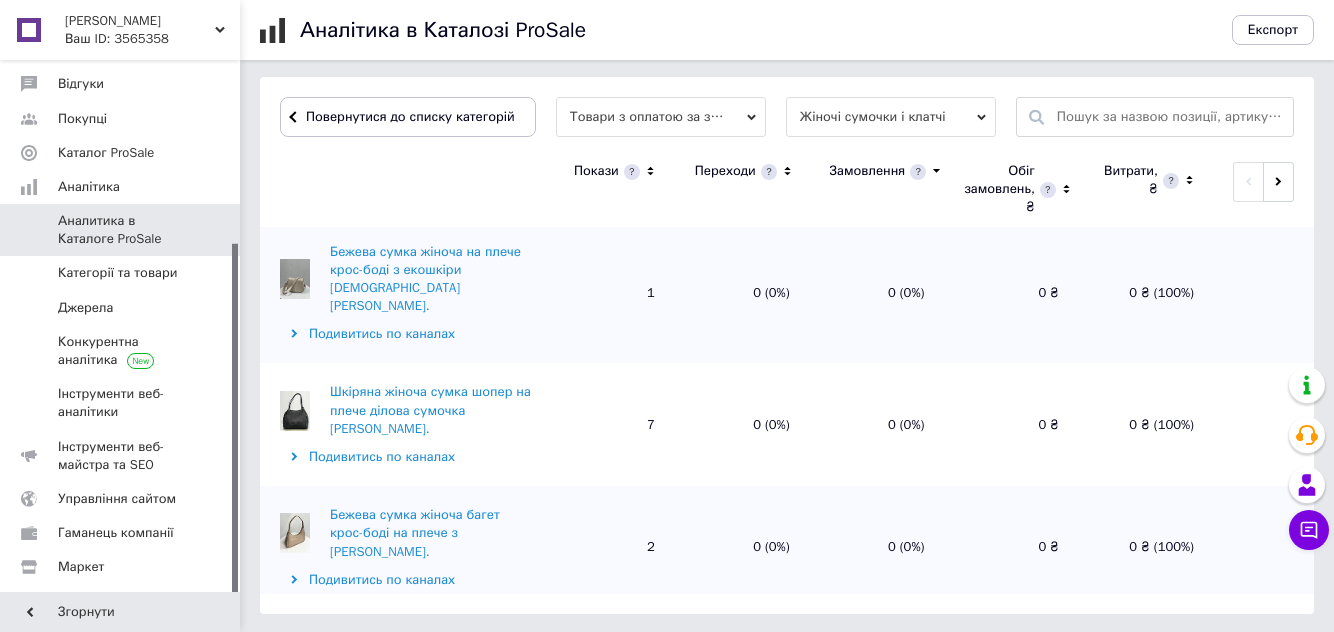 click on "Завантажити ще дані" at bounding box center (787, 1144) 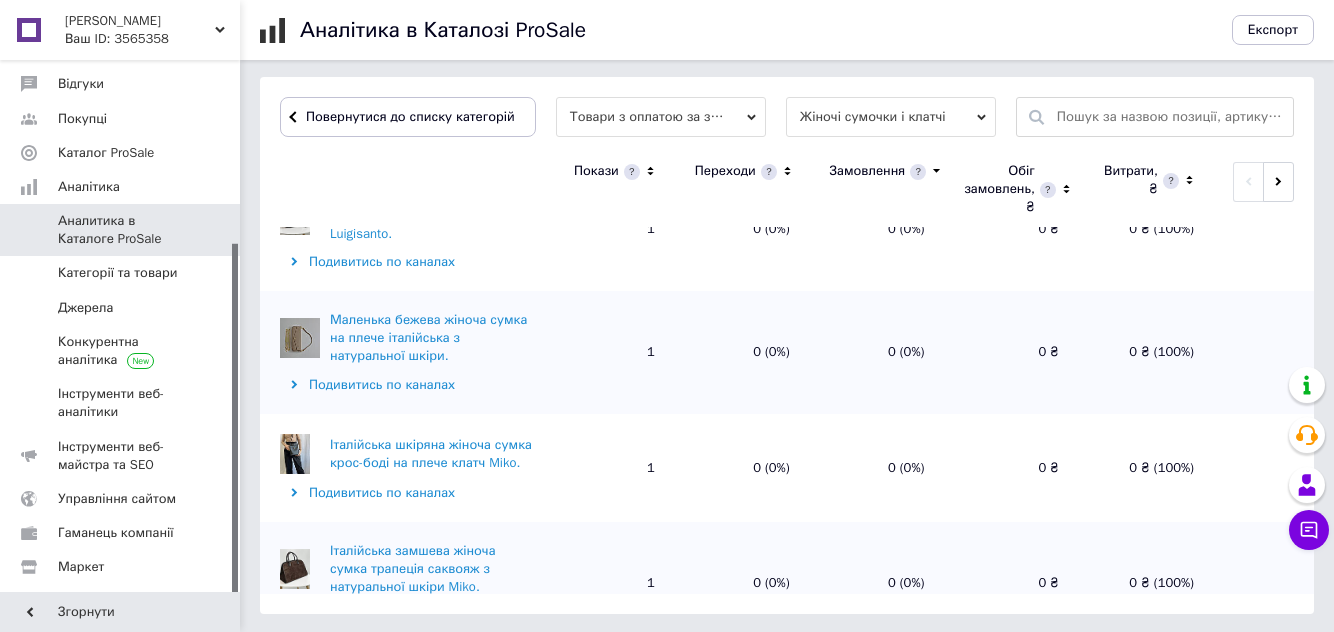 click on "Завантажити ще дані" at bounding box center [787, 1176] 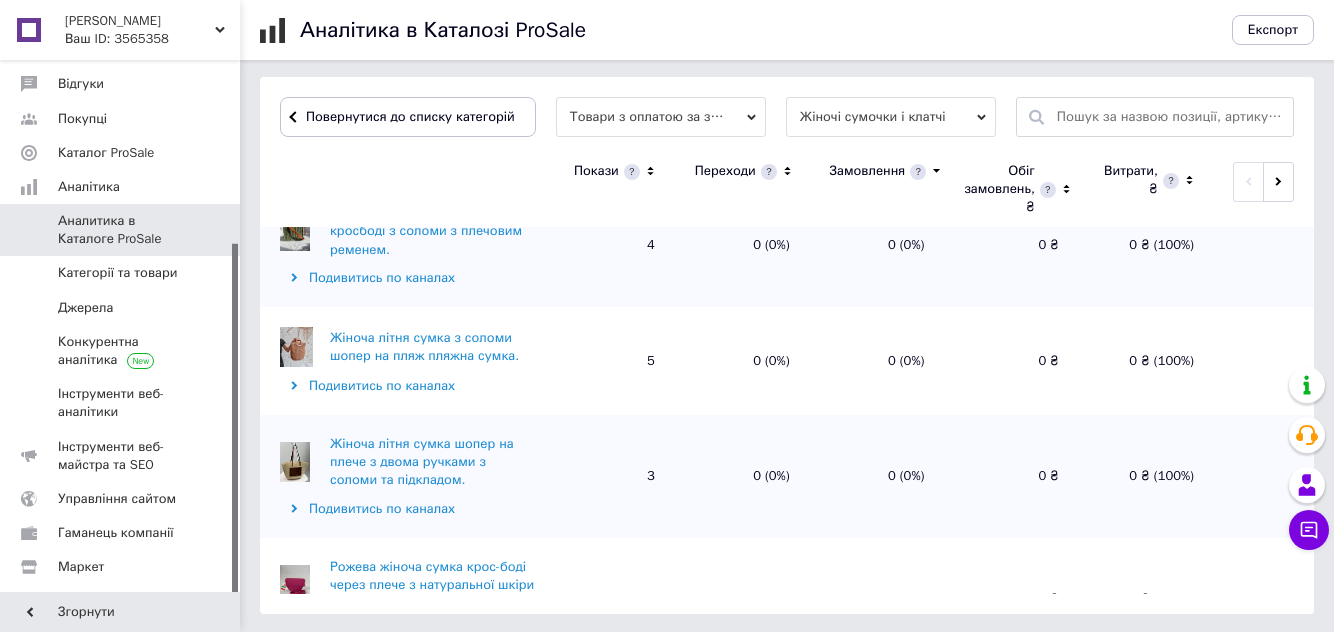scroll, scrollTop: 16647, scrollLeft: 0, axis: vertical 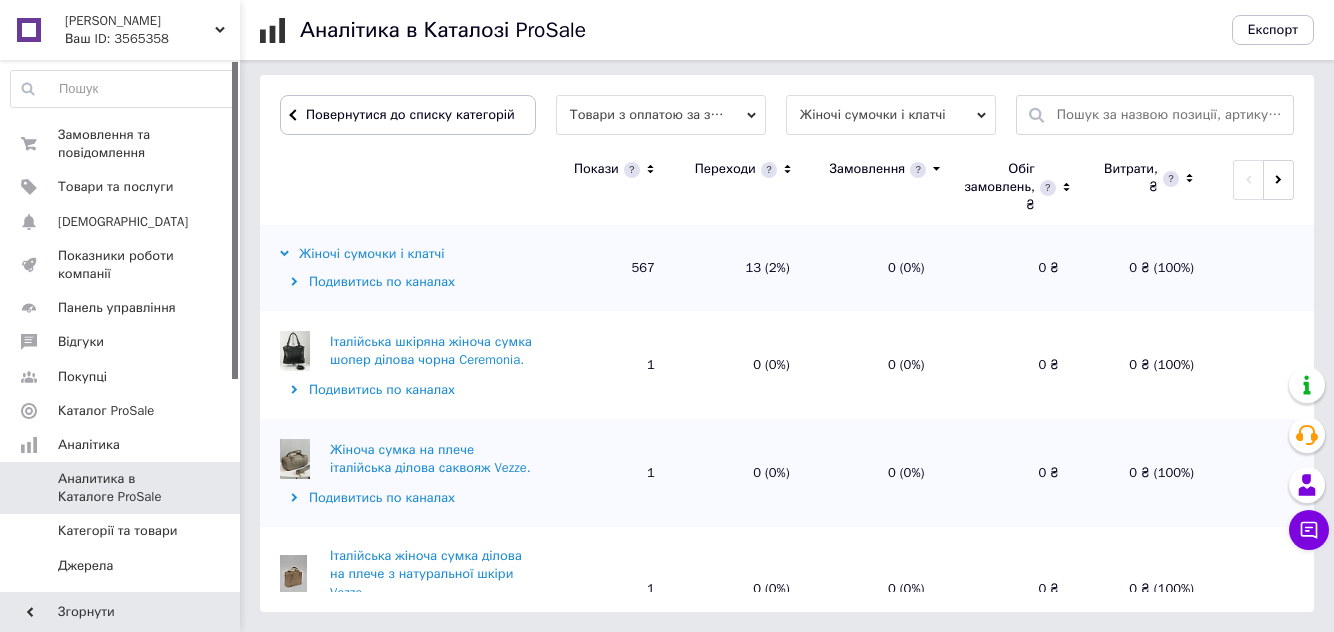 click on "Товари та послуги" at bounding box center [115, 187] 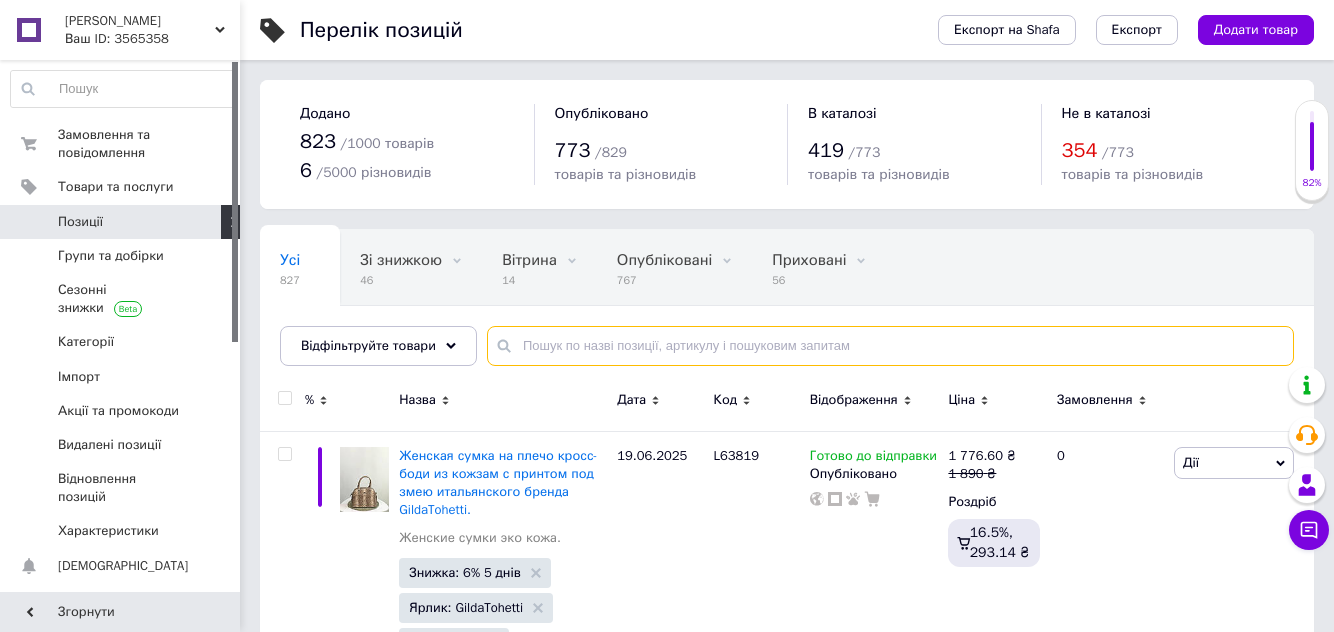 click at bounding box center [890, 346] 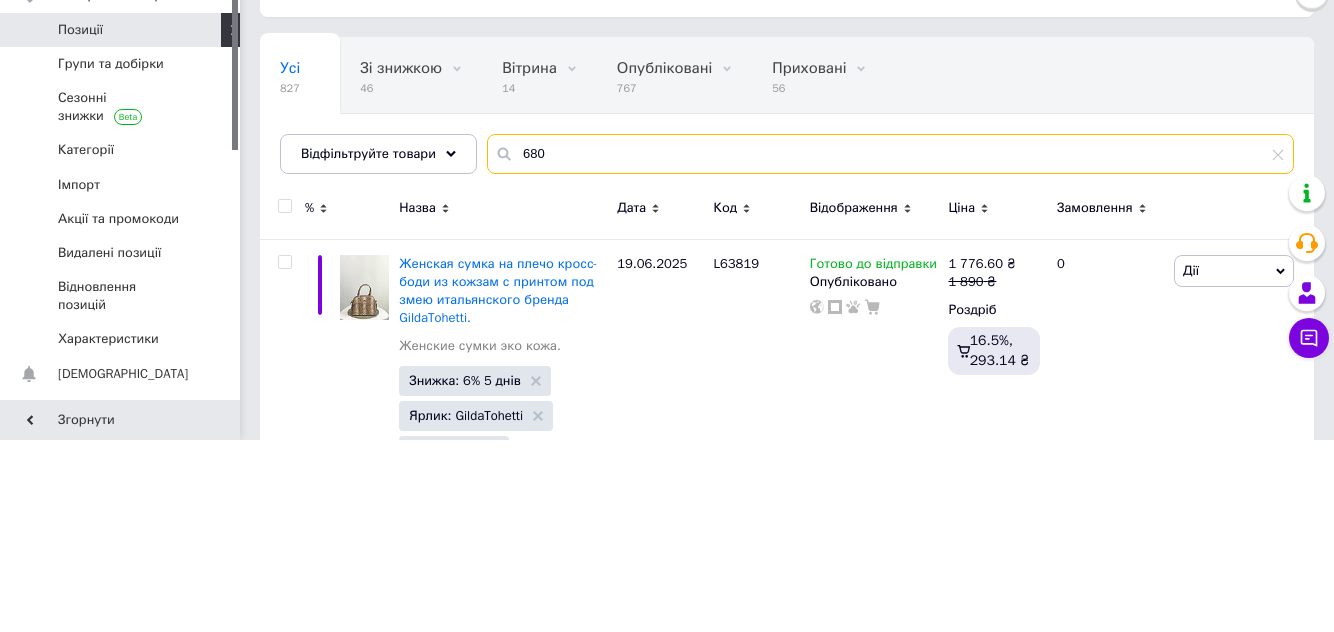 type on "6802" 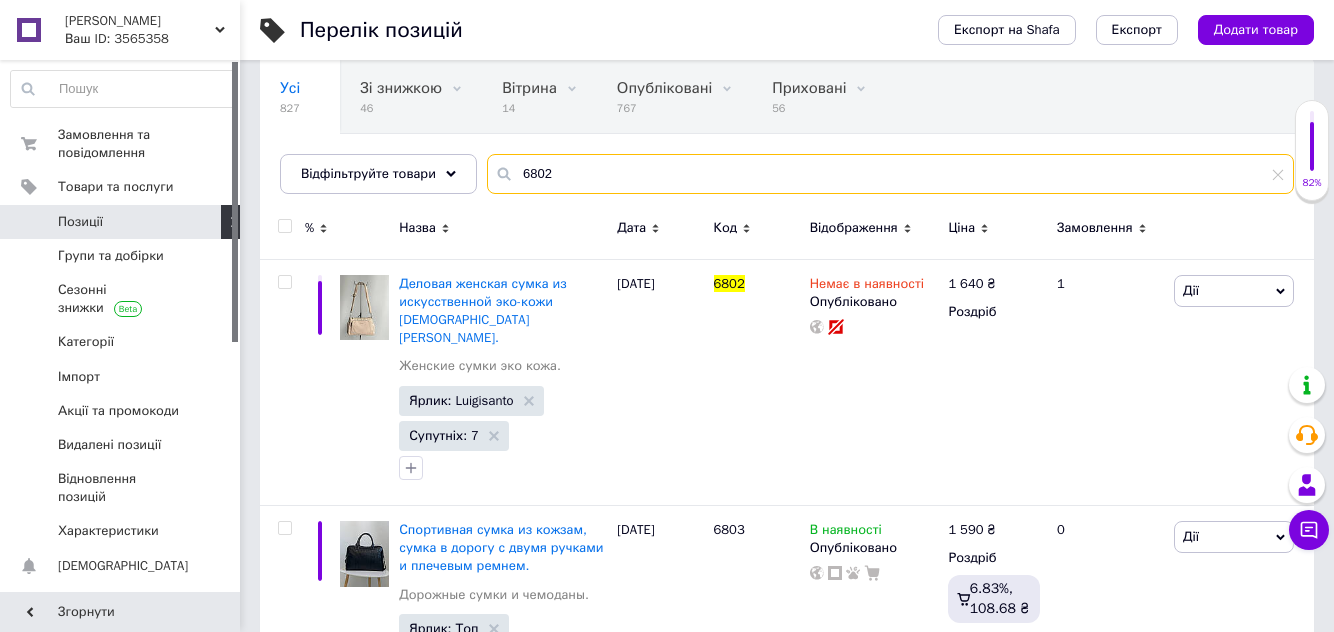 scroll, scrollTop: 273, scrollLeft: 0, axis: vertical 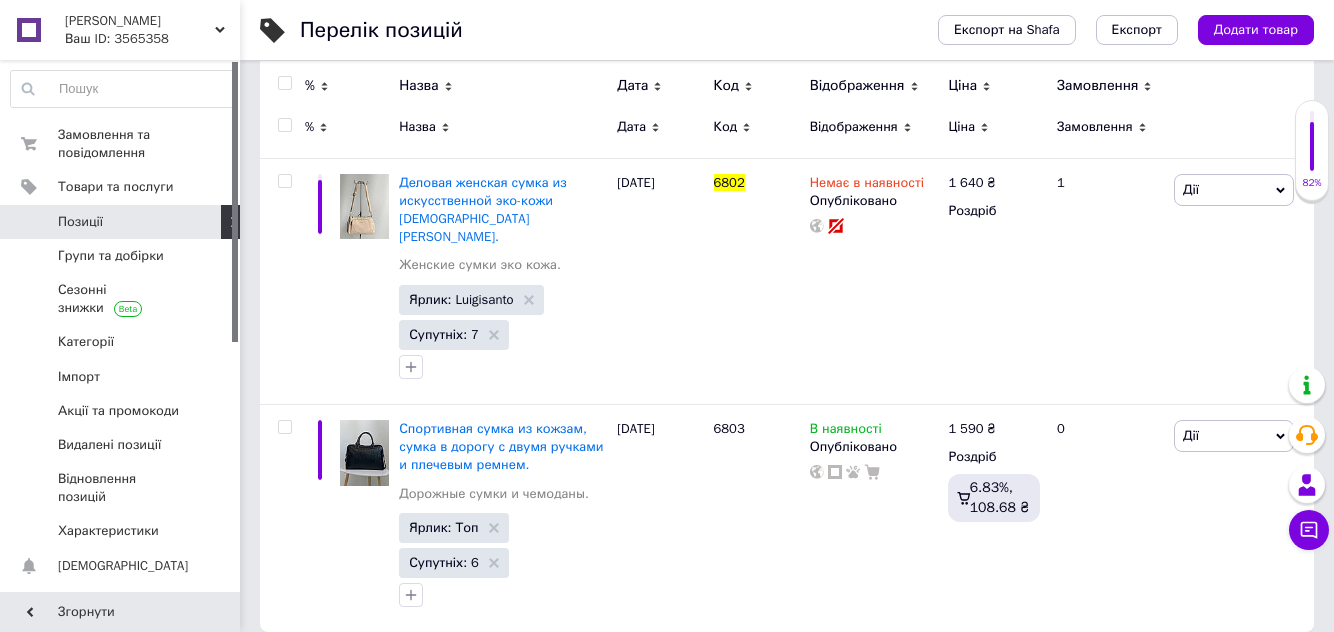 click on "Деловая женская сумка из искусственной эко-кожи [DEMOGRAPHIC_DATA] [PERSON_NAME]." at bounding box center (482, 210) 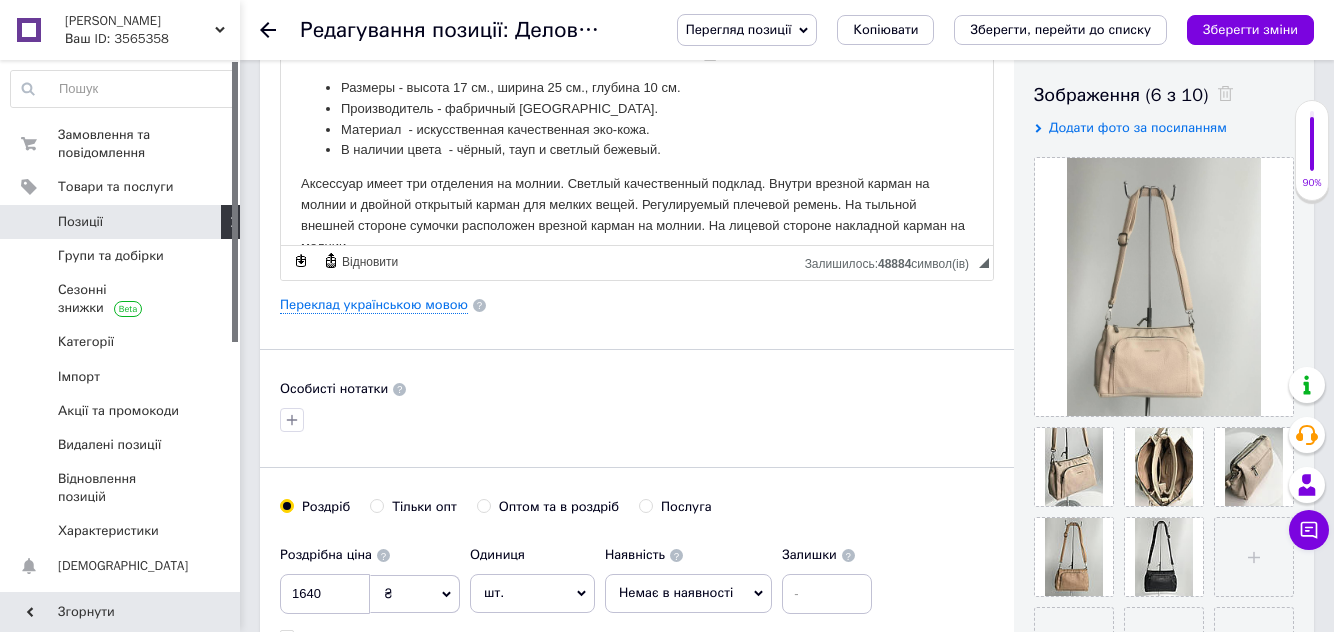 scroll, scrollTop: 388, scrollLeft: 0, axis: vertical 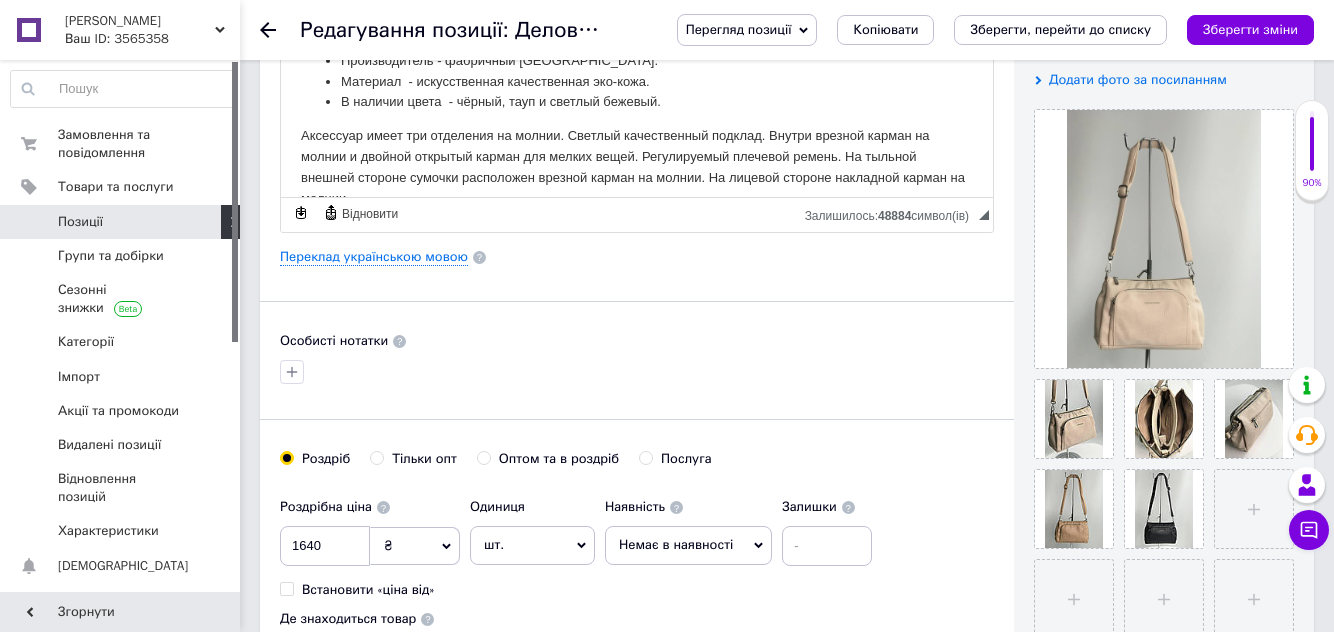 click on "Немає в наявності" at bounding box center [676, 544] 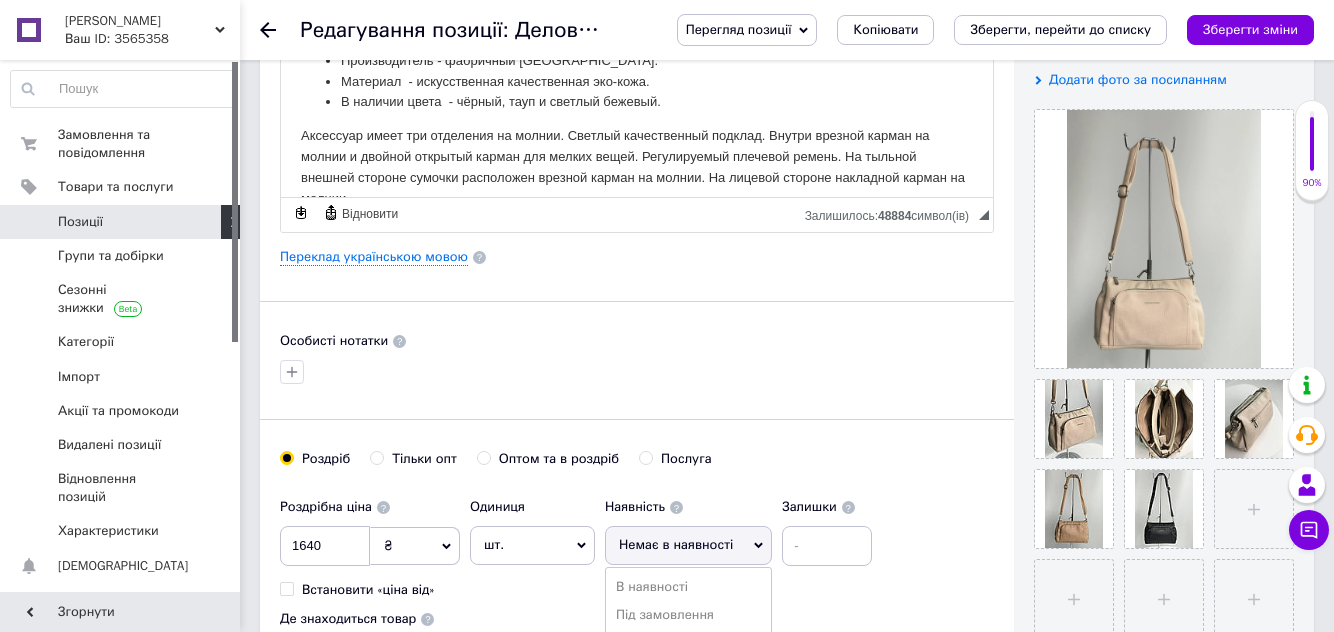 click on "В наявності" at bounding box center (688, 587) 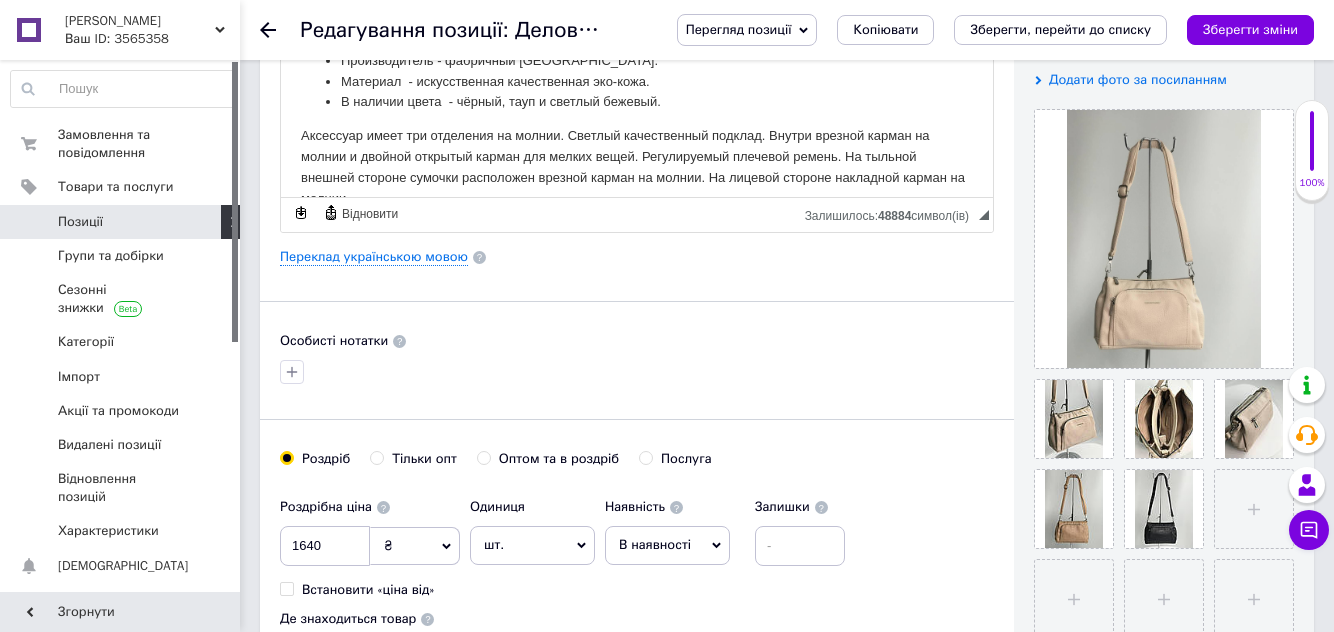 click at bounding box center [1164, 239] 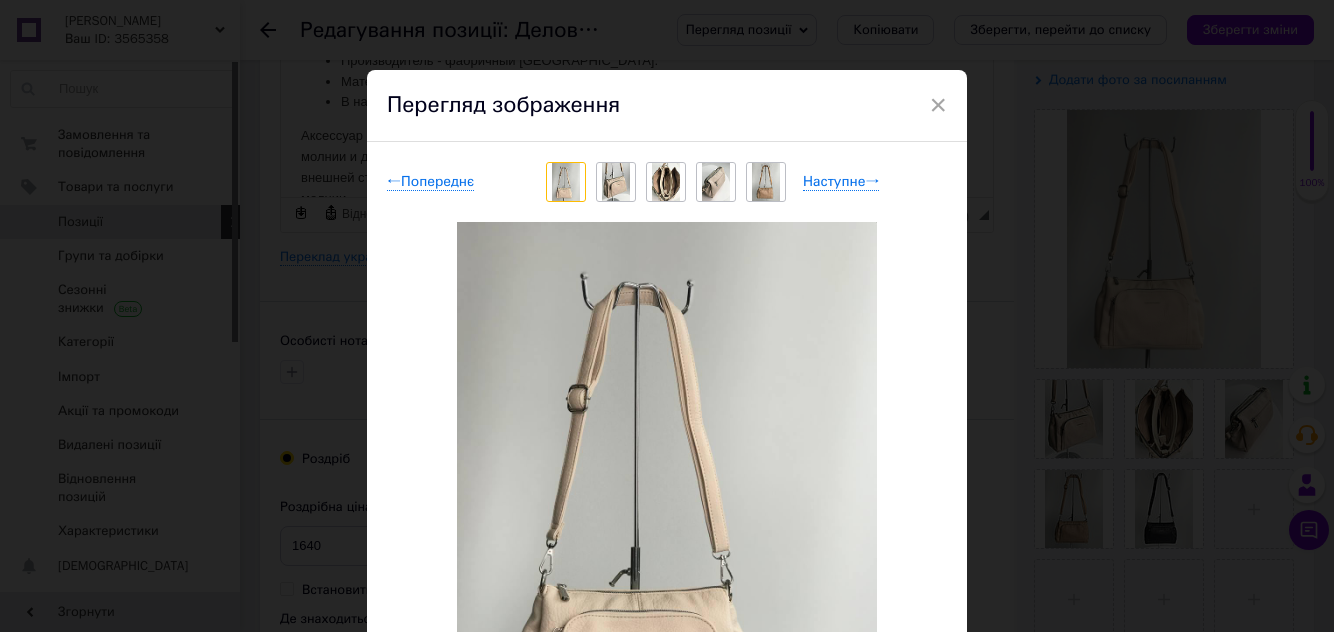 scroll, scrollTop: 274, scrollLeft: 0, axis: vertical 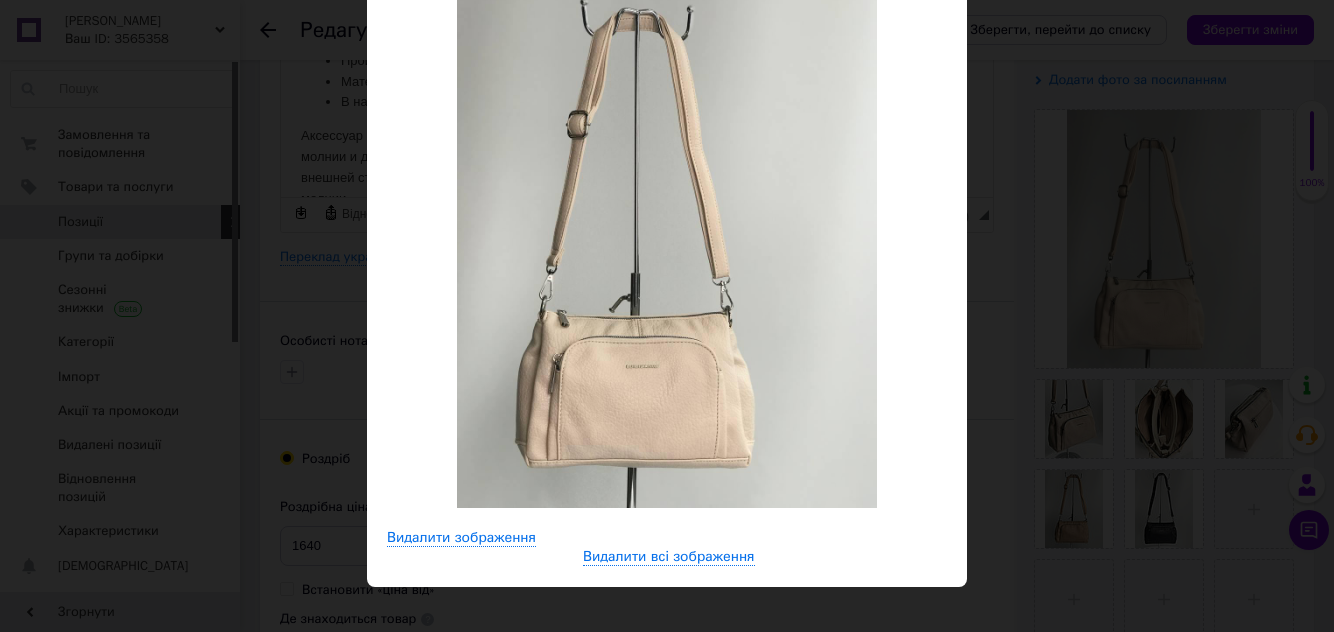 click on "Видалити всі зображення" at bounding box center (669, 557) 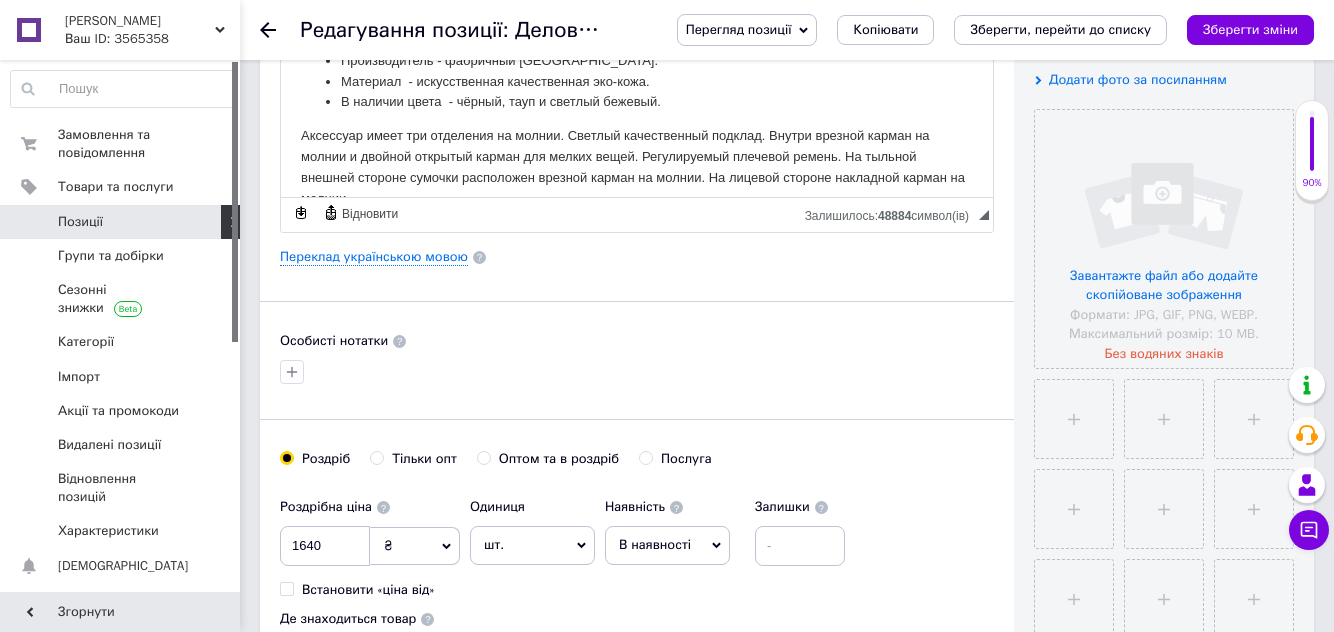 click at bounding box center (1164, 239) 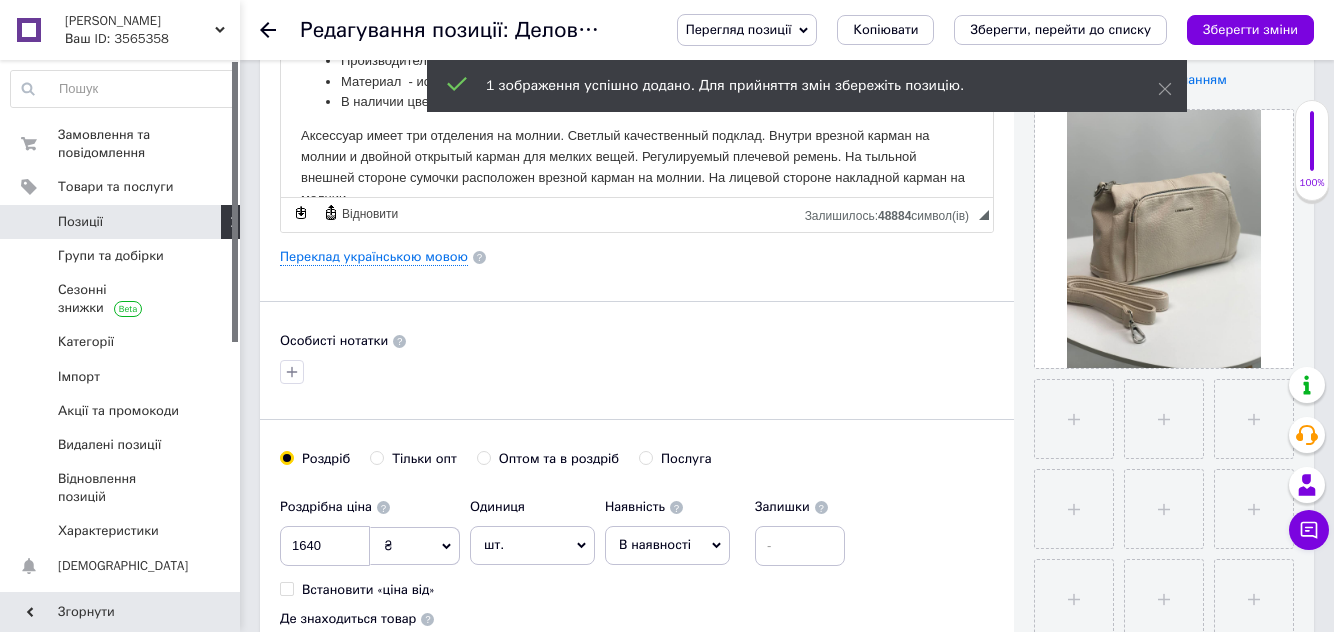 click at bounding box center (1074, 419) 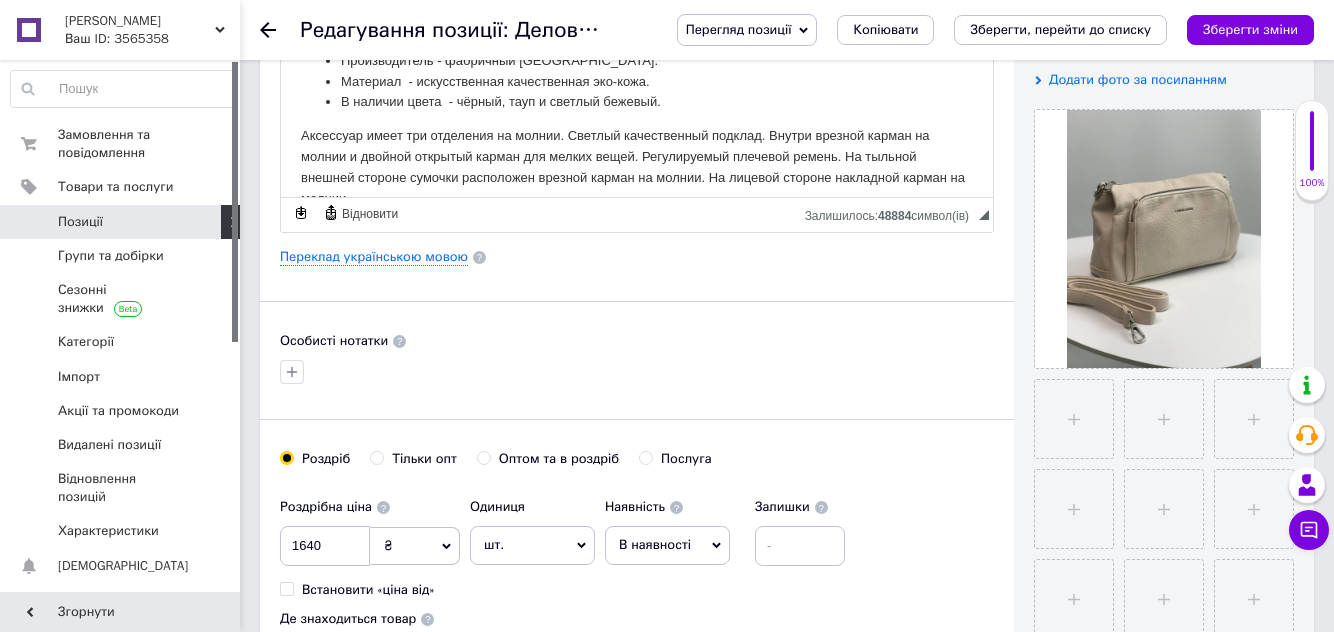 type on "C:\fakepath\IMG_20250712_161233_607.jpg" 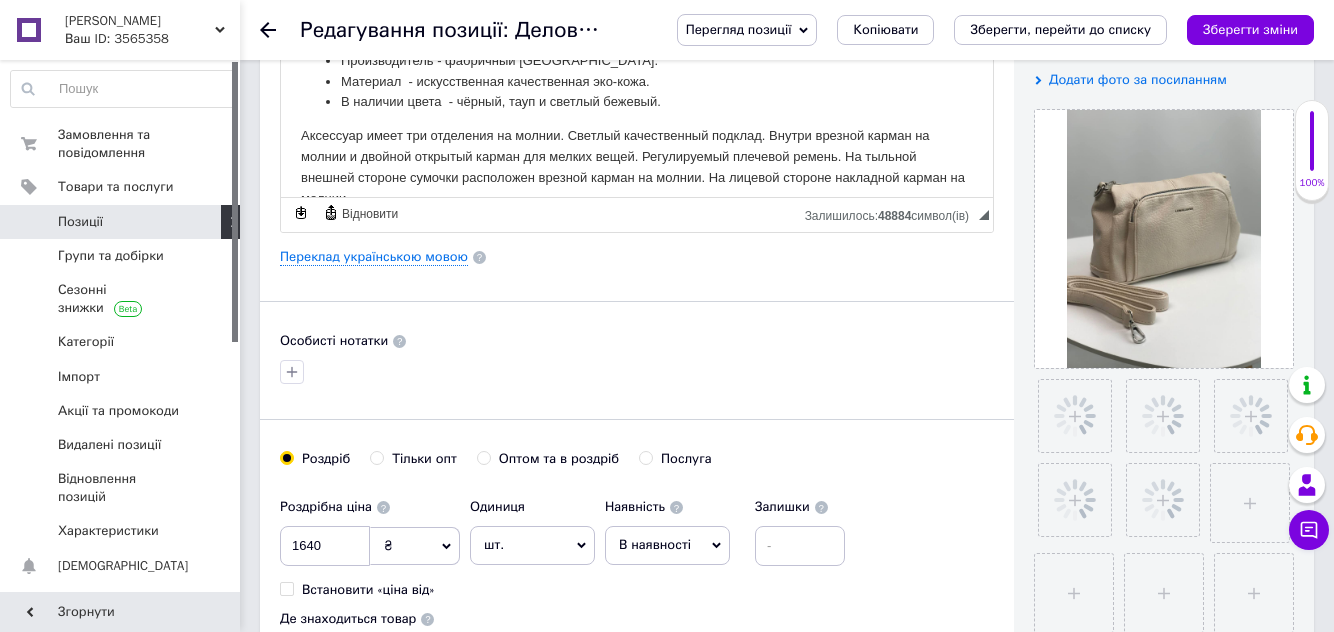 click on "В наявності" at bounding box center [667, 545] 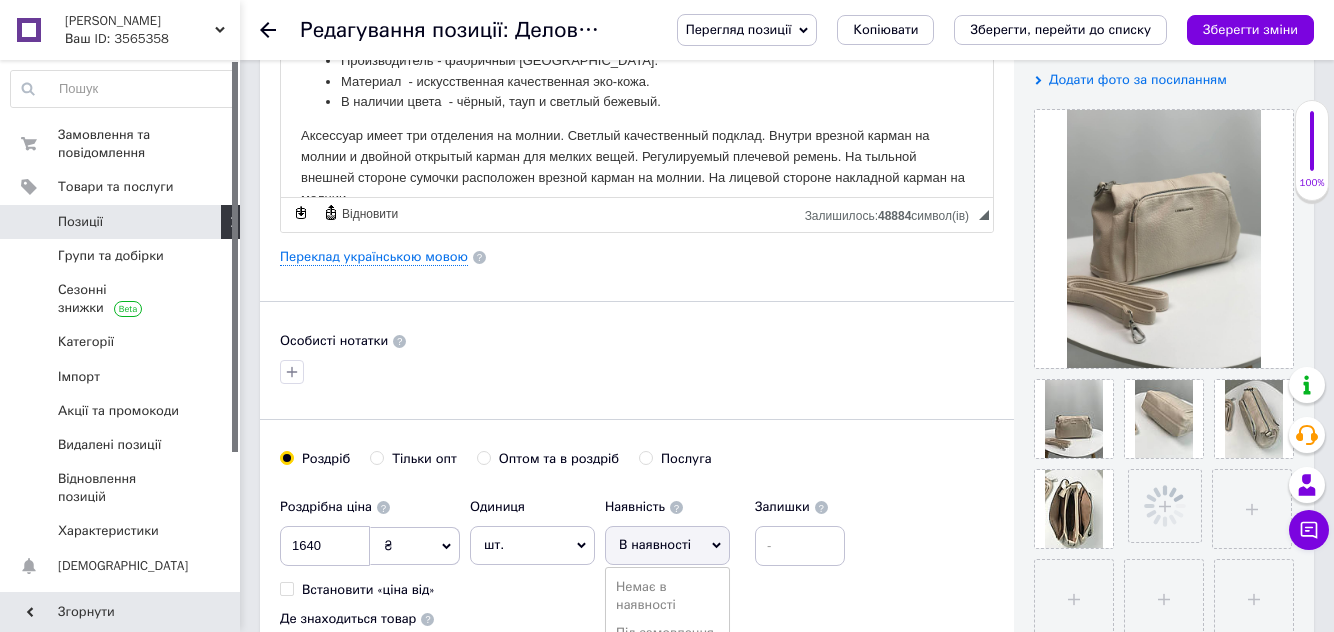 scroll, scrollTop: 396, scrollLeft: 0, axis: vertical 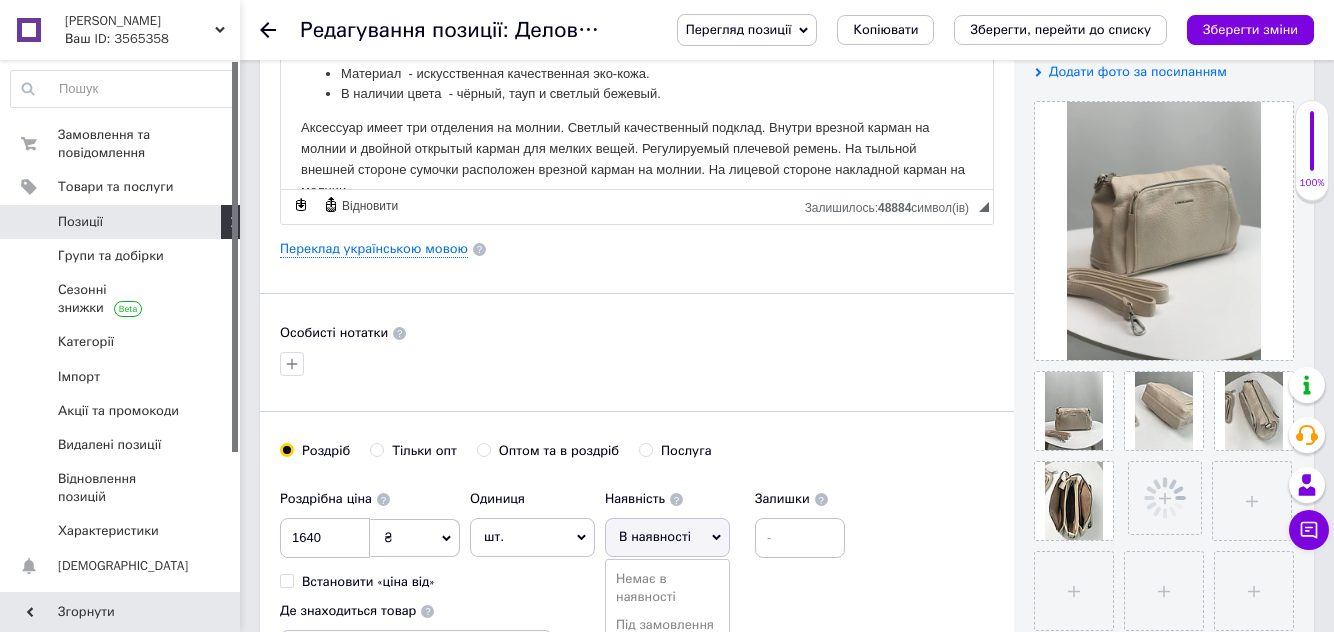 click on "Готово до відправки" at bounding box center (667, 662) 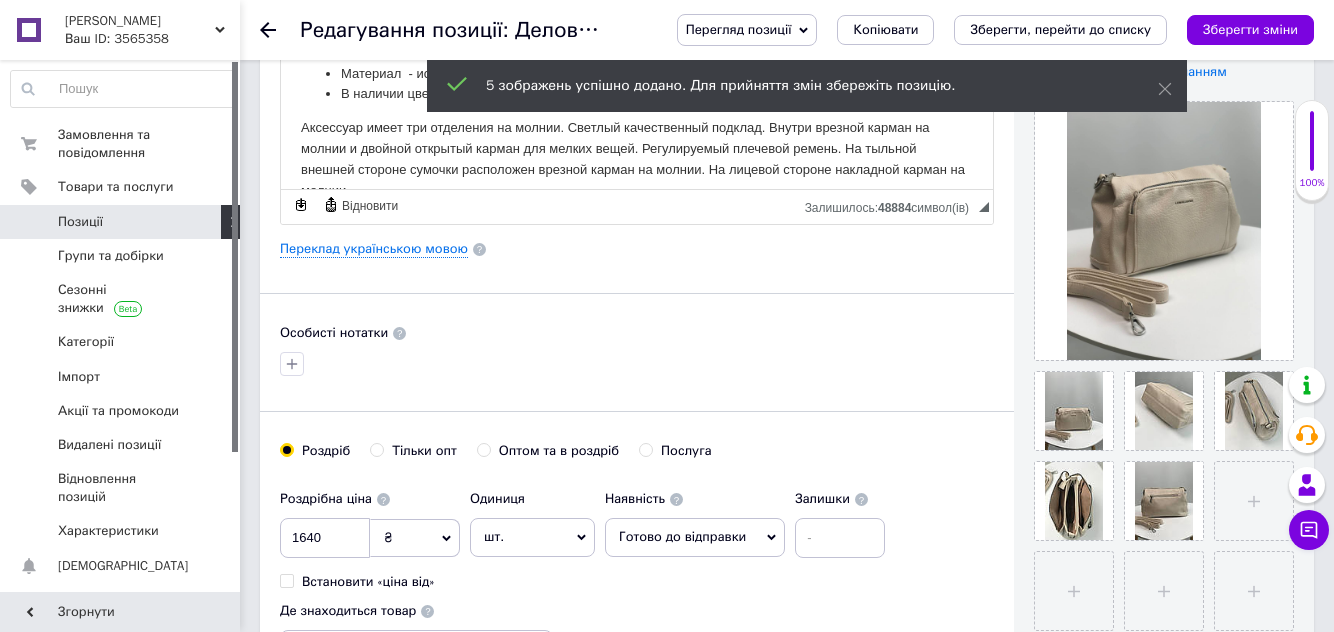 click at bounding box center (1254, 501) 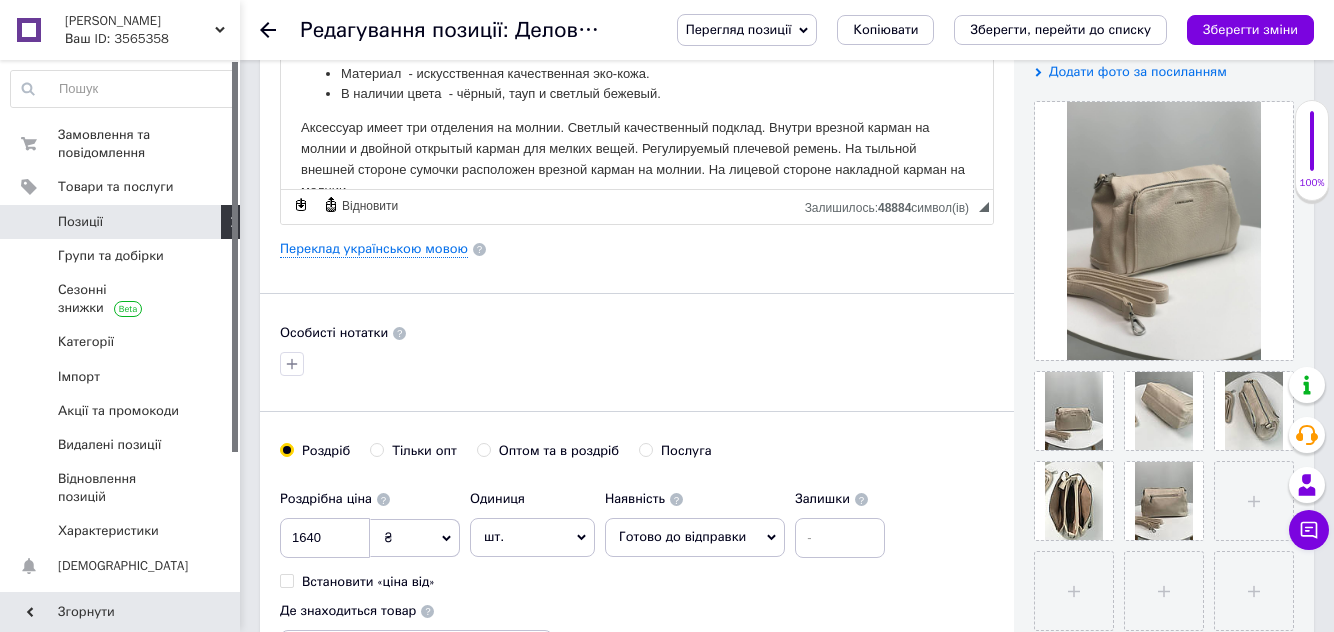 type on "C:\fakepath\IMG_20250712_161240_316.jpg" 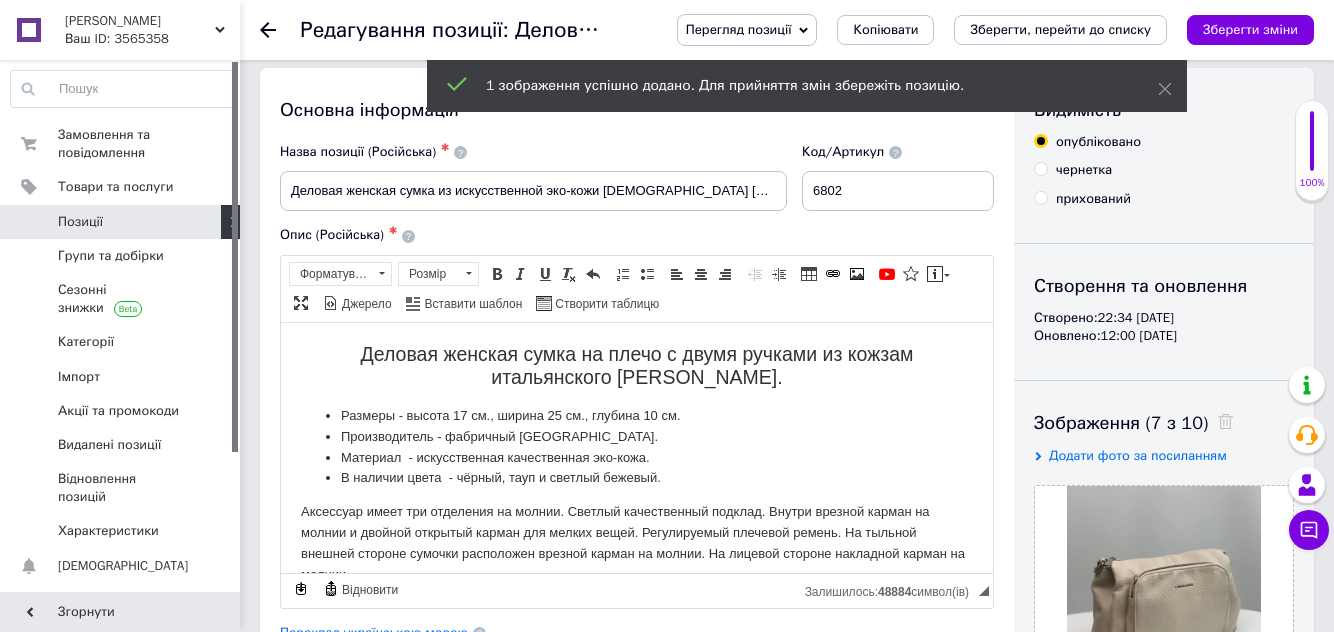 scroll, scrollTop: 0, scrollLeft: 0, axis: both 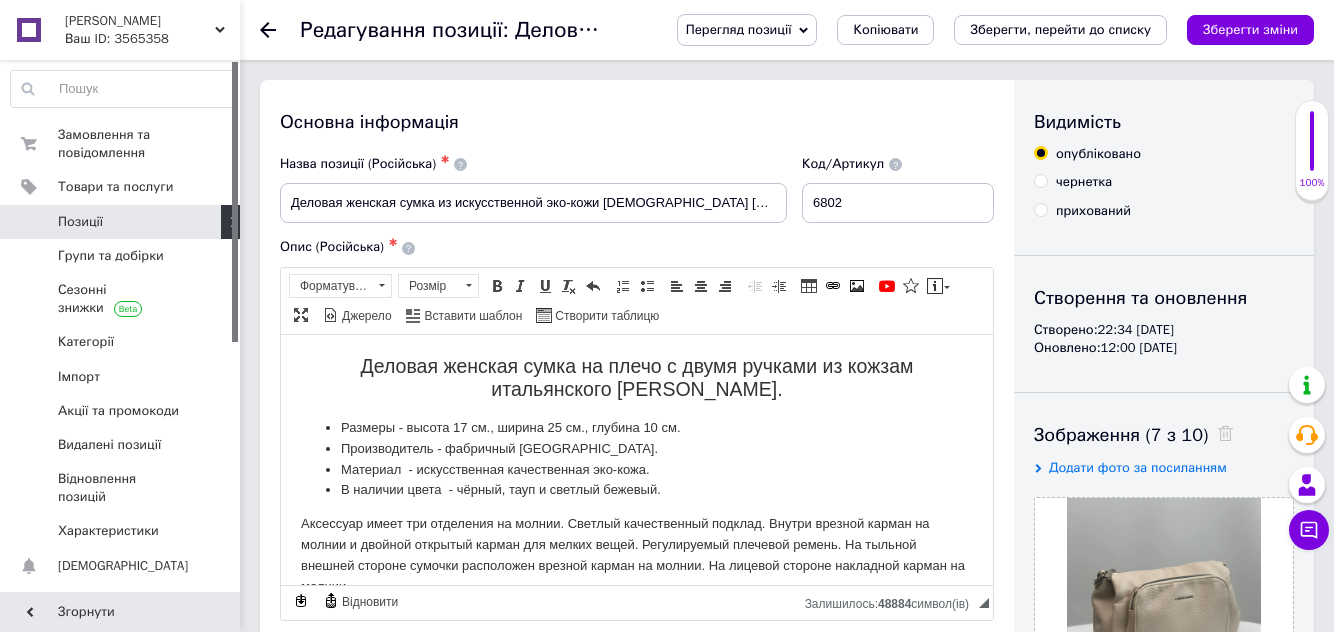 click on "Размеры - высота 17 см., ширина 25 см., глубина 10 см." at bounding box center (637, 427) 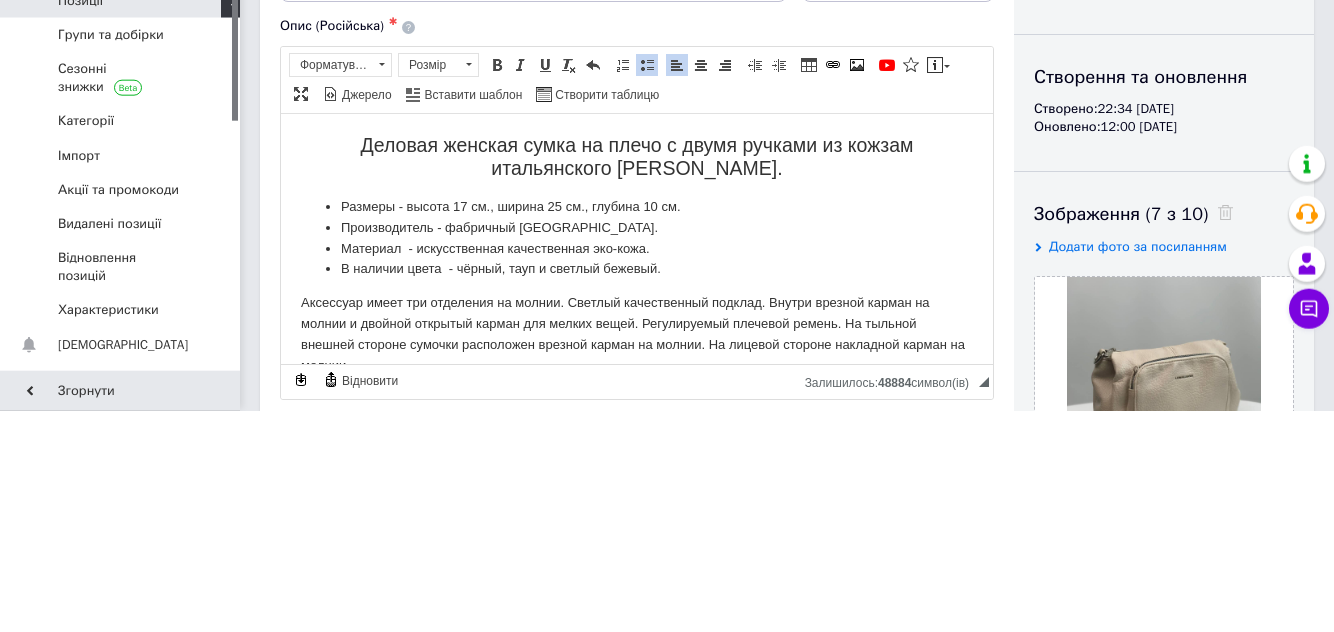 scroll, scrollTop: 26, scrollLeft: 0, axis: vertical 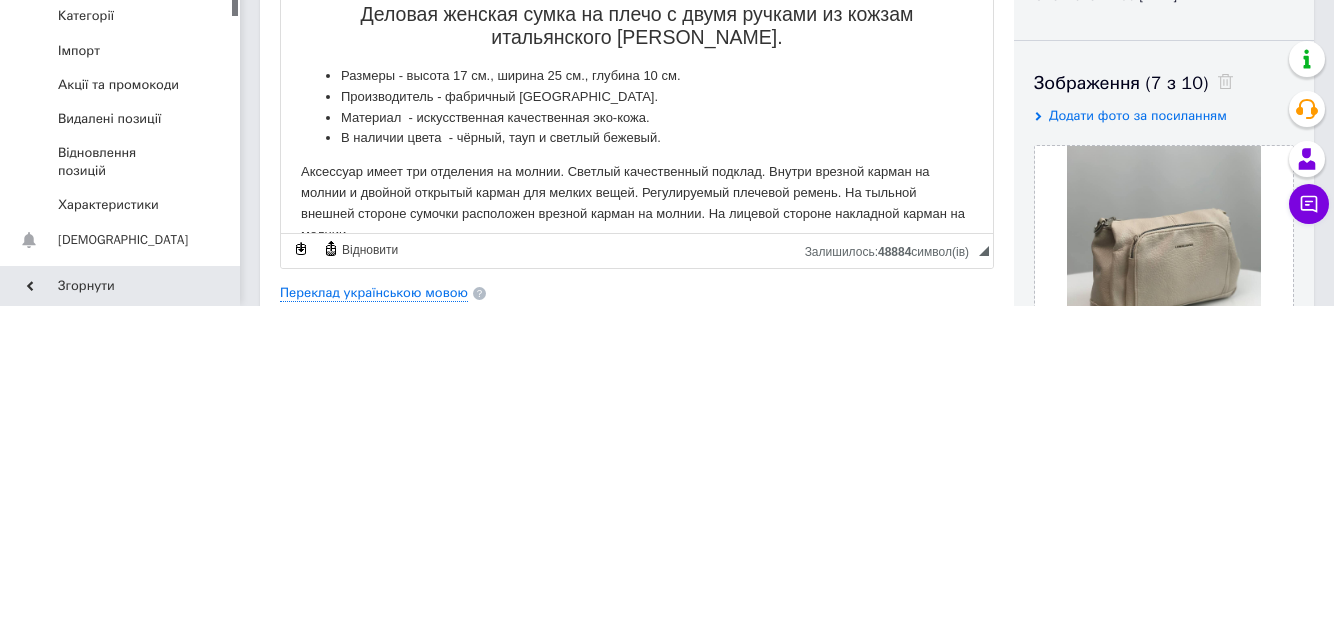type 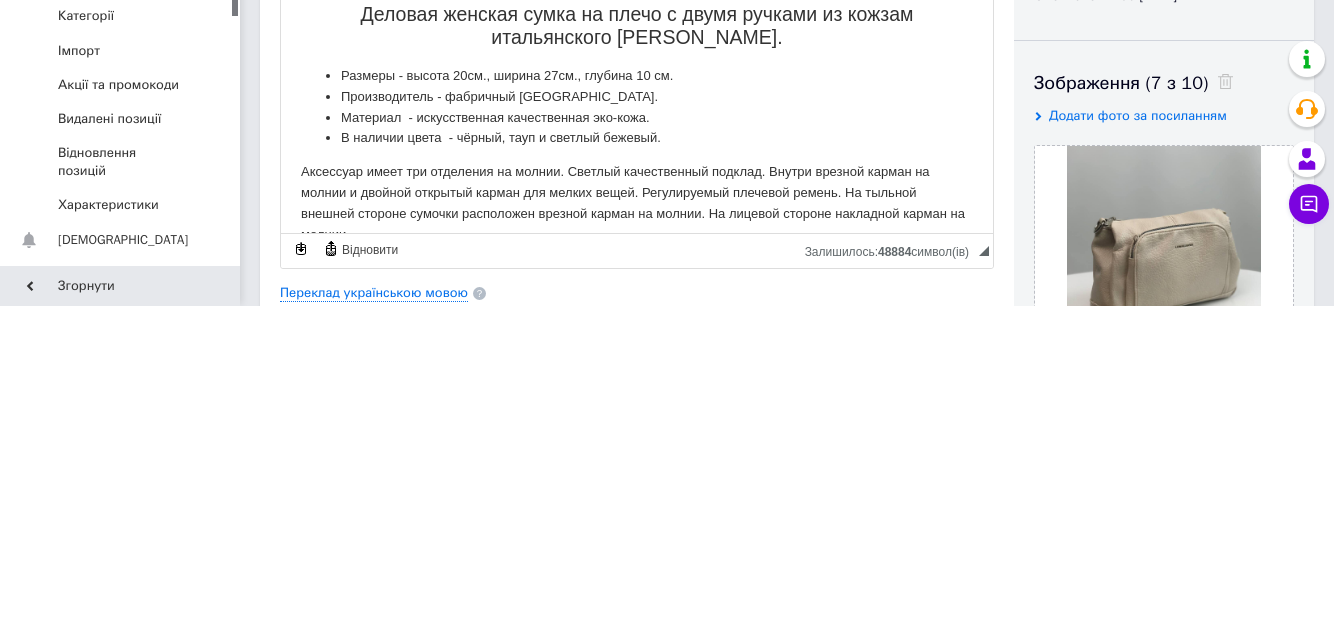 click on "Размеры - высота 20  см., ширина 27  см., глубина 10 см." at bounding box center [637, 76] 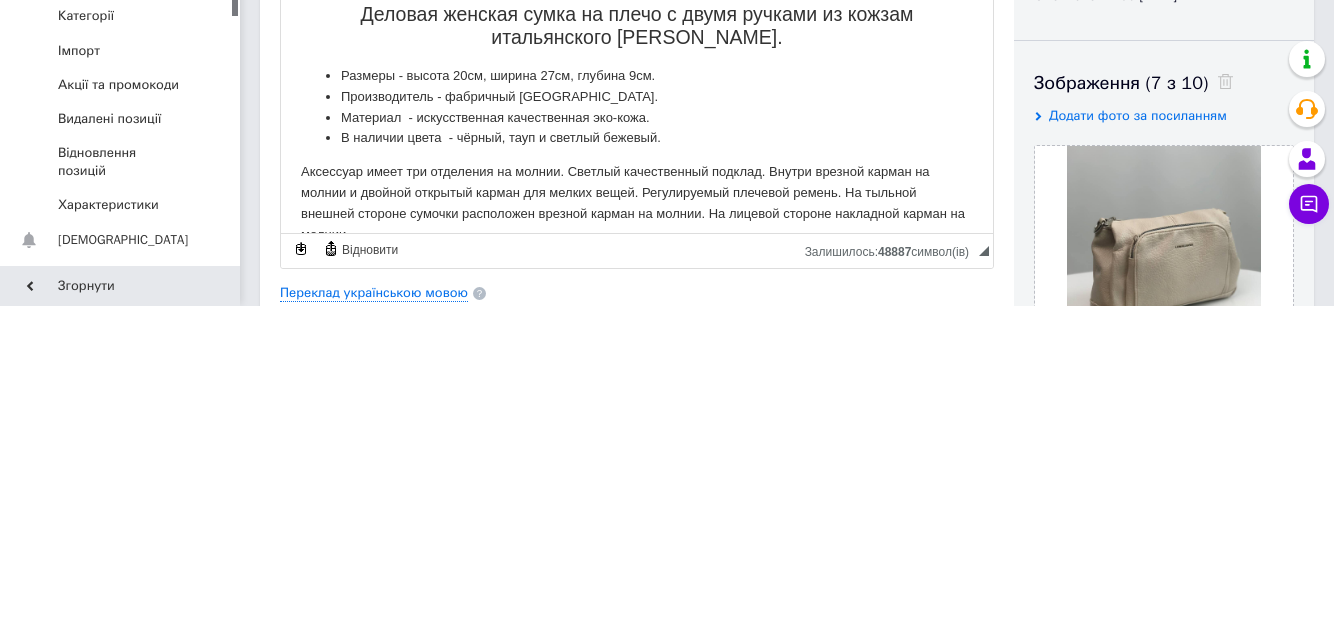 click on "В наличии цвета  - чёрный, тауп и светлый бежевый." at bounding box center (637, 138) 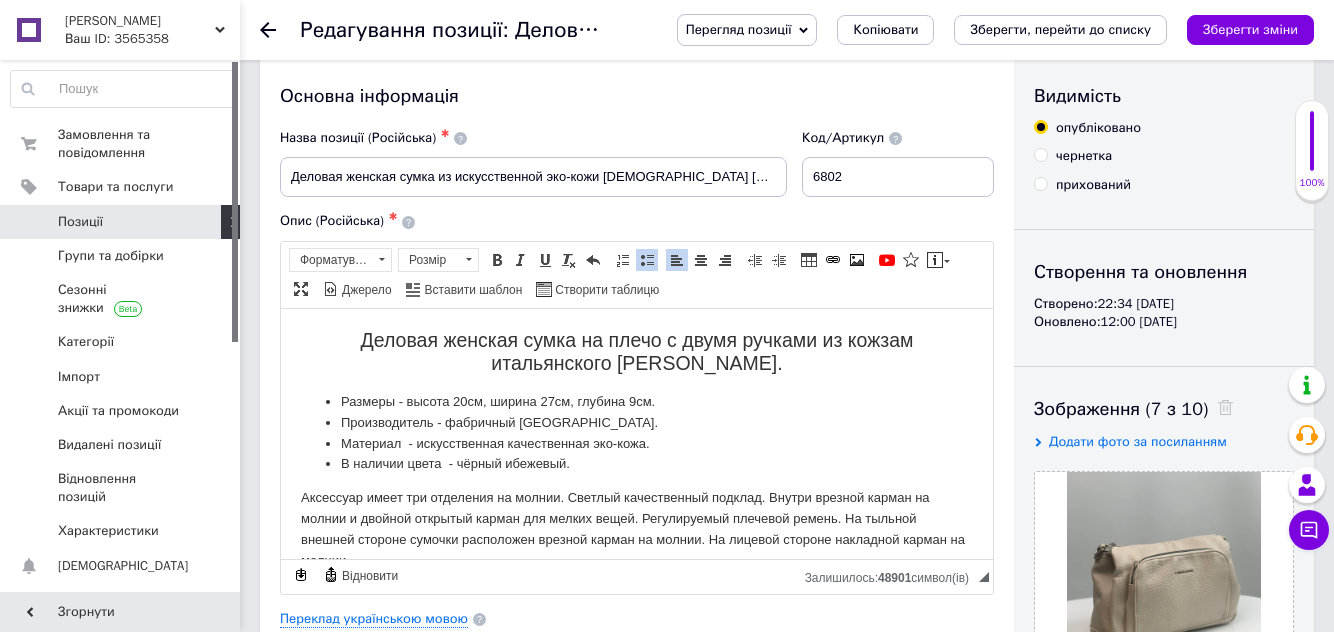 click on "Зберегти зміни" at bounding box center (1250, 30) 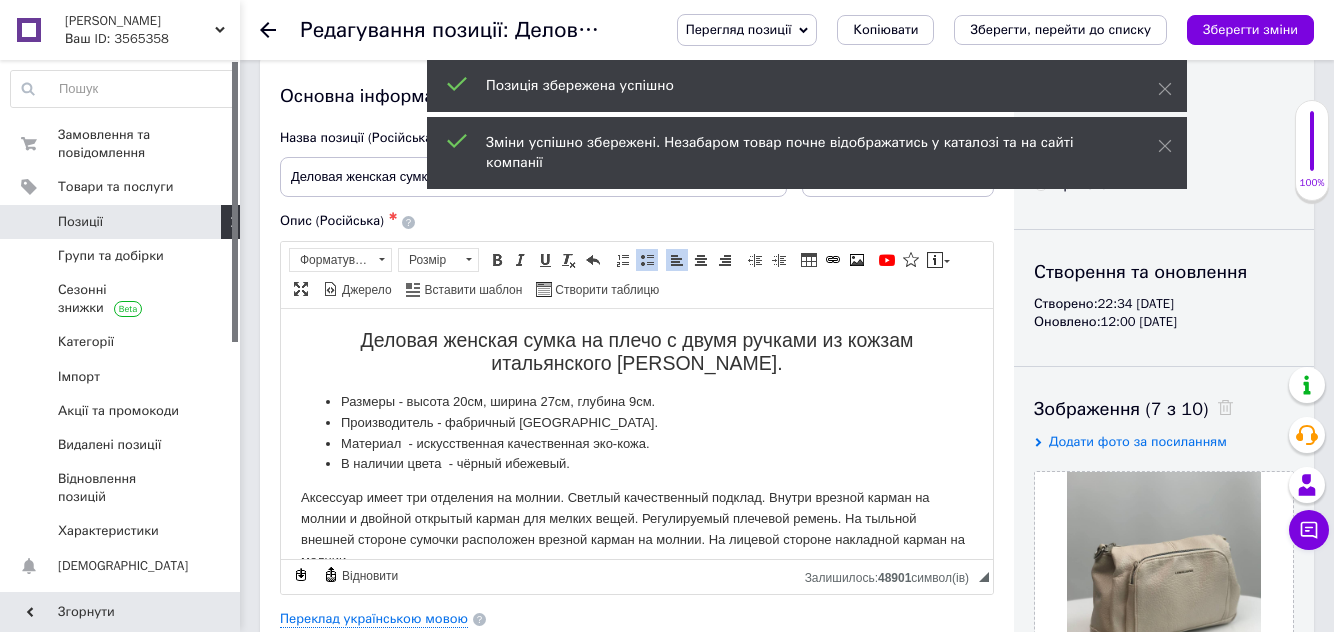 scroll, scrollTop: 109, scrollLeft: 0, axis: vertical 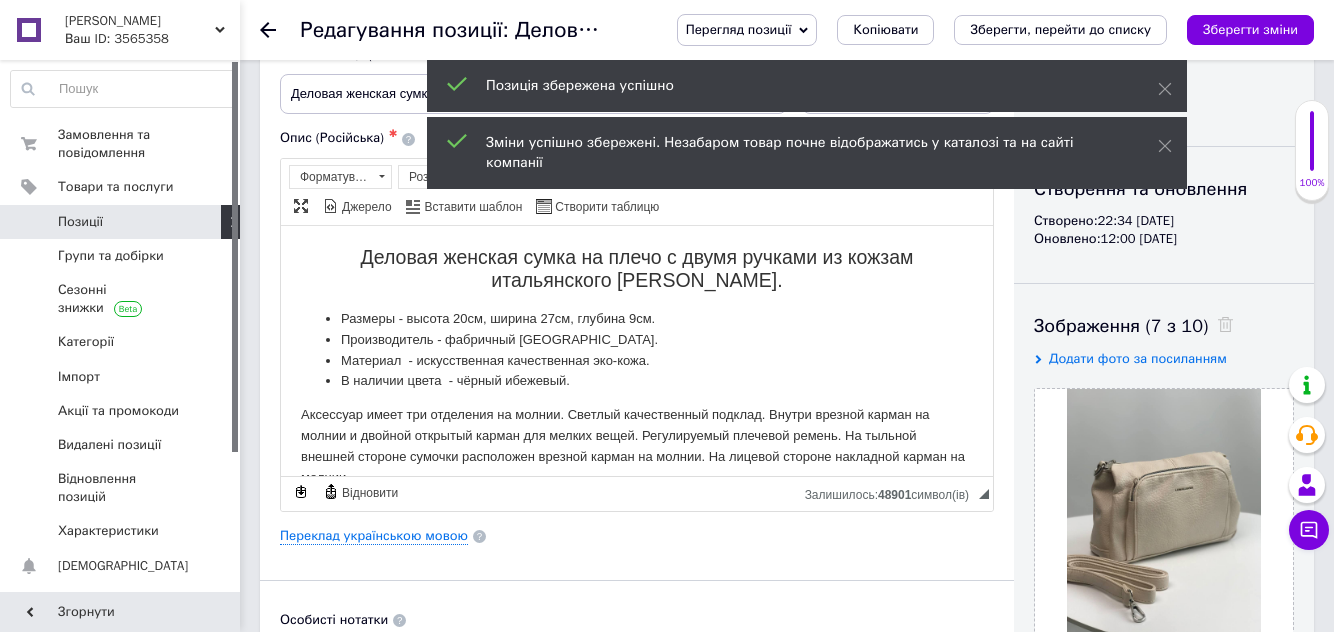 click on "Переклад українською мовою" at bounding box center [374, 536] 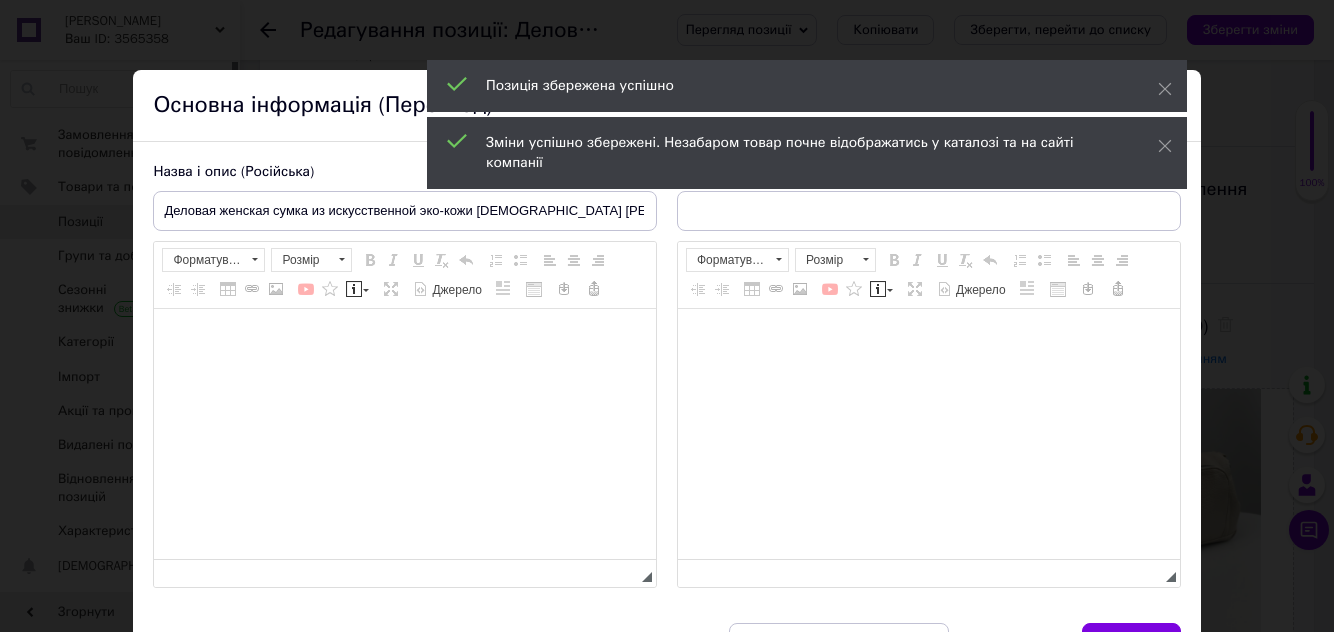 type on "[PERSON_NAME] жіноча сумка на плече зі штучної екошкіри [DEMOGRAPHIC_DATA] [PERSON_NAME]." 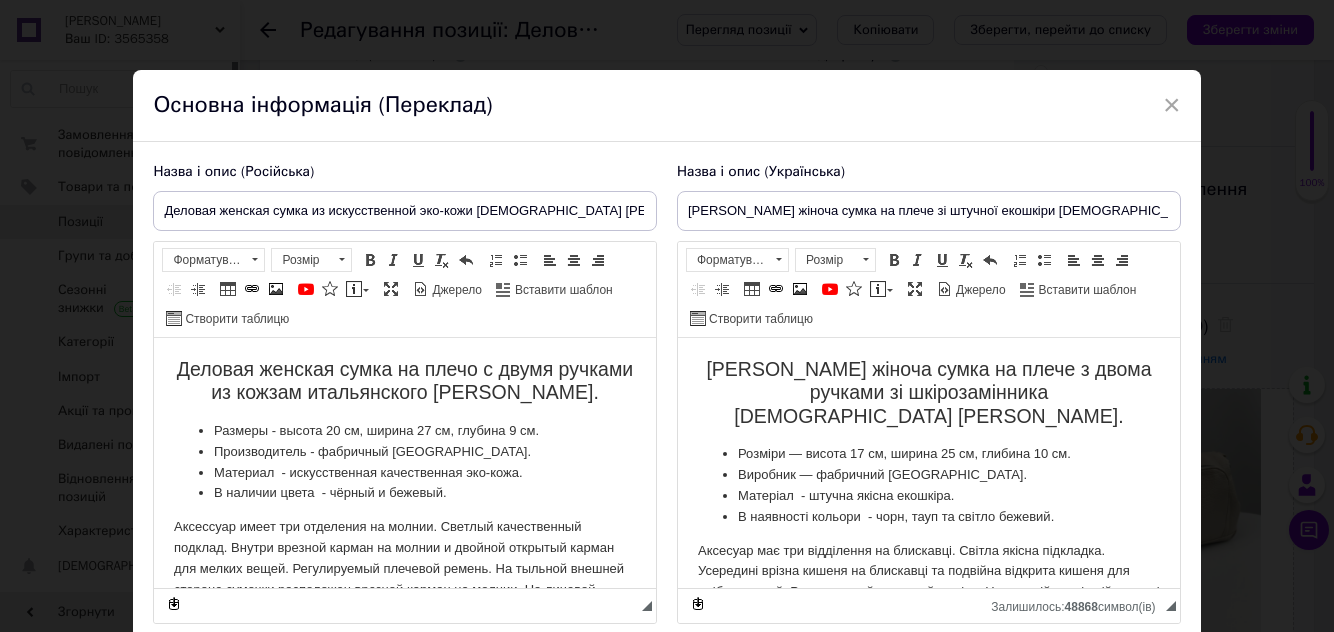 scroll, scrollTop: 0, scrollLeft: 0, axis: both 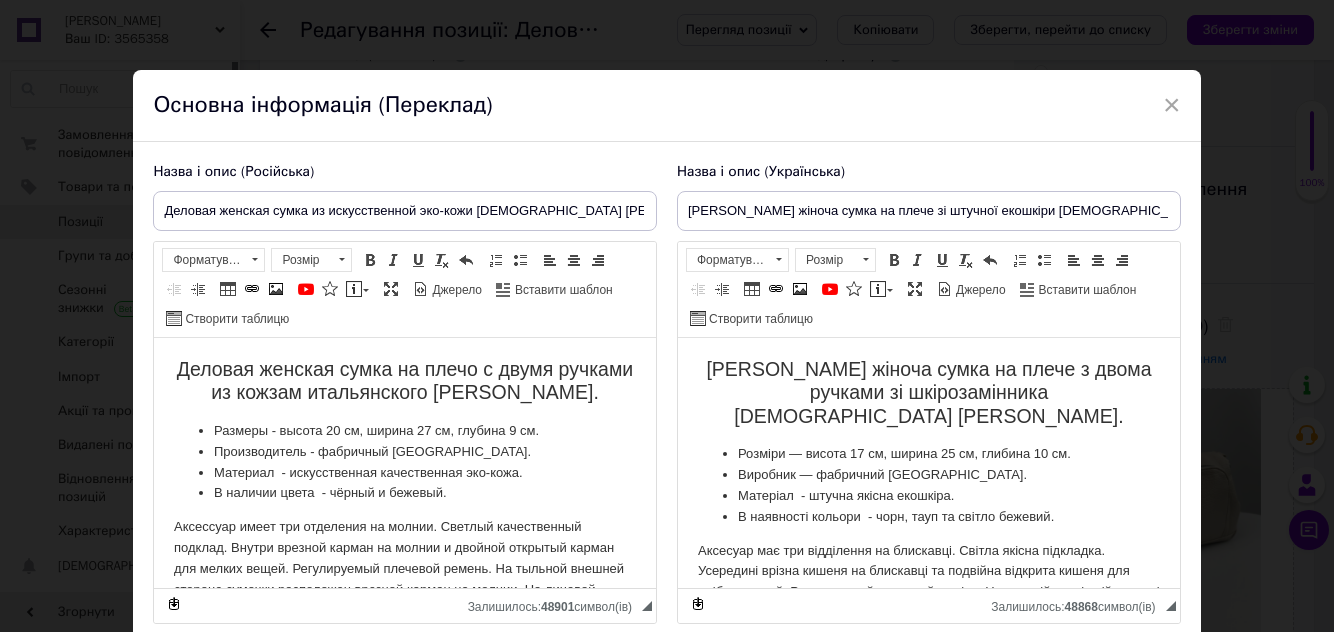 click on "Розміри — висота 17 см, ширина 25 см, глибина 10 см." at bounding box center (929, 454) 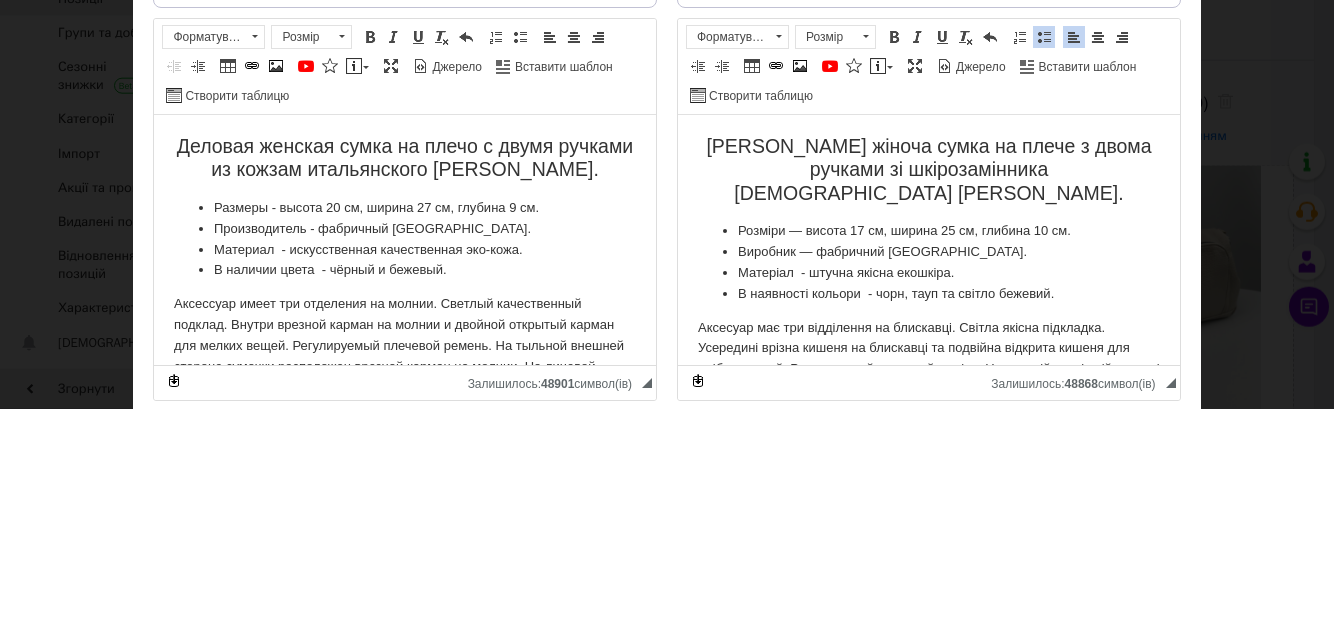 scroll, scrollTop: 109, scrollLeft: 0, axis: vertical 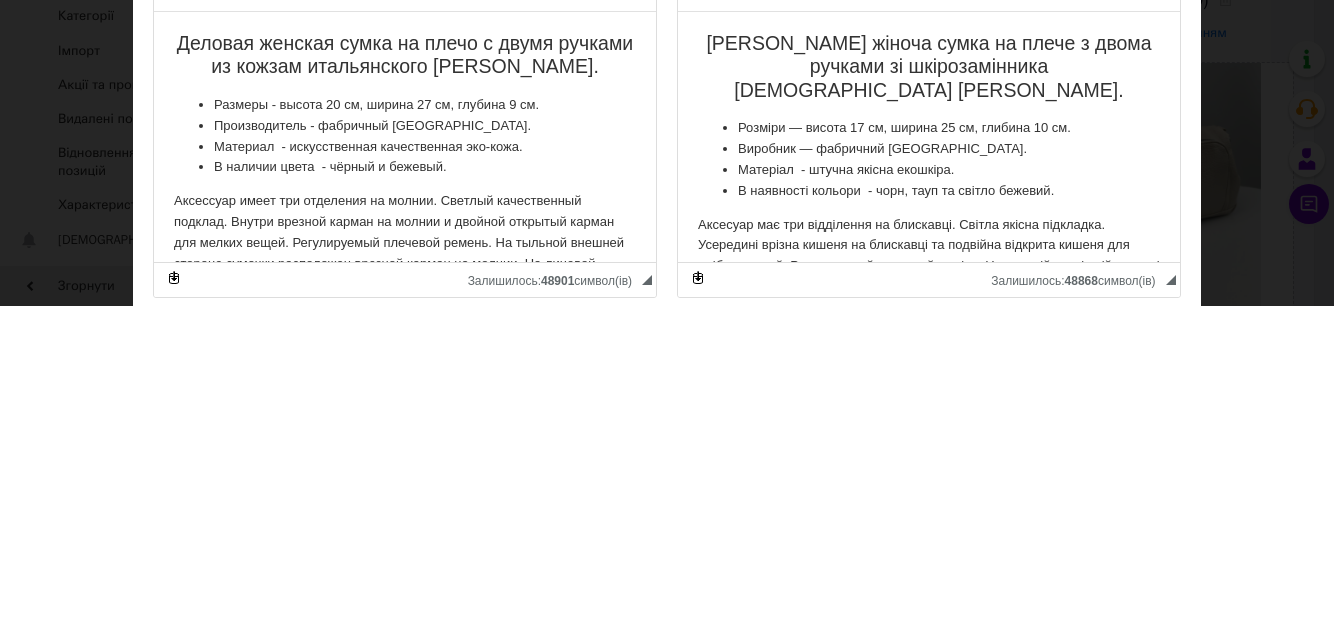type 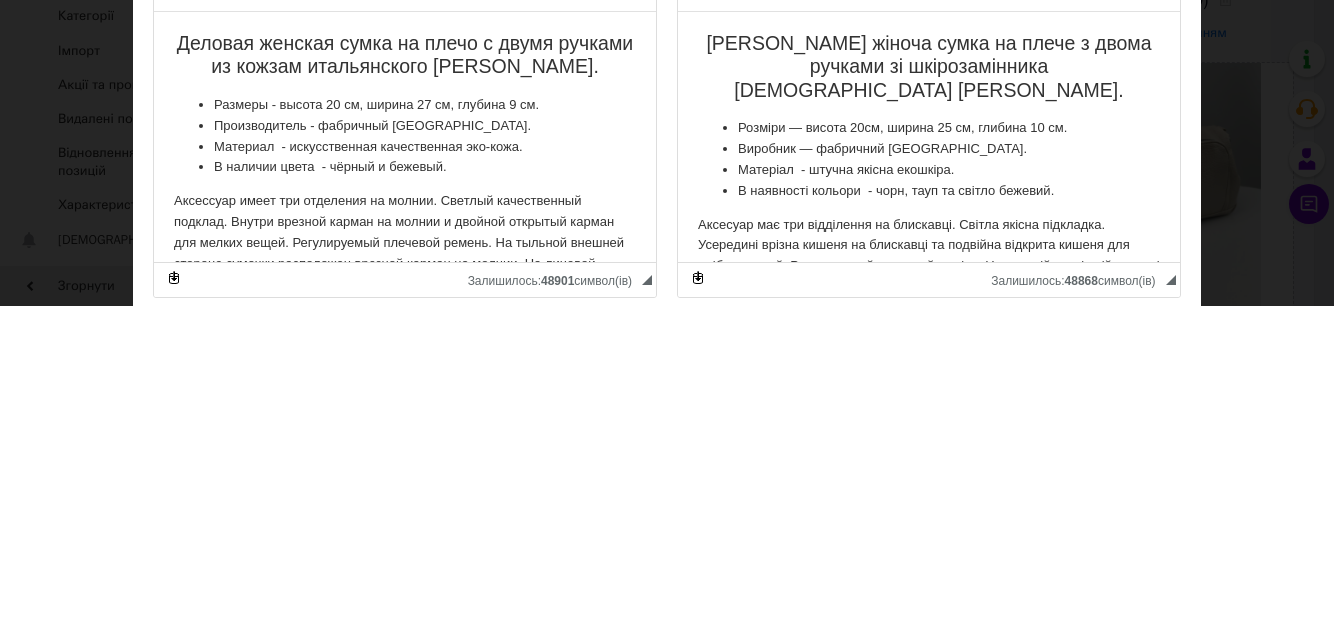 click on "[PERSON_NAME] жіноча сумка на плече з двома ручками зі шкірозамінника [DEMOGRAPHIC_DATA] [PERSON_NAME].  Розміри — висота 20  см, ширина 25 см, глибина 10 см.  Виробник — фабричний [GEOGRAPHIC_DATA].  Матеріал  - штучна якісна екошкіра.  В наявності кольори  - чорн, тауп та світло бежевий.     Luigisanto - популярний італійський бренд модних і стильних шкіргалантерейних виробів. Фабрика пошиття сумок Luigisanto розташована в [GEOGRAPHIC_DATA] та випускає сумки для всіх сезонів. Весь асортимент нашого магазину на сайті" at bounding box center (929, 346) 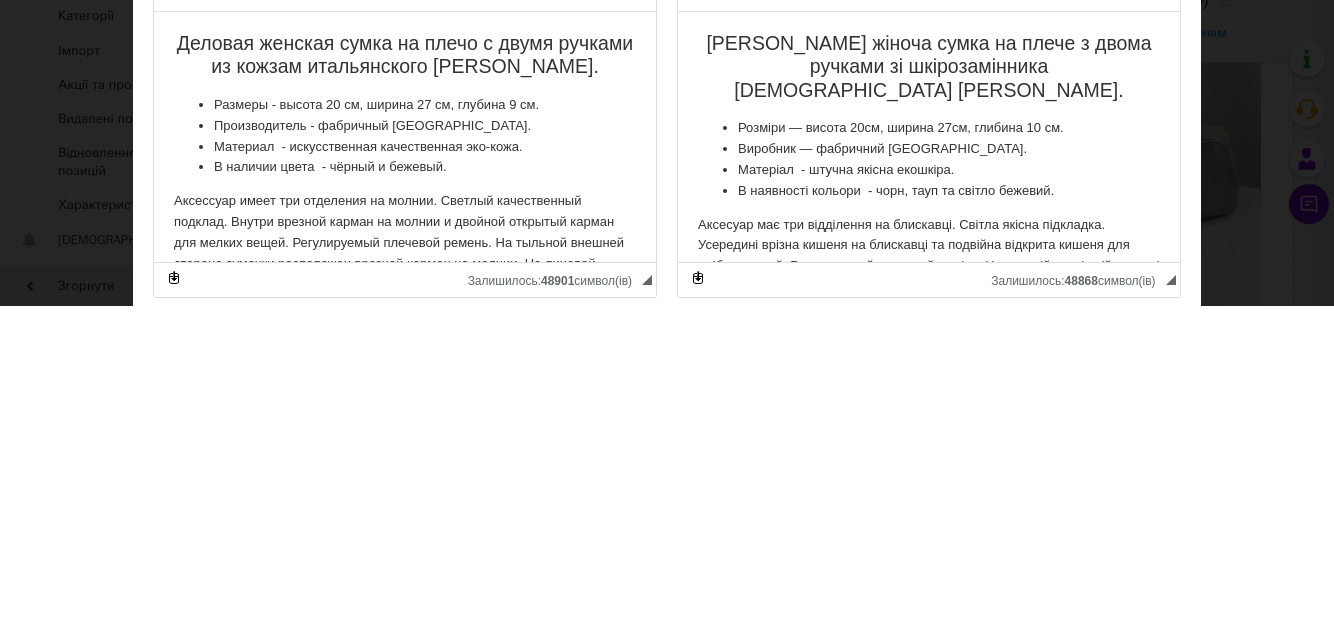click on "Розміри — висота 20  см, ширина 27  см, глибина 10 см." at bounding box center [929, 128] 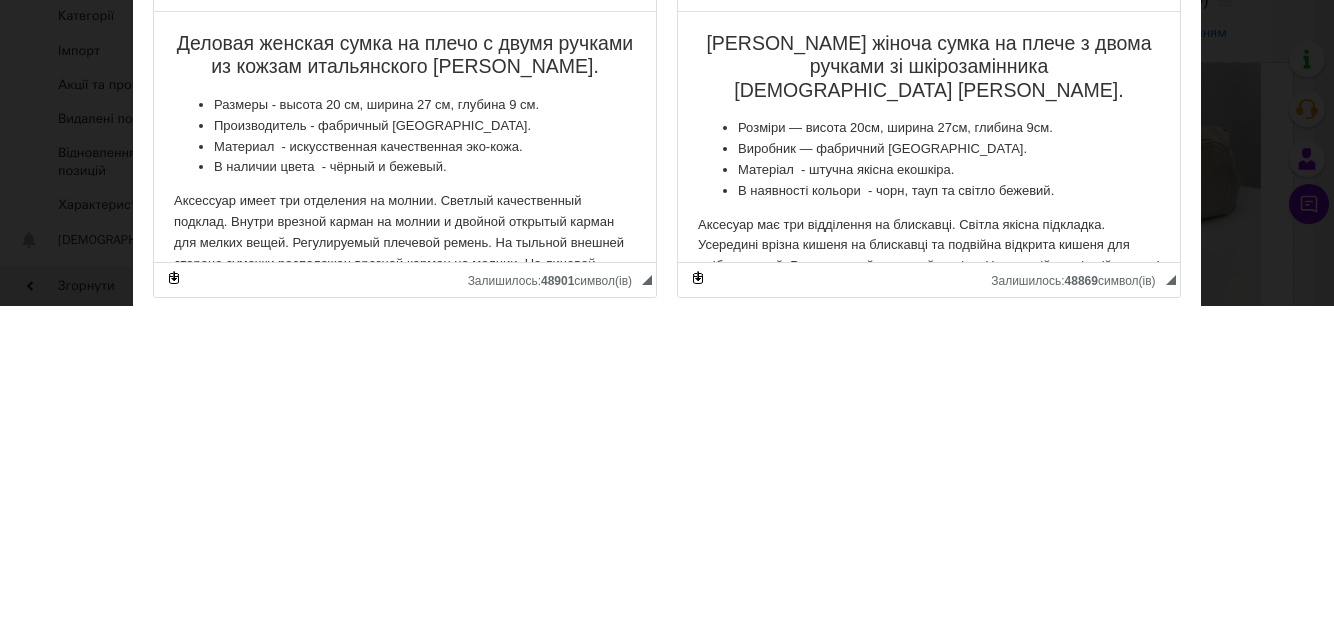 click on "В наявності кольори  - чорн, тауп та світло бежевий." at bounding box center [929, 191] 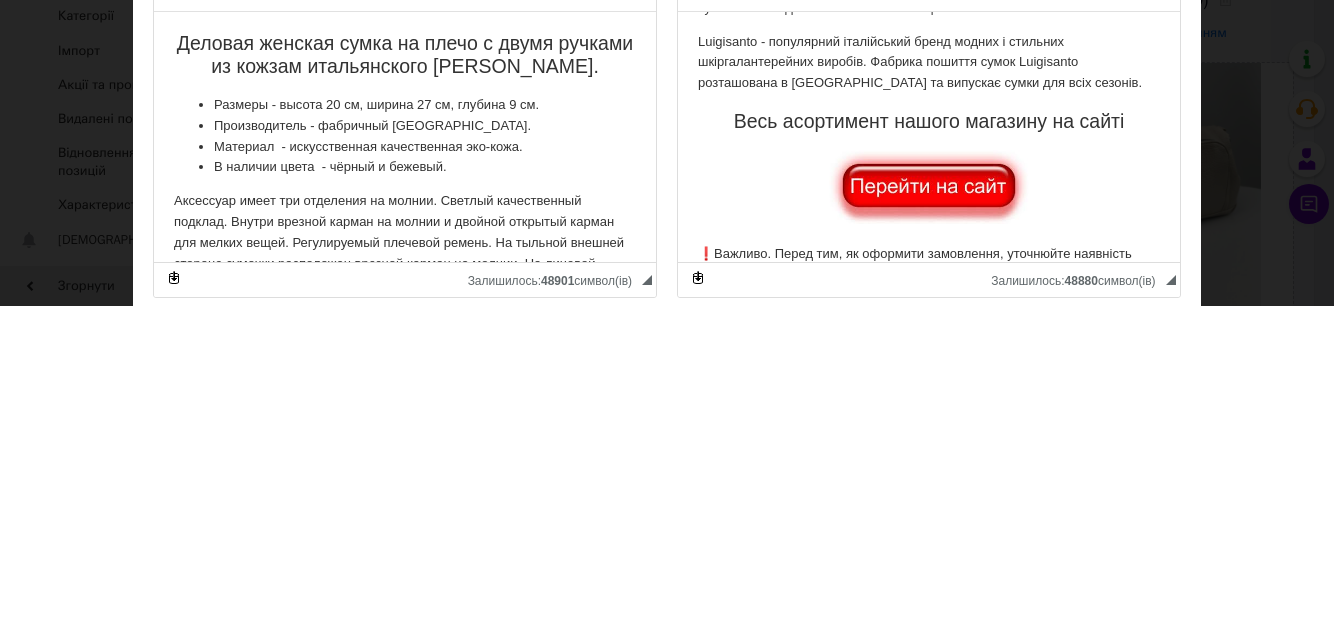 scroll, scrollTop: 314, scrollLeft: 0, axis: vertical 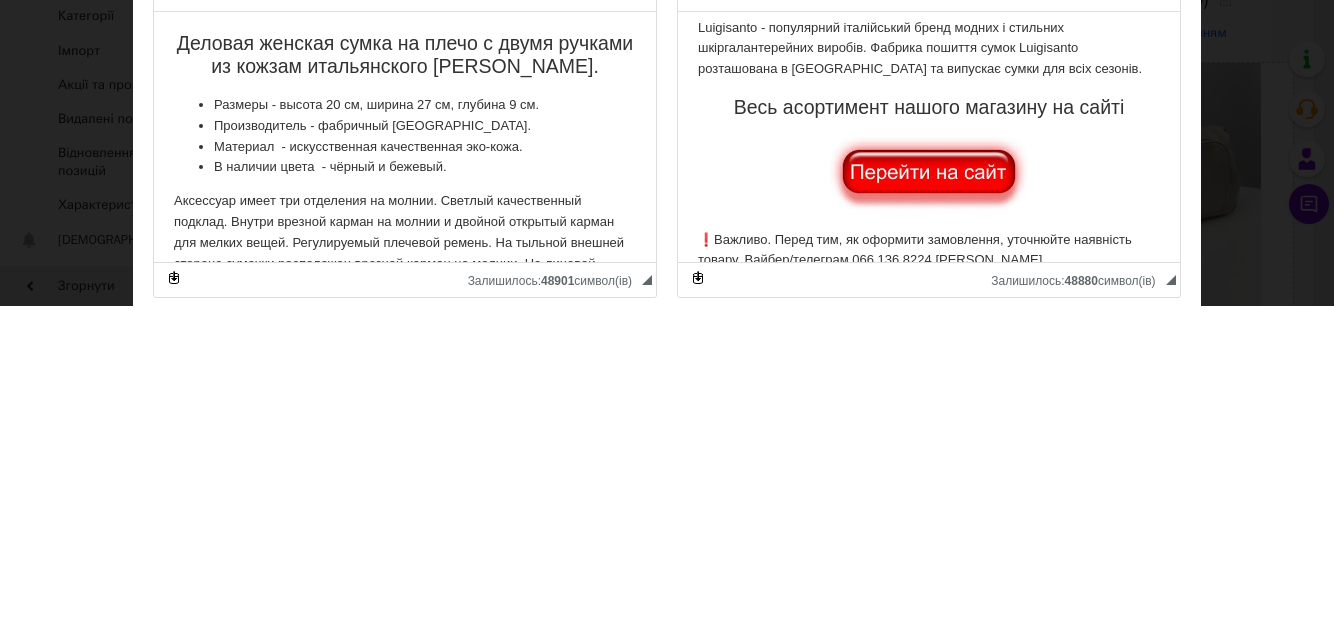 click at bounding box center [929, 176] 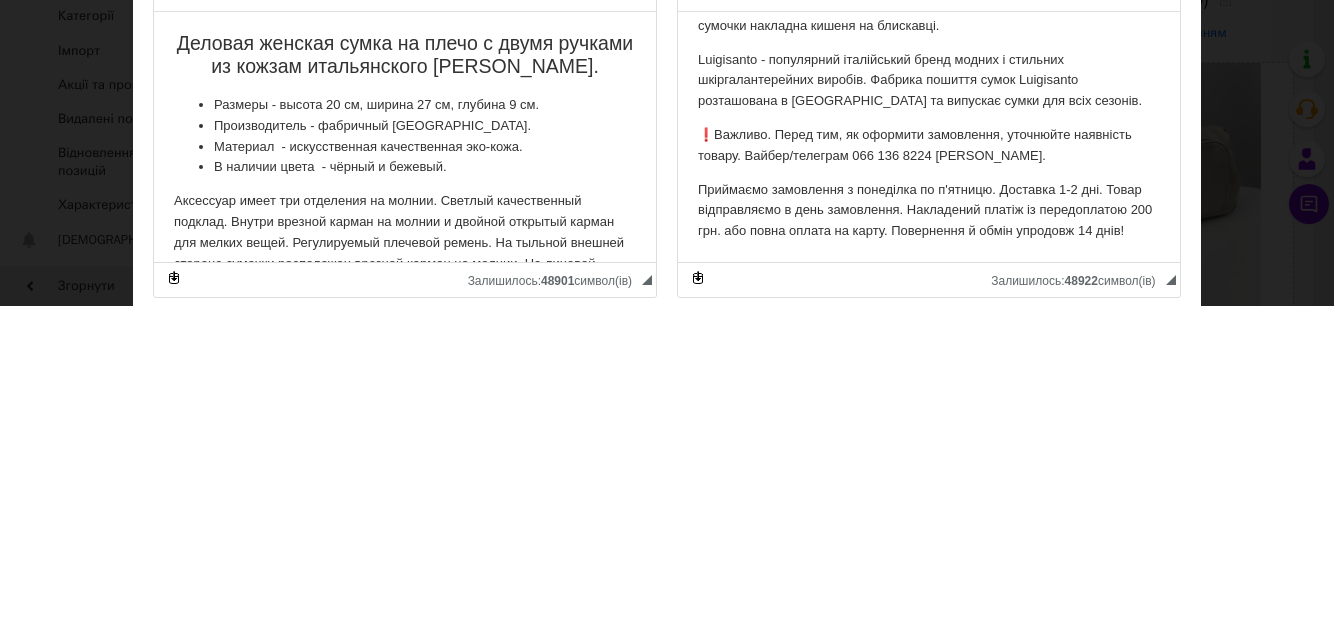 scroll, scrollTop: 279, scrollLeft: 0, axis: vertical 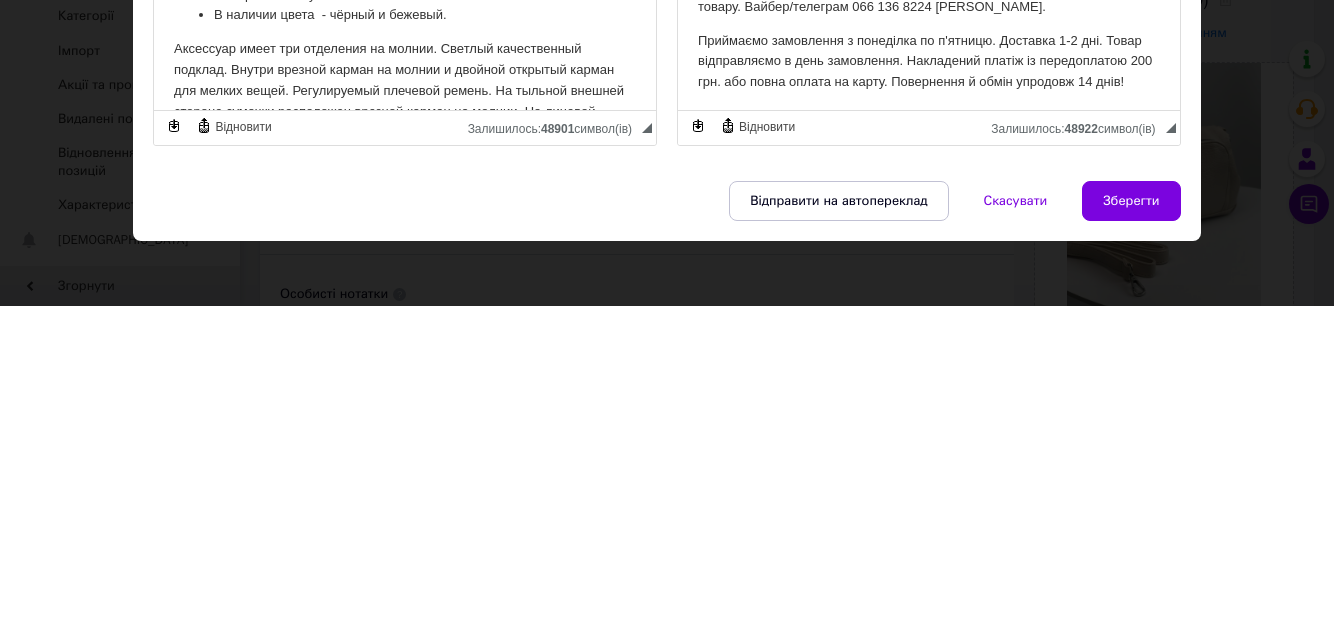 click on "Зберегти" at bounding box center [1131, 527] 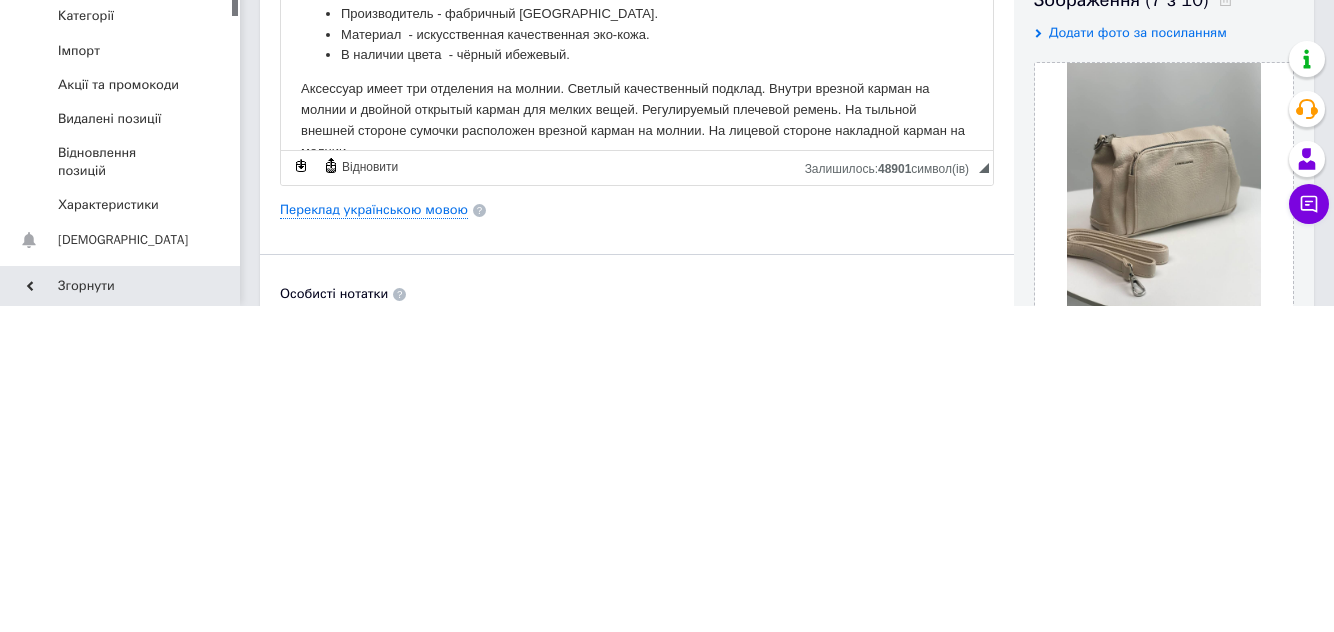 scroll, scrollTop: 109, scrollLeft: 0, axis: vertical 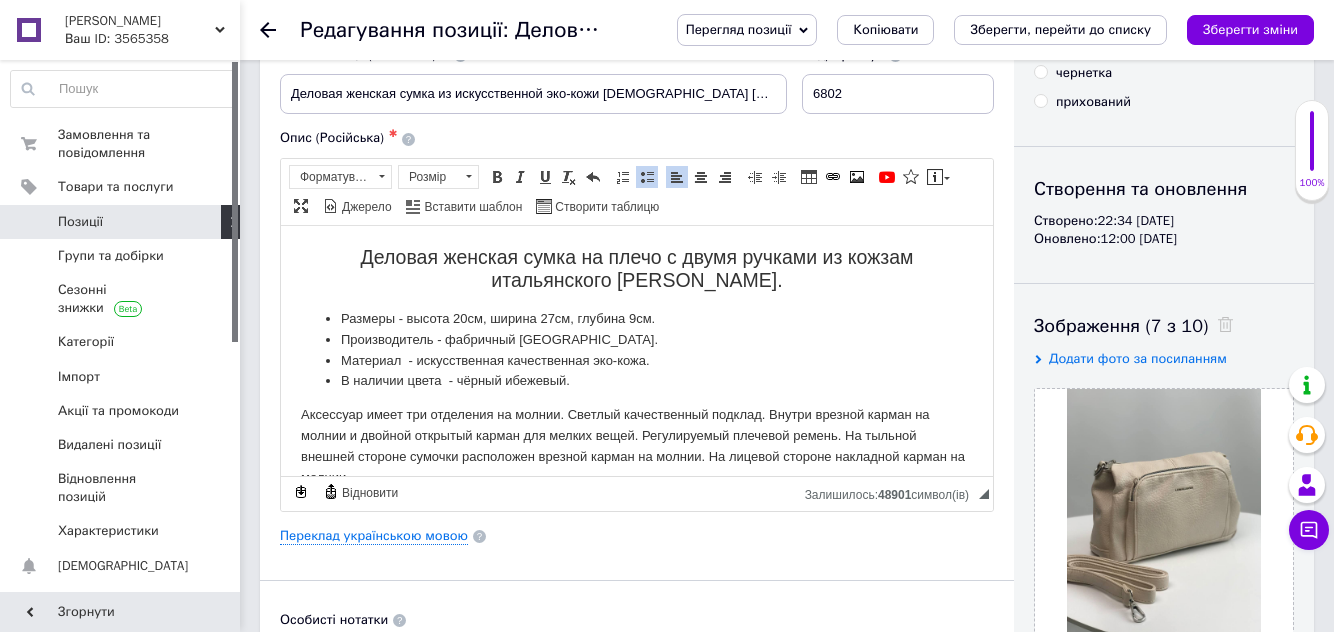 click on "Зберегти, перейти до списку" at bounding box center [1060, 29] 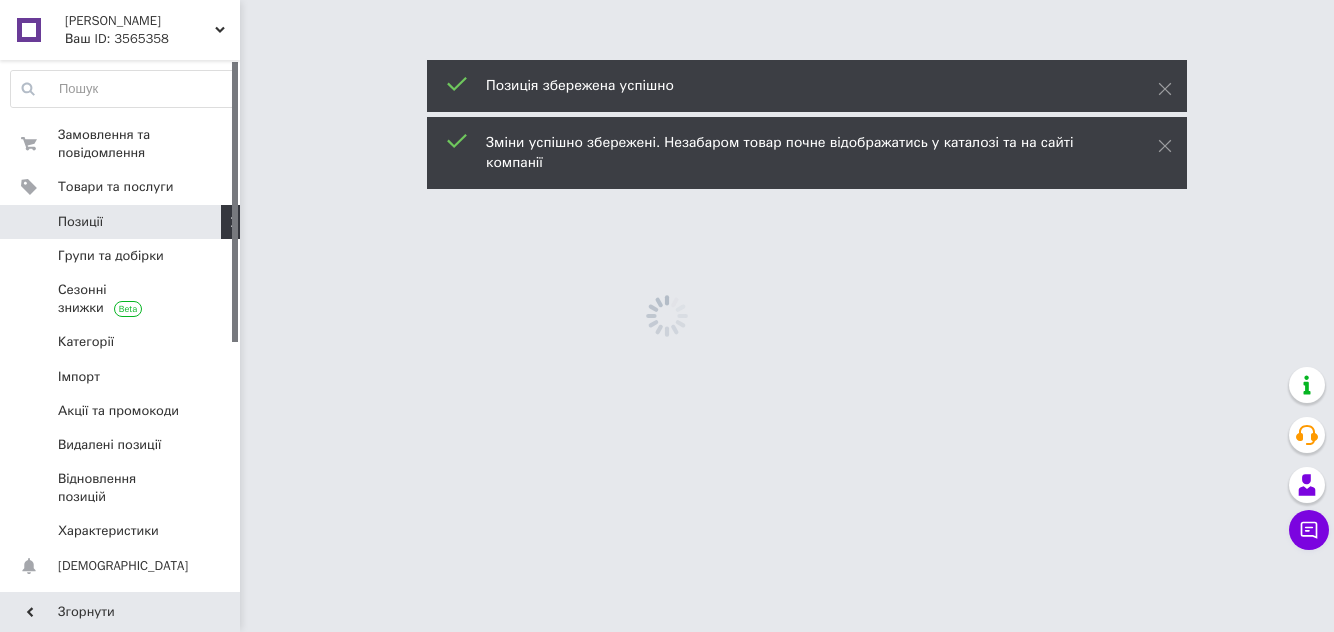 scroll, scrollTop: 0, scrollLeft: 0, axis: both 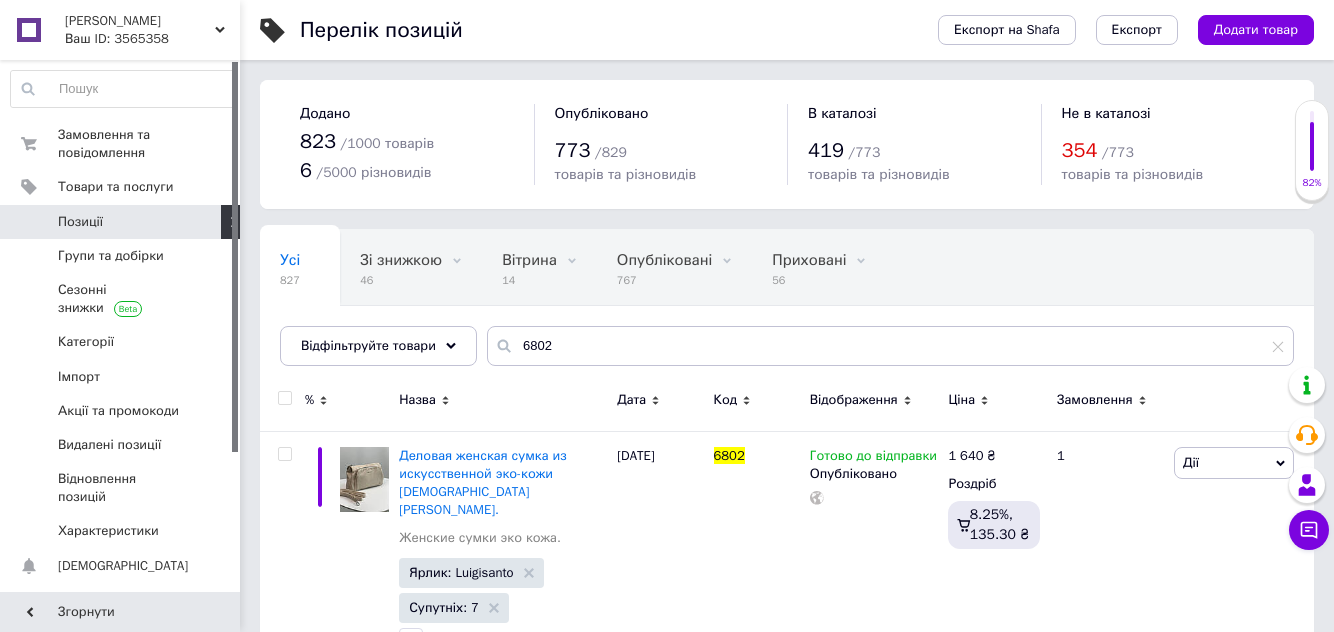 click on "1 640   ₴" at bounding box center [972, 456] 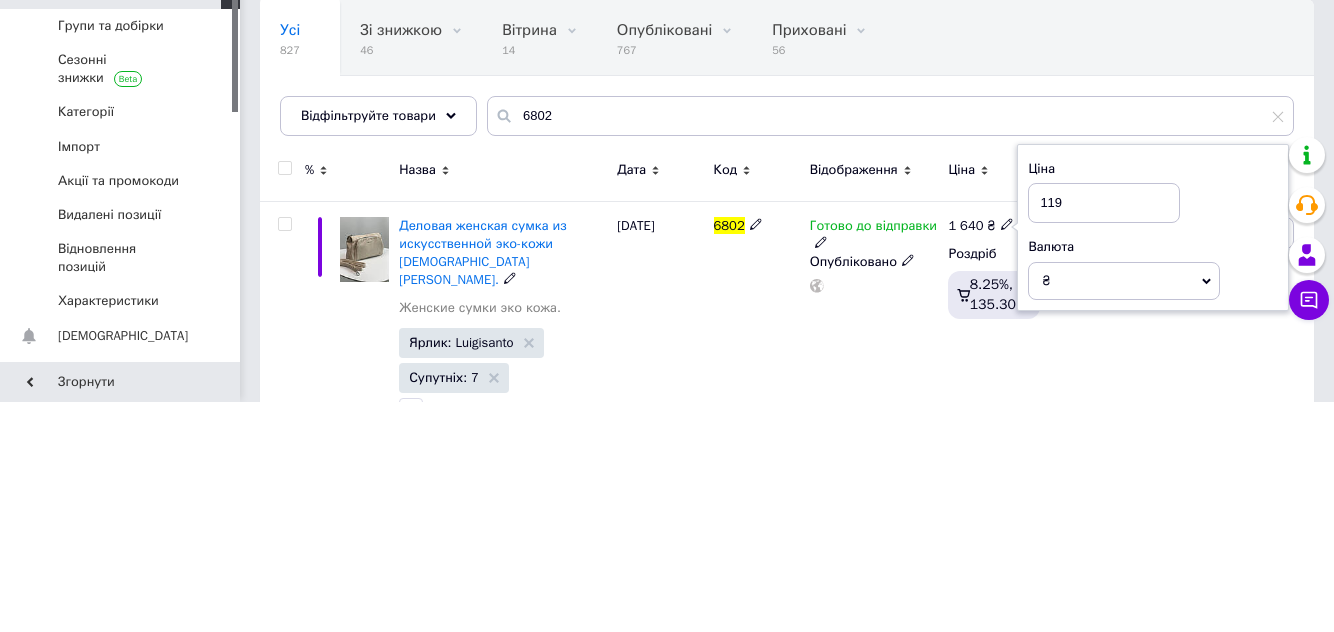 type on "1190" 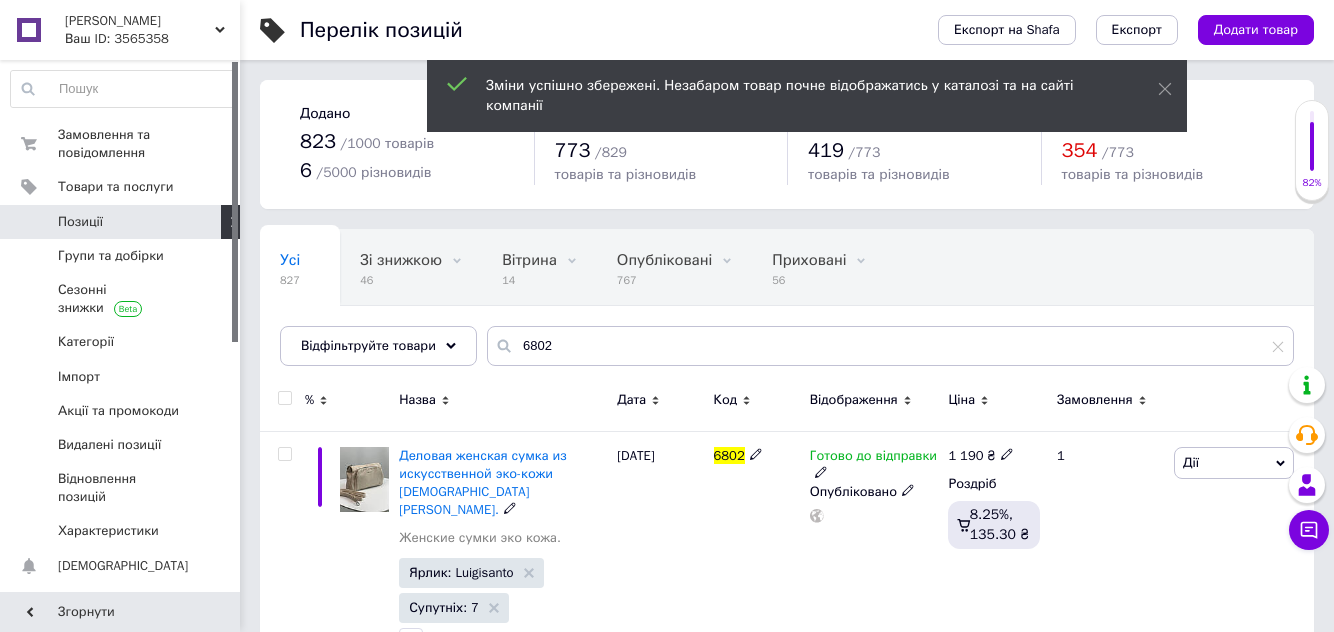click on "Деловая женская сумка из искусственной эко-кожи [DEMOGRAPHIC_DATA] [PERSON_NAME]." at bounding box center (482, 483) 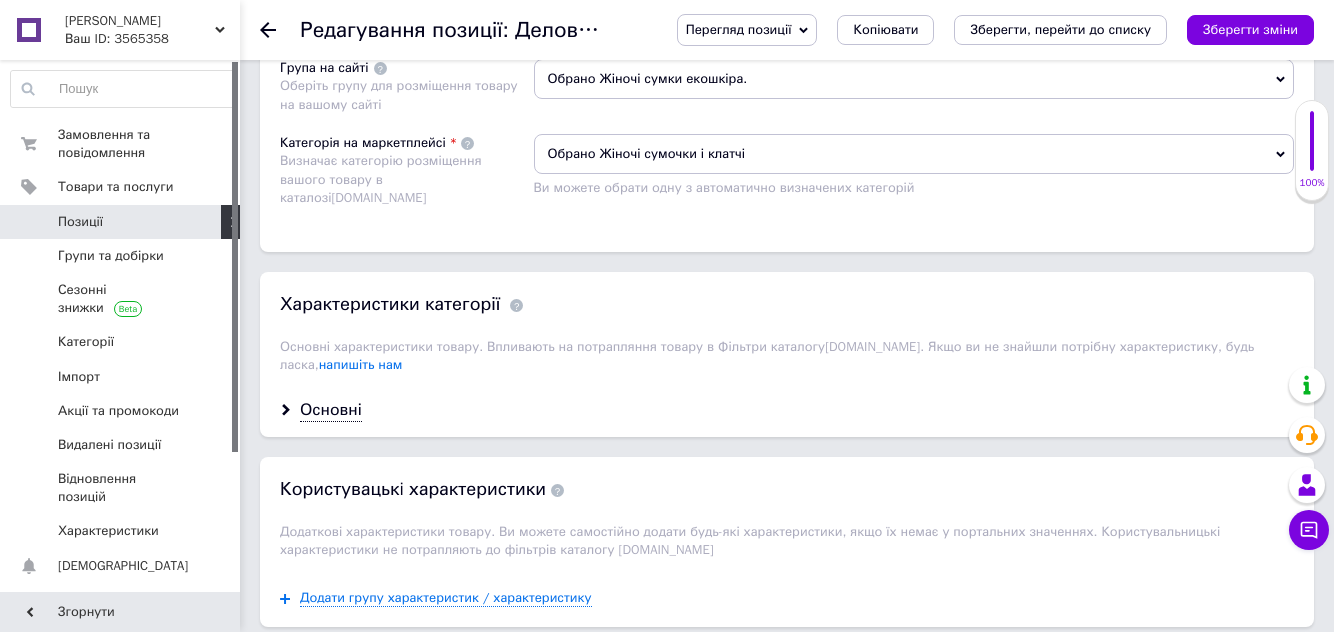 scroll, scrollTop: 1510, scrollLeft: 0, axis: vertical 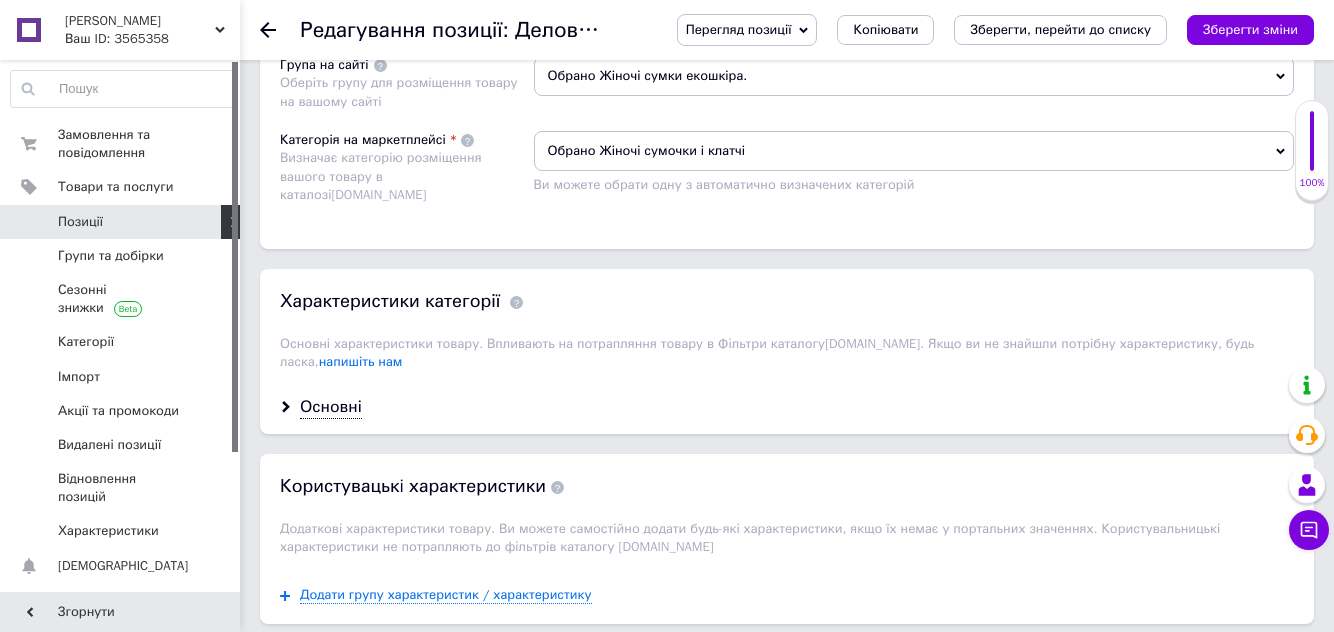 click on "Основні" at bounding box center [331, 407] 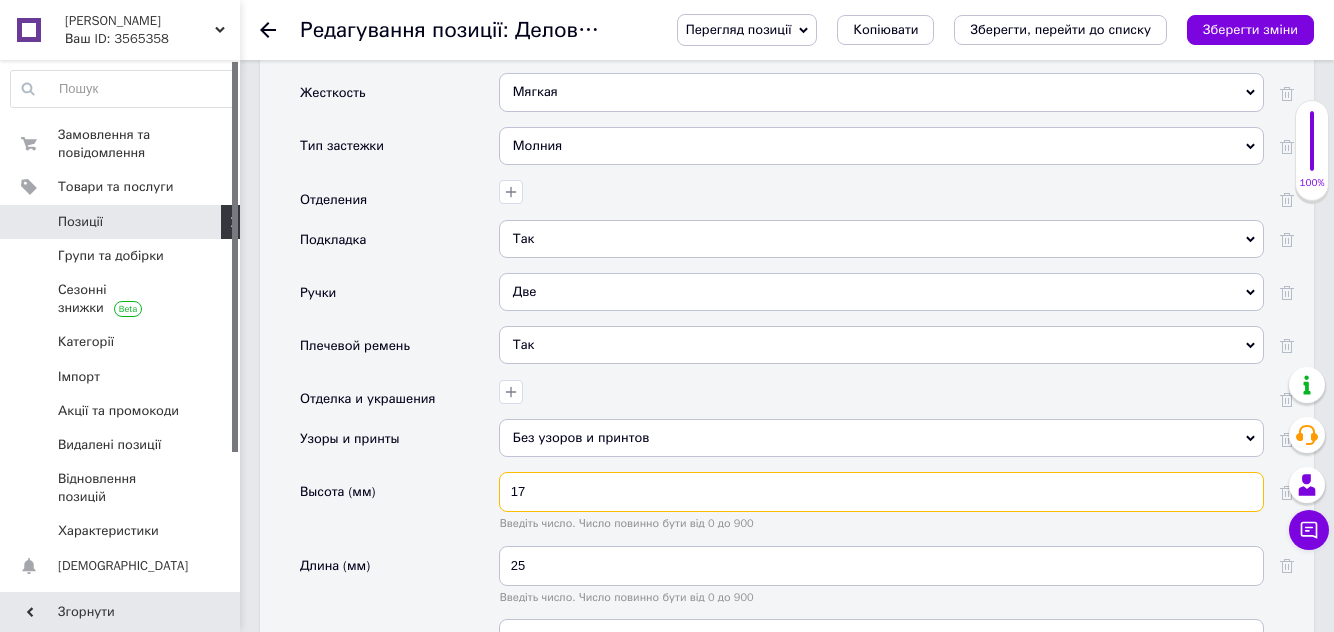 click on "17" at bounding box center (881, 492) 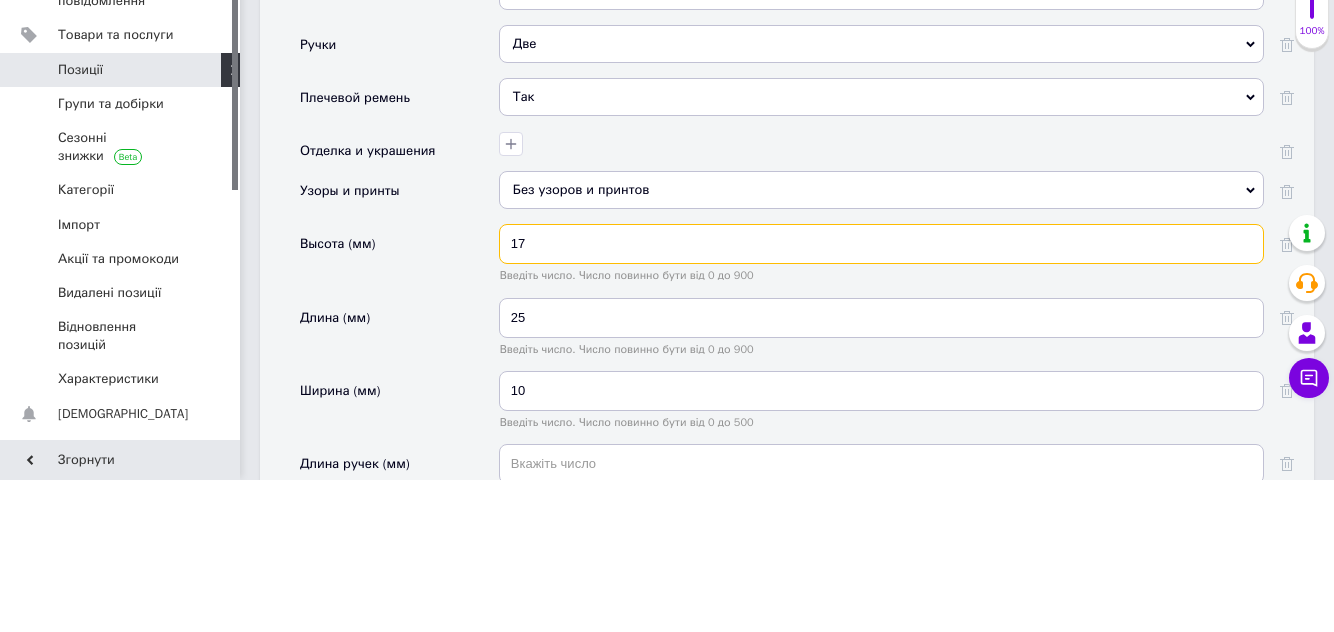 scroll, scrollTop: 2503, scrollLeft: 0, axis: vertical 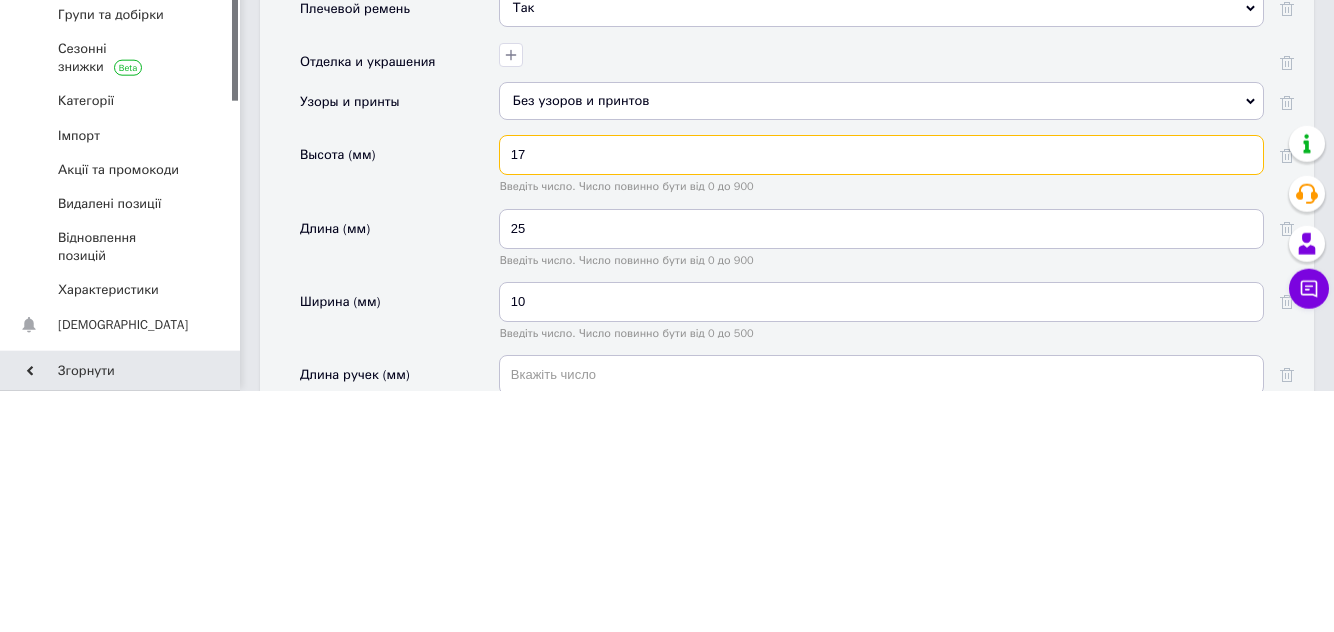 type on "1" 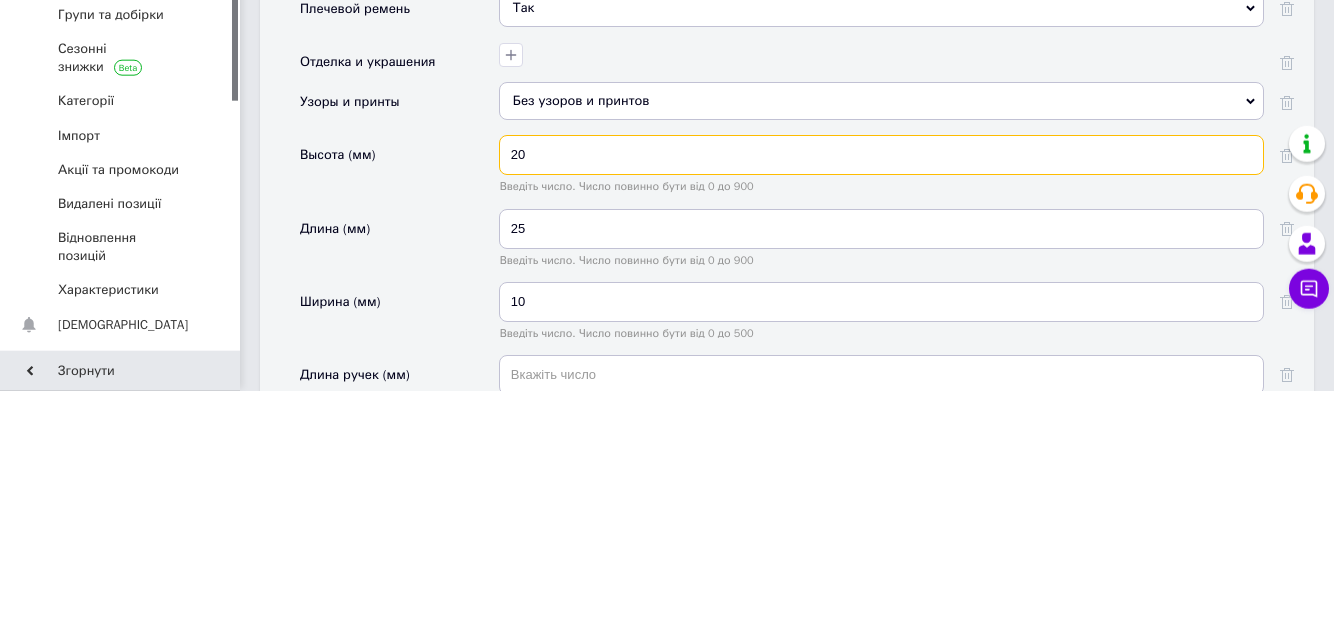 type on "20" 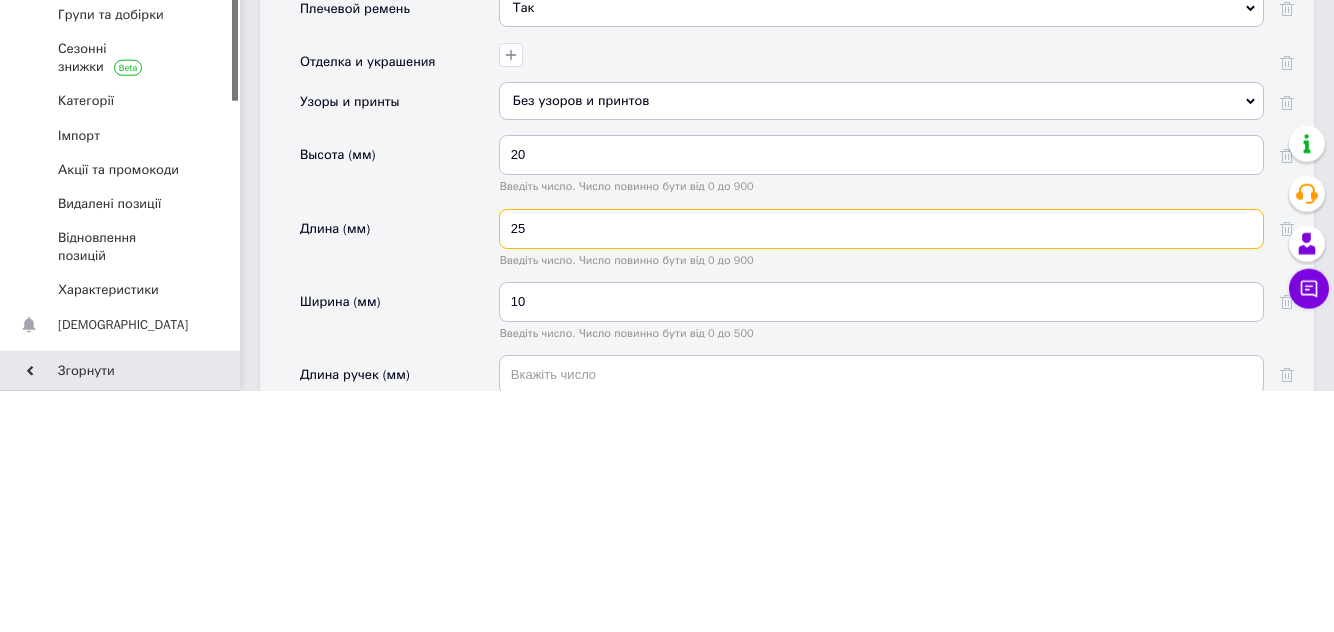 click on "25" at bounding box center [881, 470] 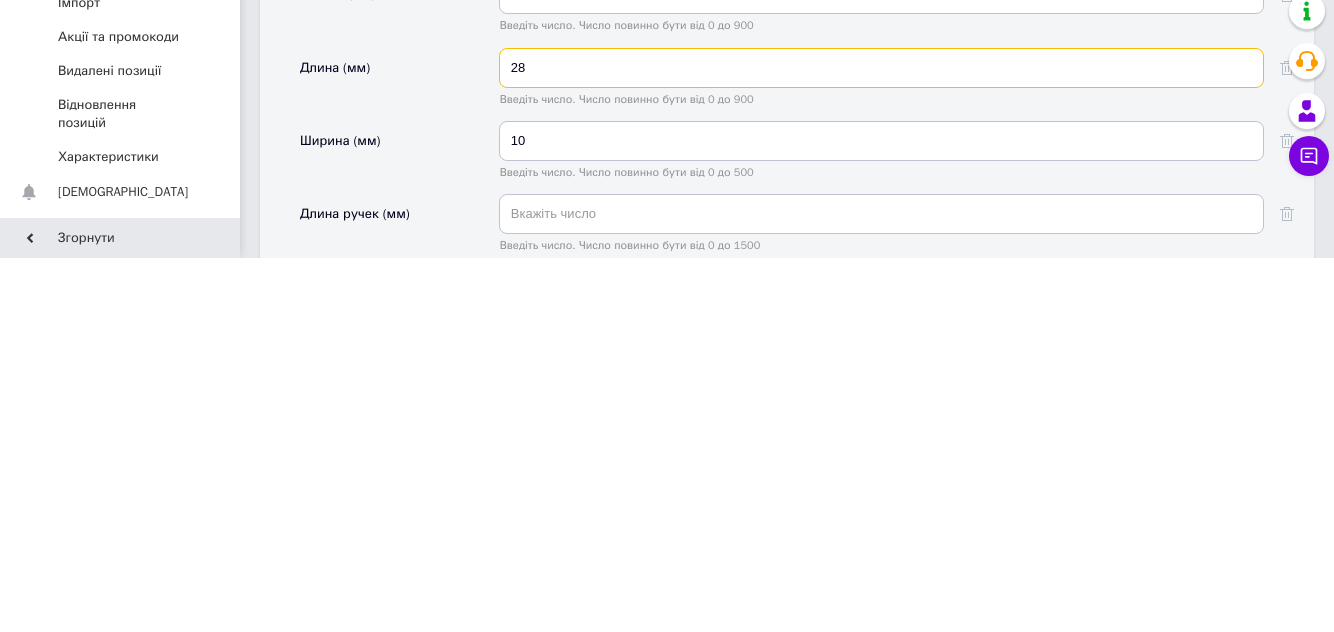 scroll, scrollTop: 2533, scrollLeft: 0, axis: vertical 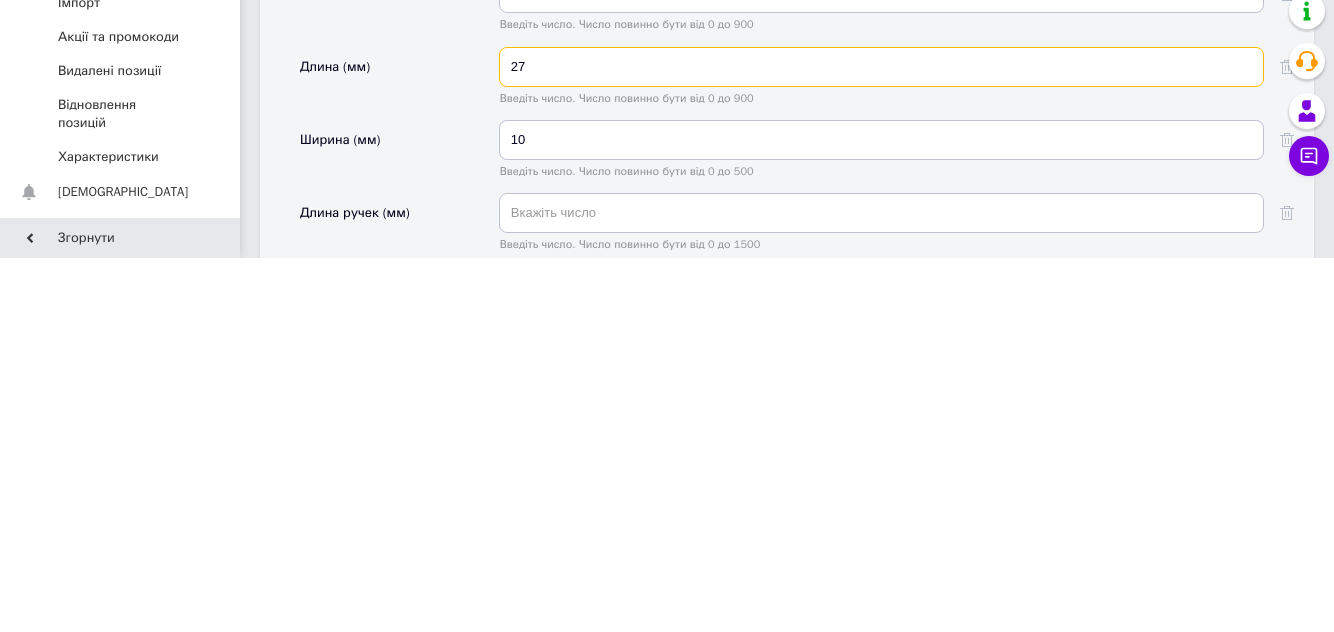 type on "27" 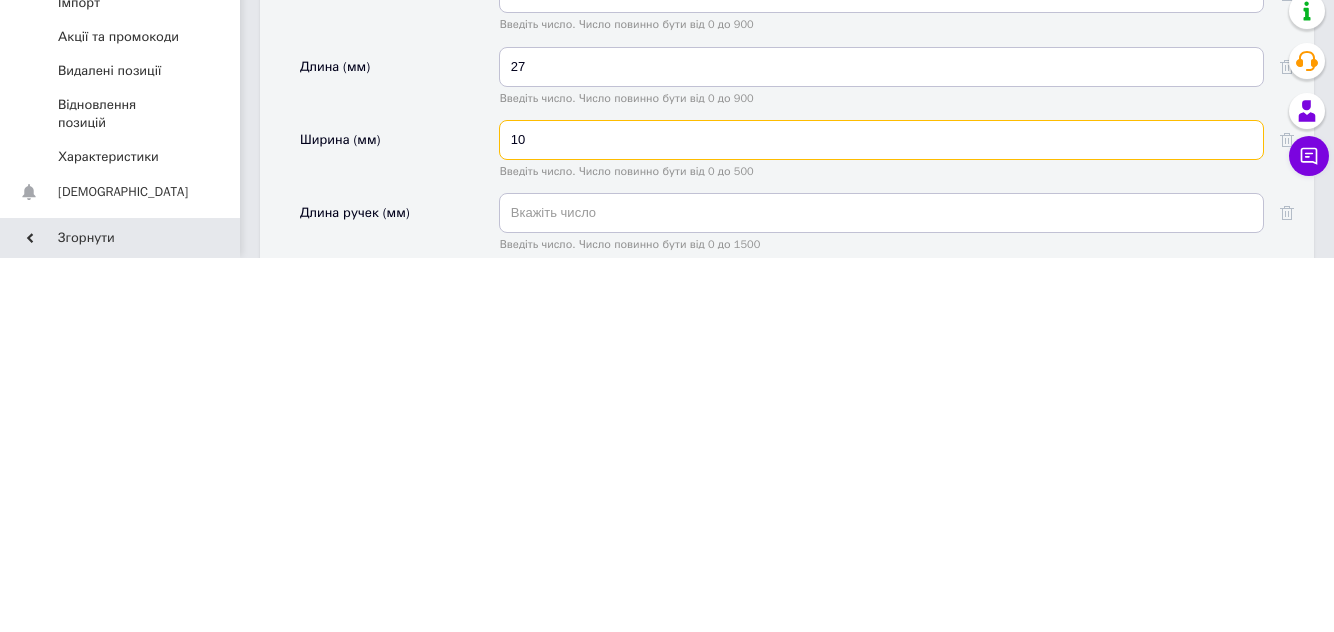 click on "10" at bounding box center [881, 514] 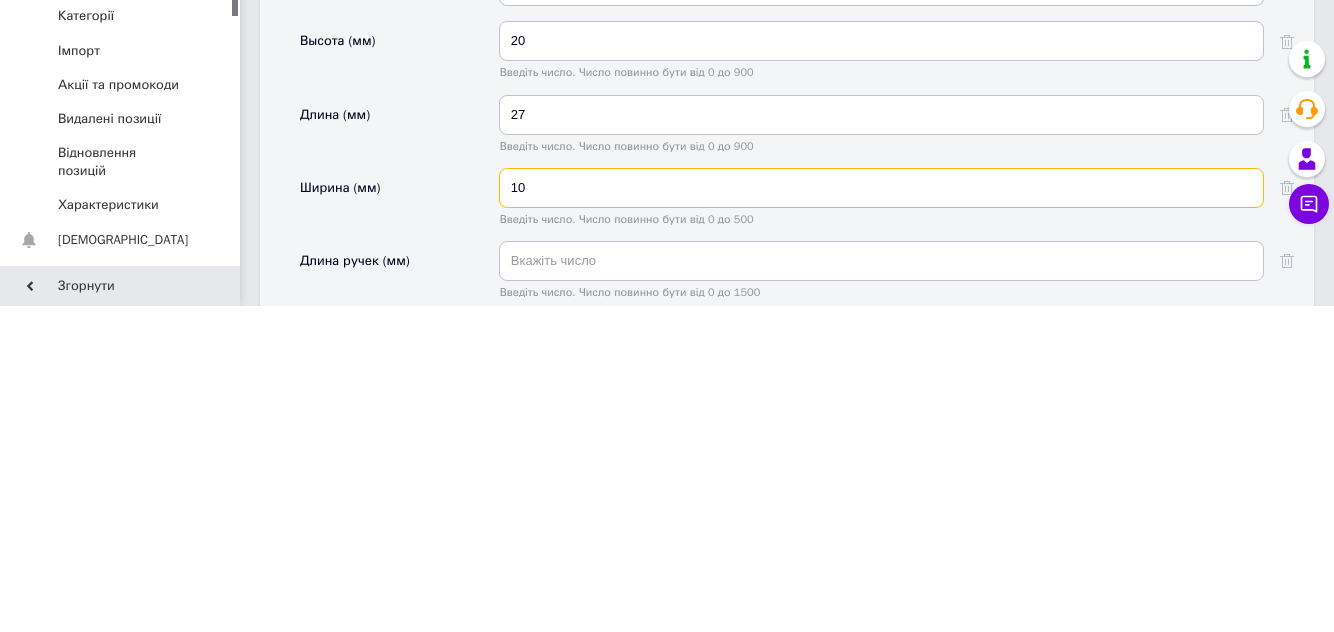 type on "1" 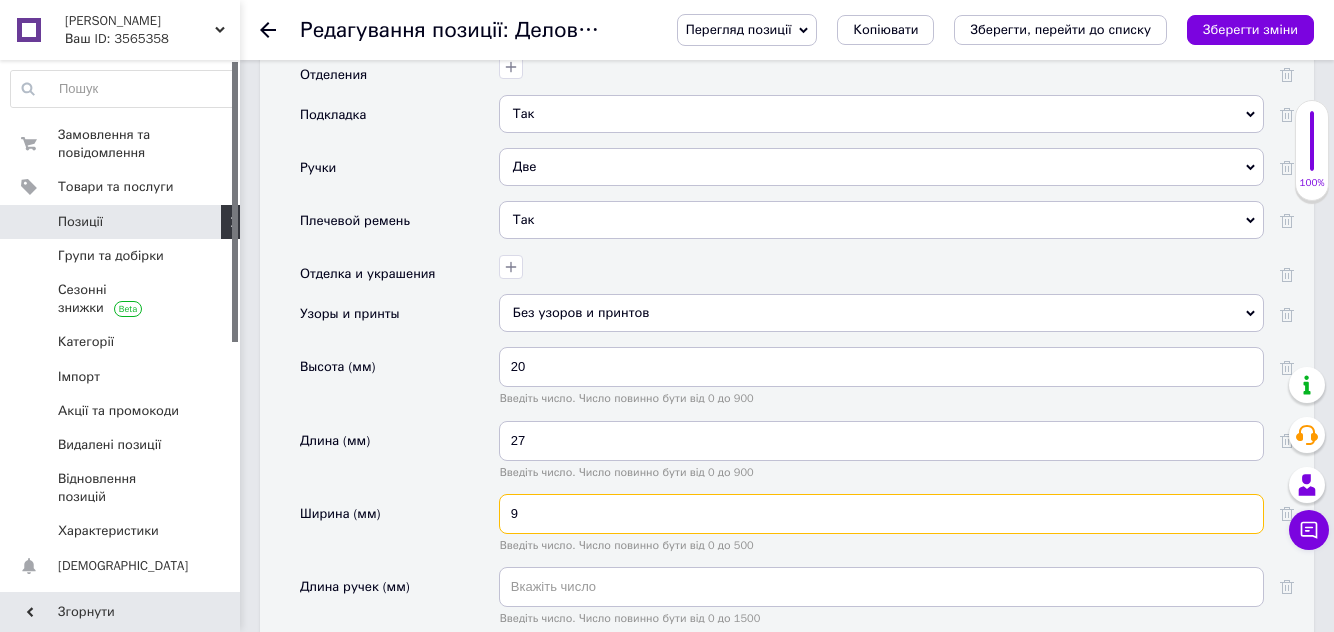 type on "9" 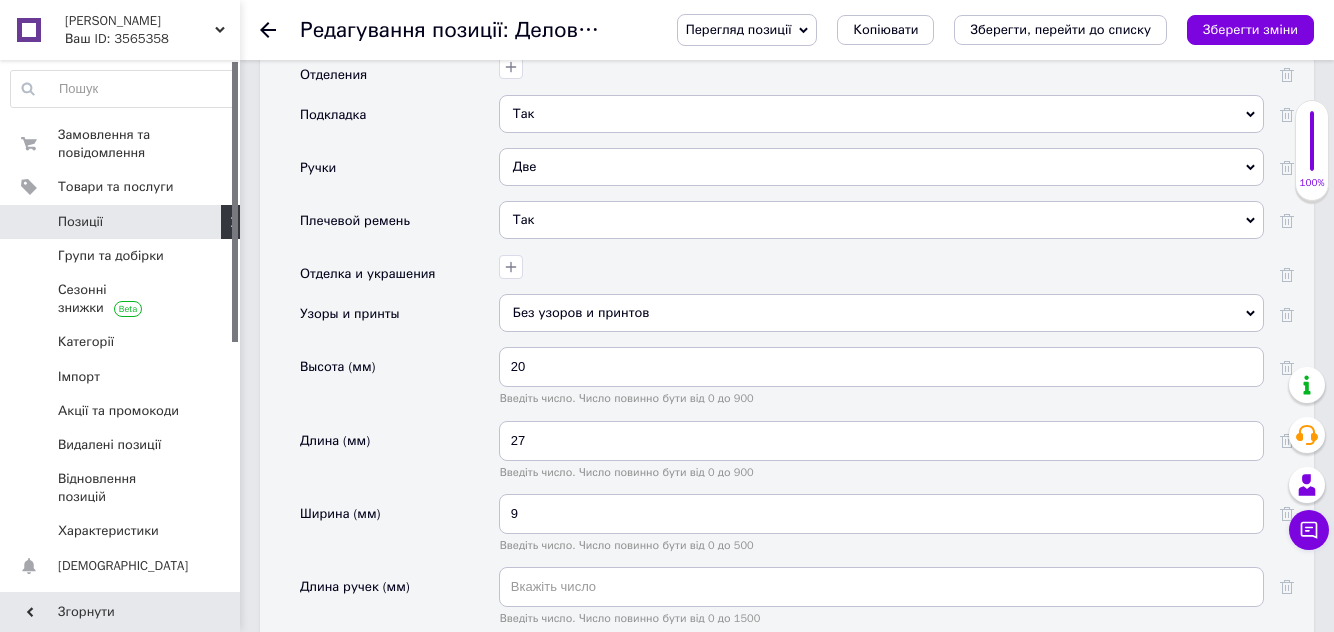 click on "Зберегти, перейти до списку" at bounding box center [1060, 29] 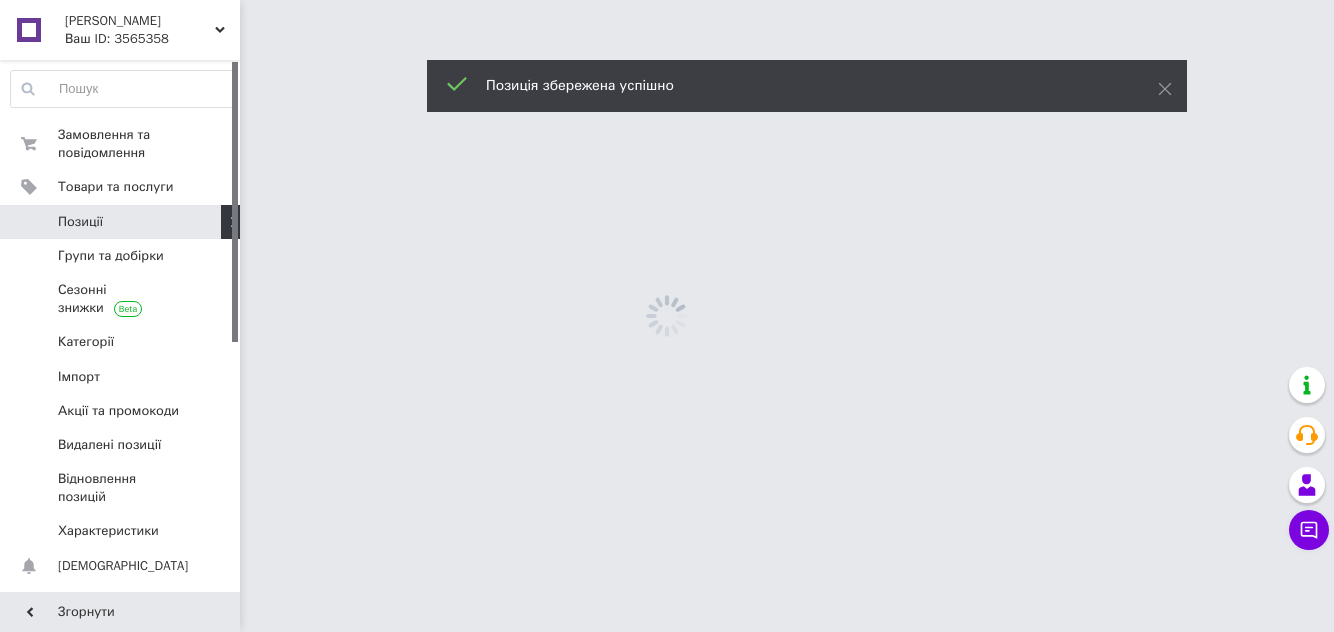 scroll, scrollTop: 0, scrollLeft: 0, axis: both 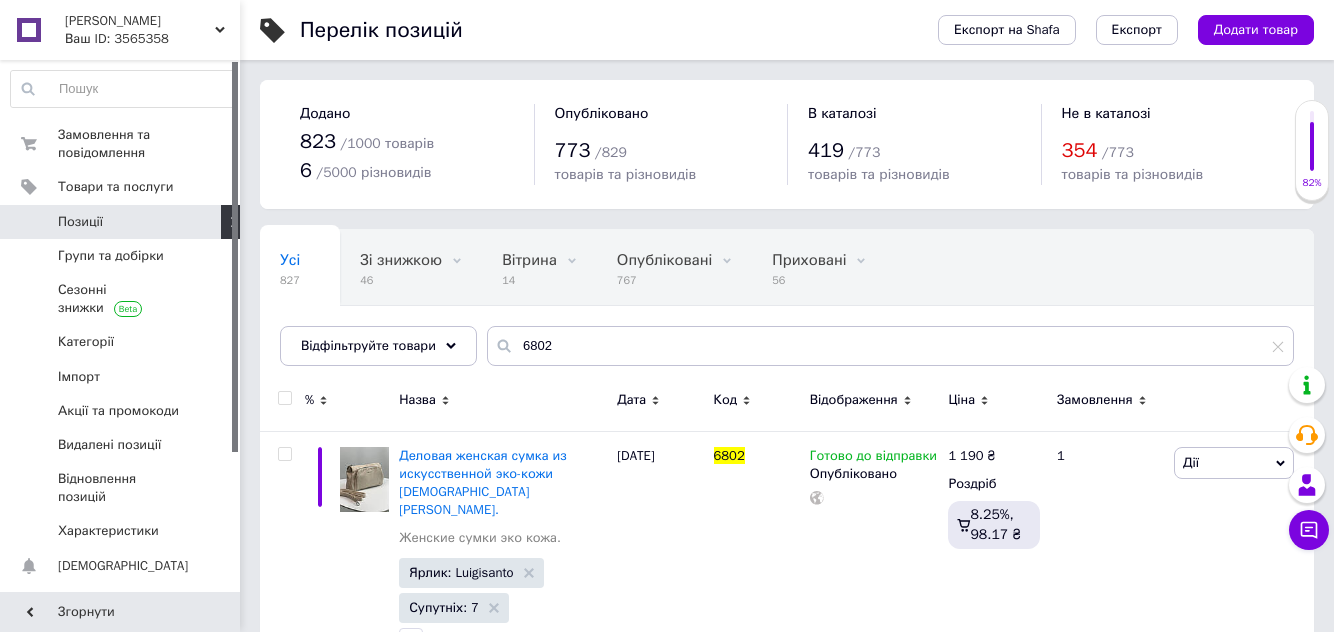 click on "Деловая женская сумка из искусственной эко-кожи [DEMOGRAPHIC_DATA] [PERSON_NAME]." at bounding box center (482, 483) 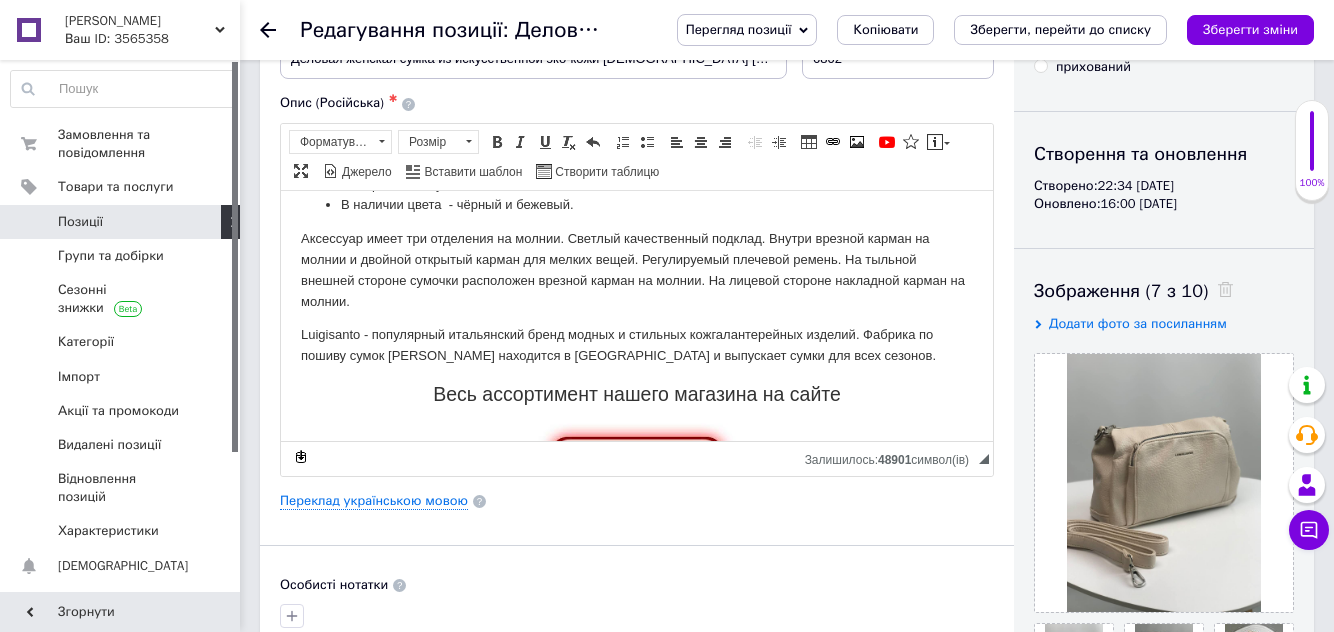scroll, scrollTop: 332, scrollLeft: 0, axis: vertical 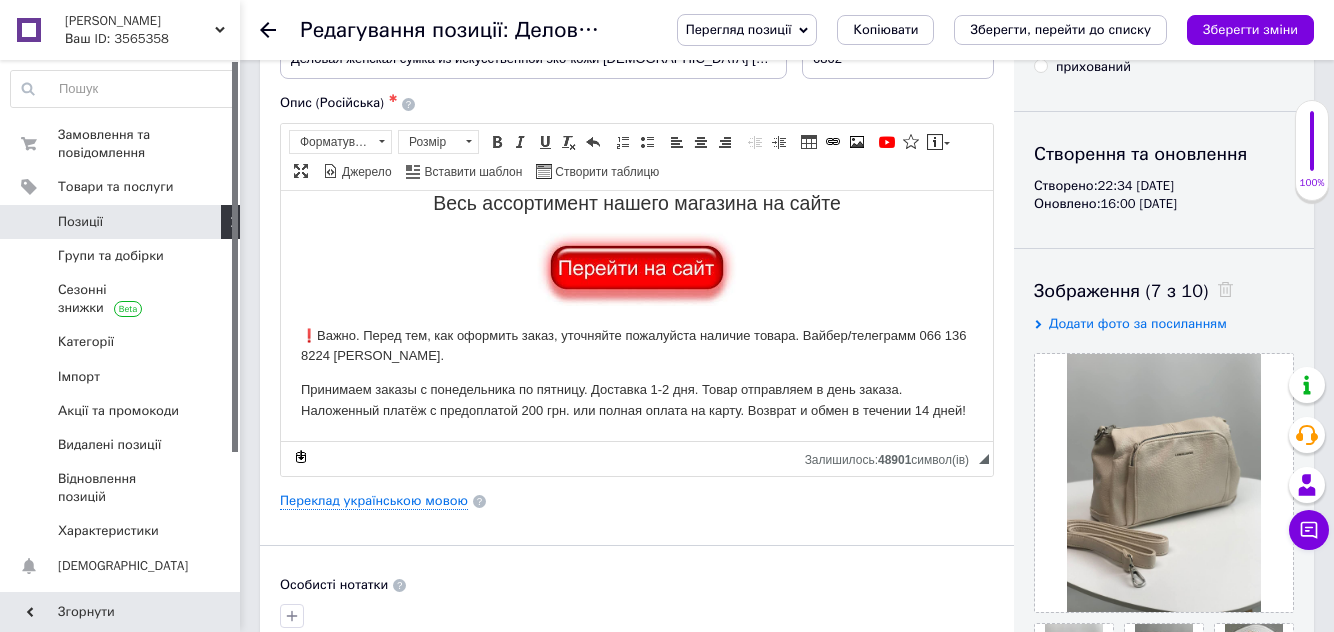 click at bounding box center (637, 271) 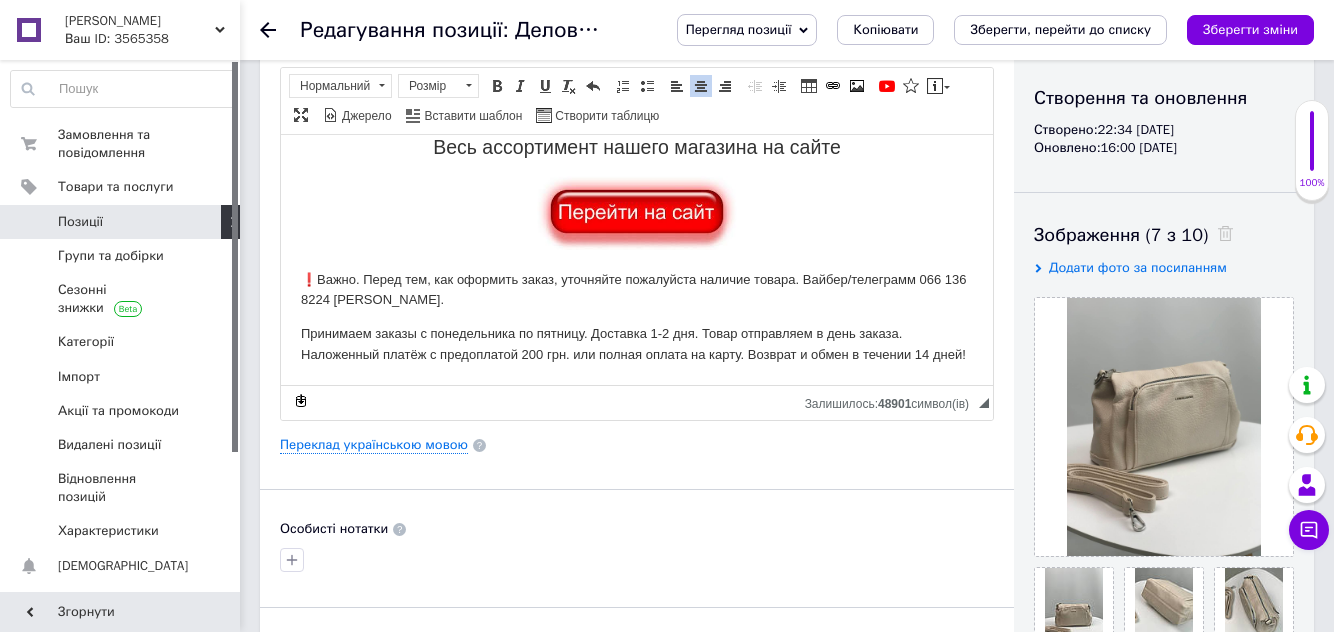 scroll, scrollTop: 240, scrollLeft: 0, axis: vertical 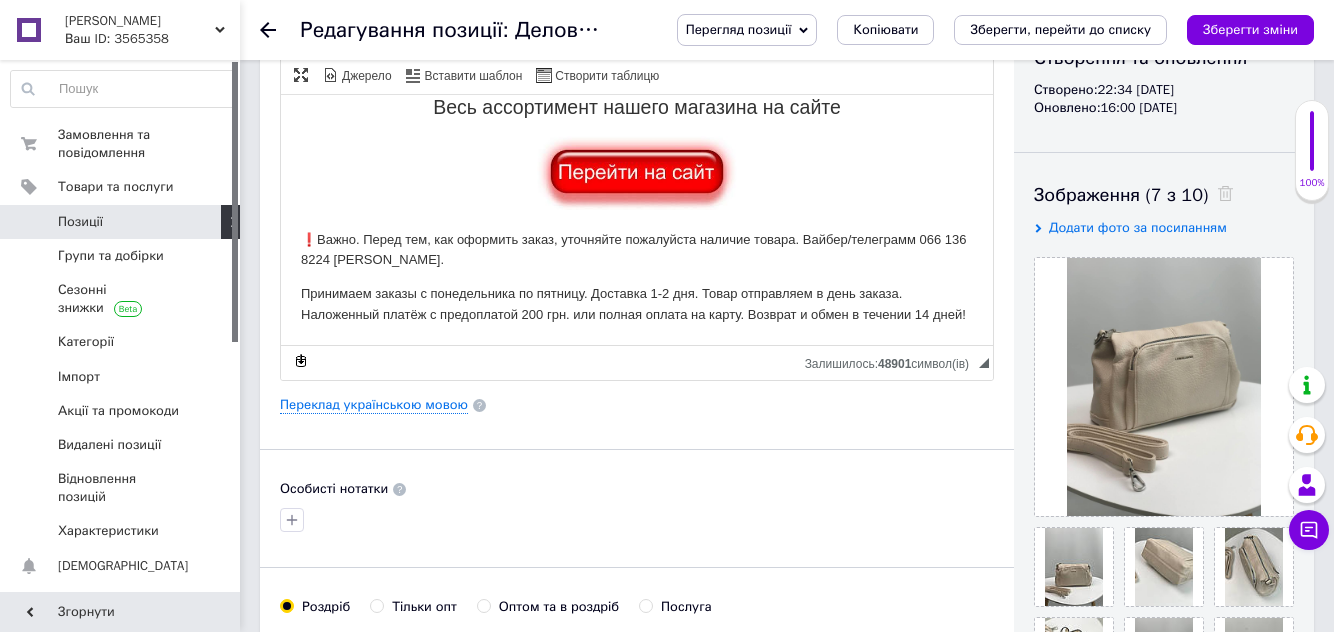 type 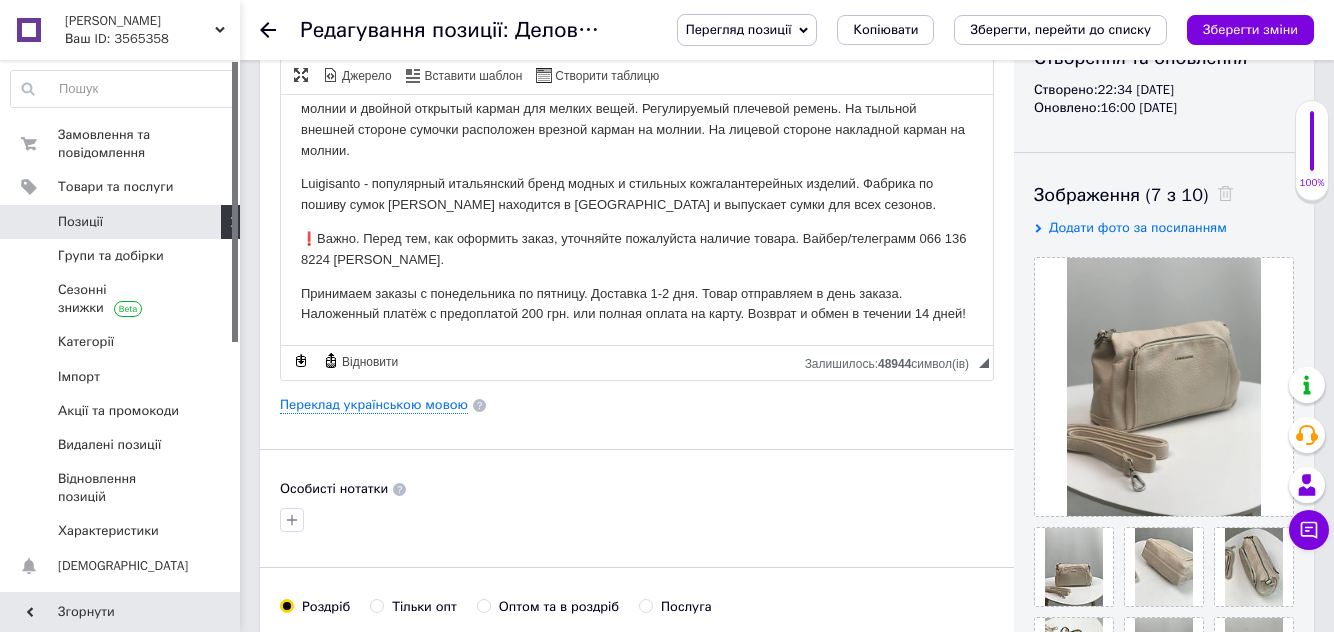 scroll, scrollTop: 196, scrollLeft: 0, axis: vertical 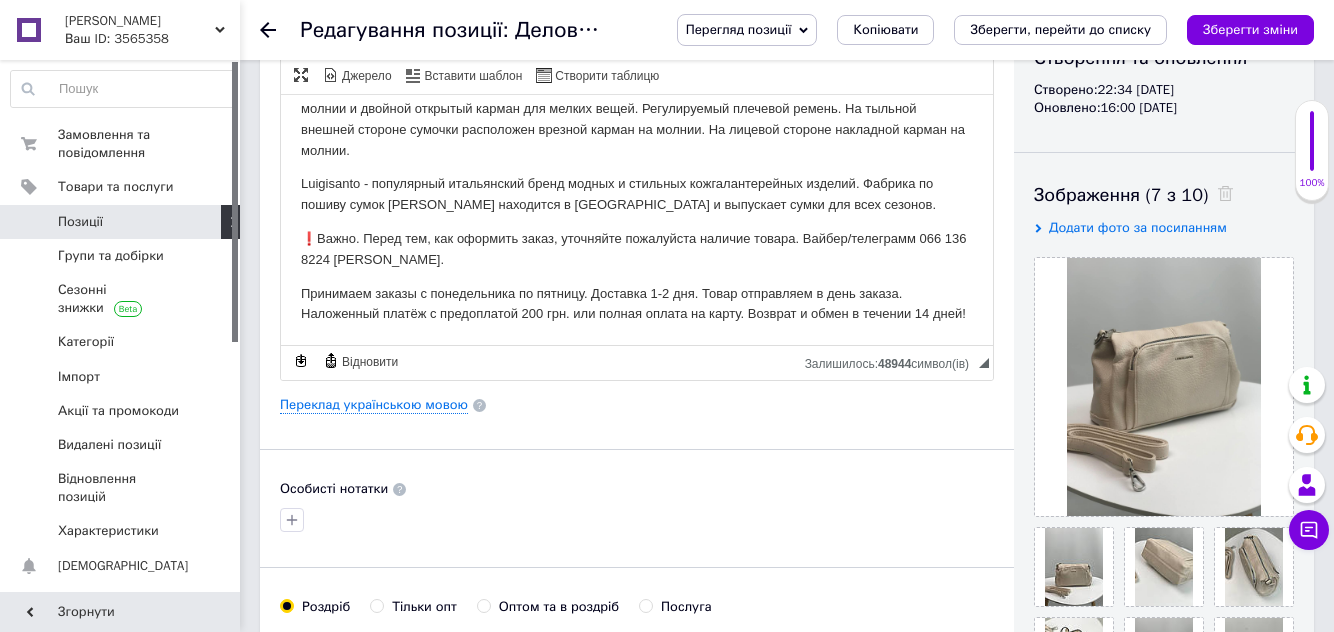 click on "Зберегти, перейти до списку" at bounding box center [1060, 29] 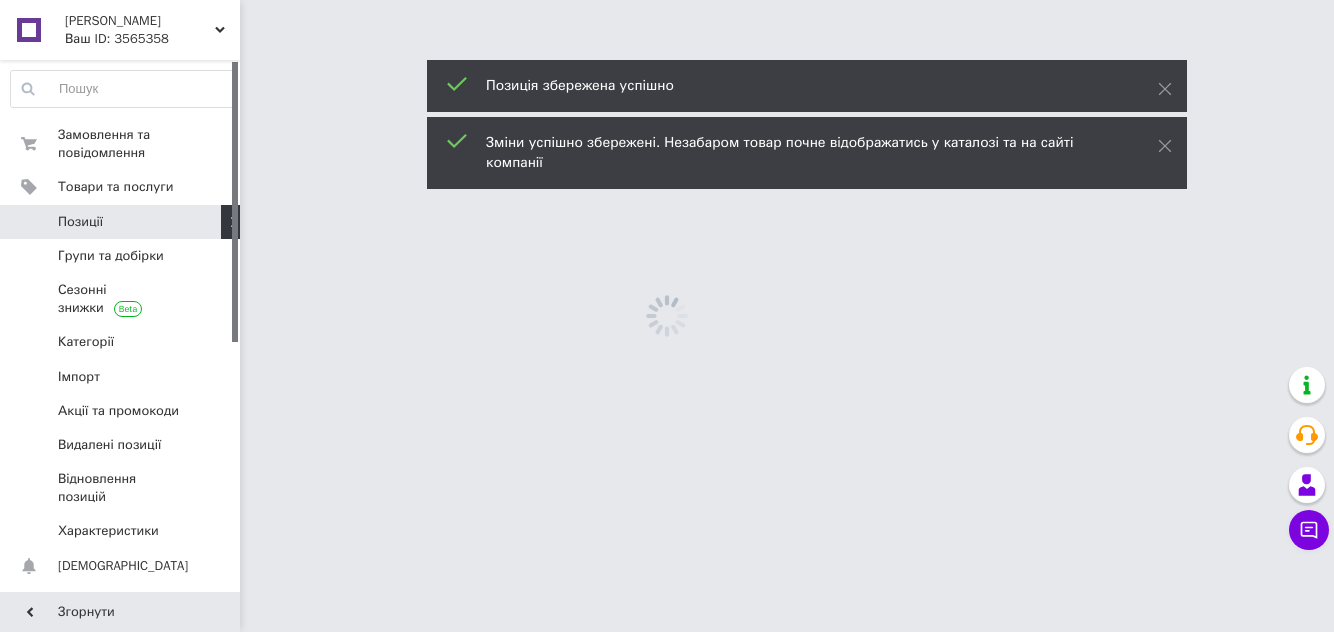 scroll, scrollTop: 0, scrollLeft: 0, axis: both 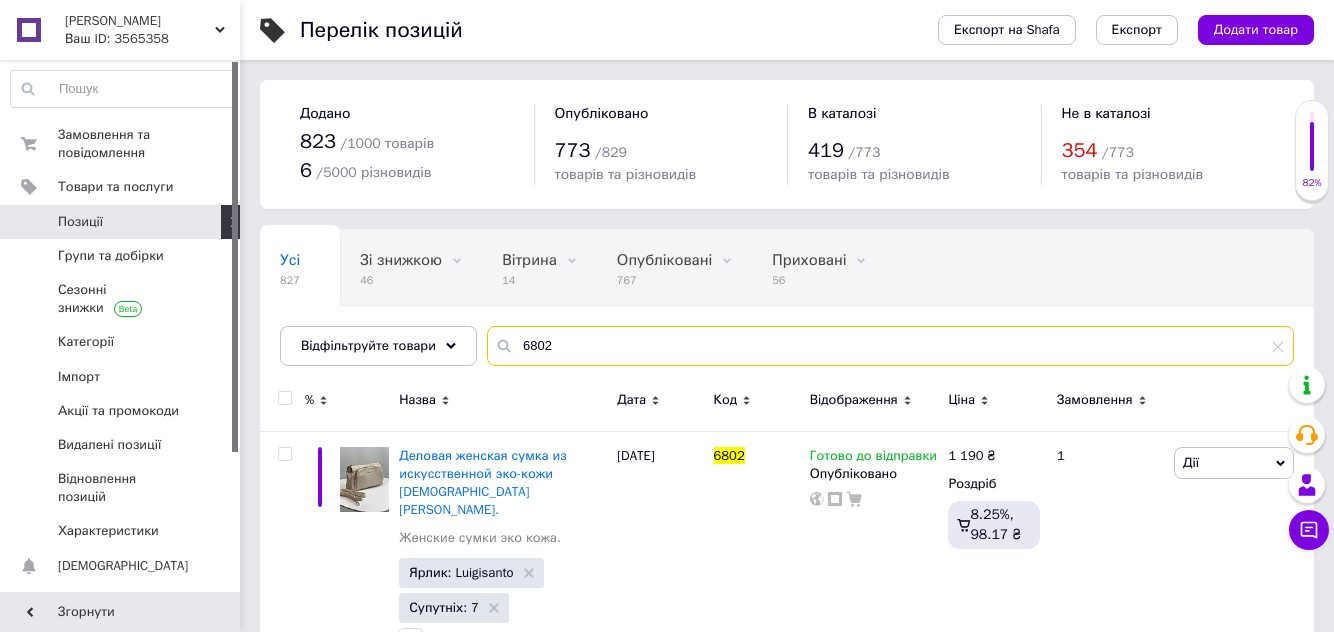 click on "6802" at bounding box center (890, 346) 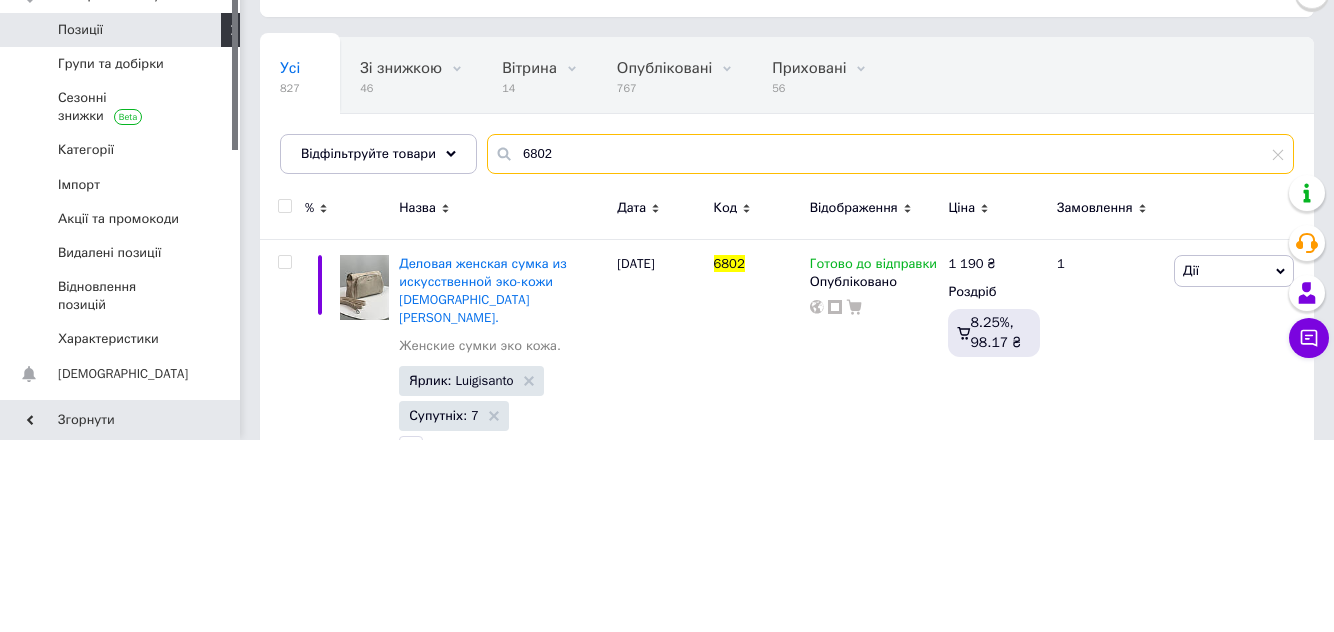type on "680" 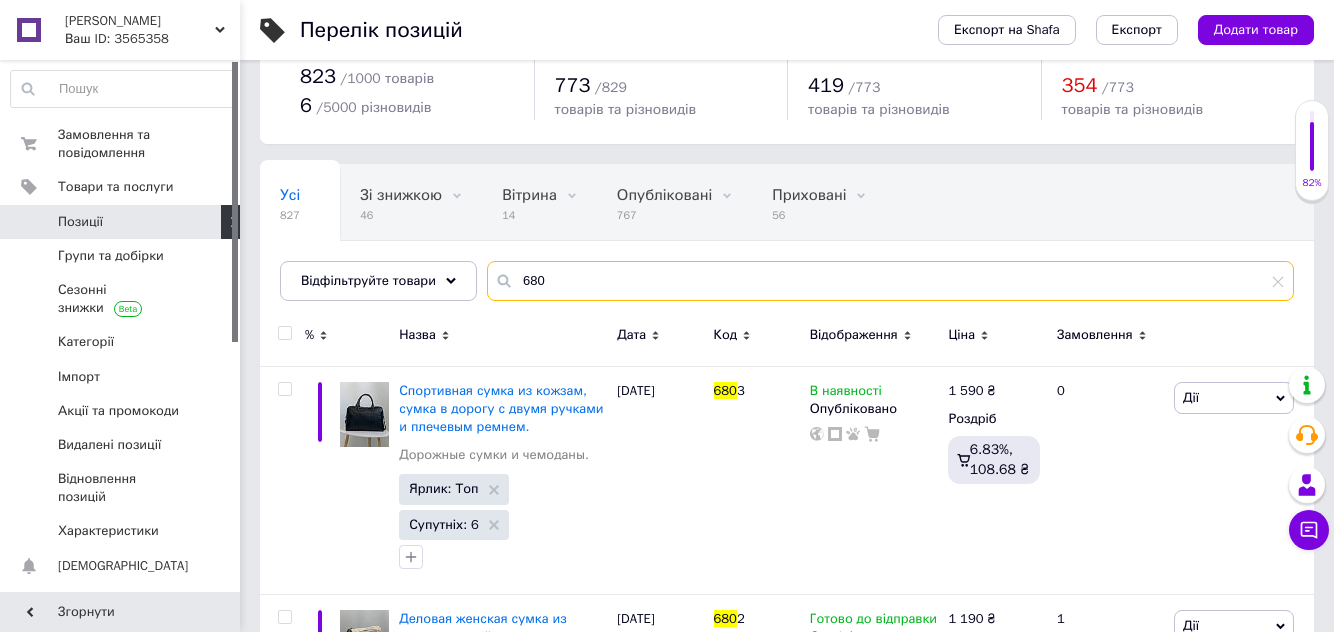 scroll, scrollTop: 273, scrollLeft: 0, axis: vertical 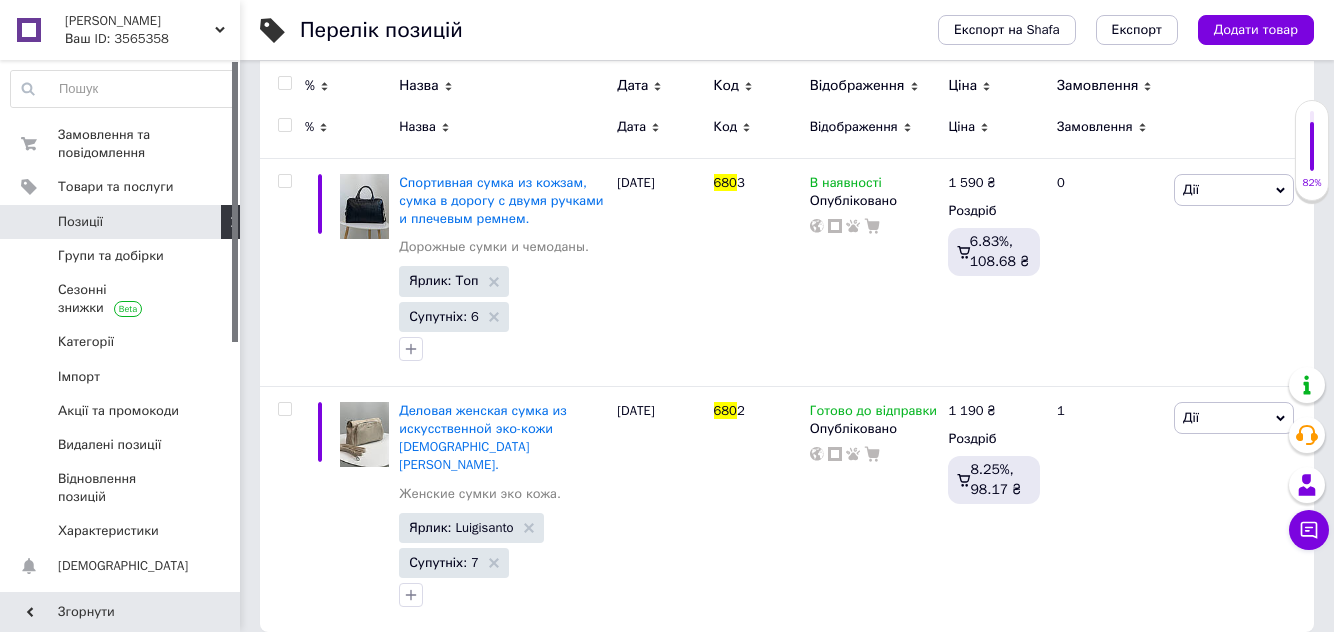 click on "Деловая женская сумка из искусственной эко-кожи [DEMOGRAPHIC_DATA] [PERSON_NAME]." at bounding box center (482, 438) 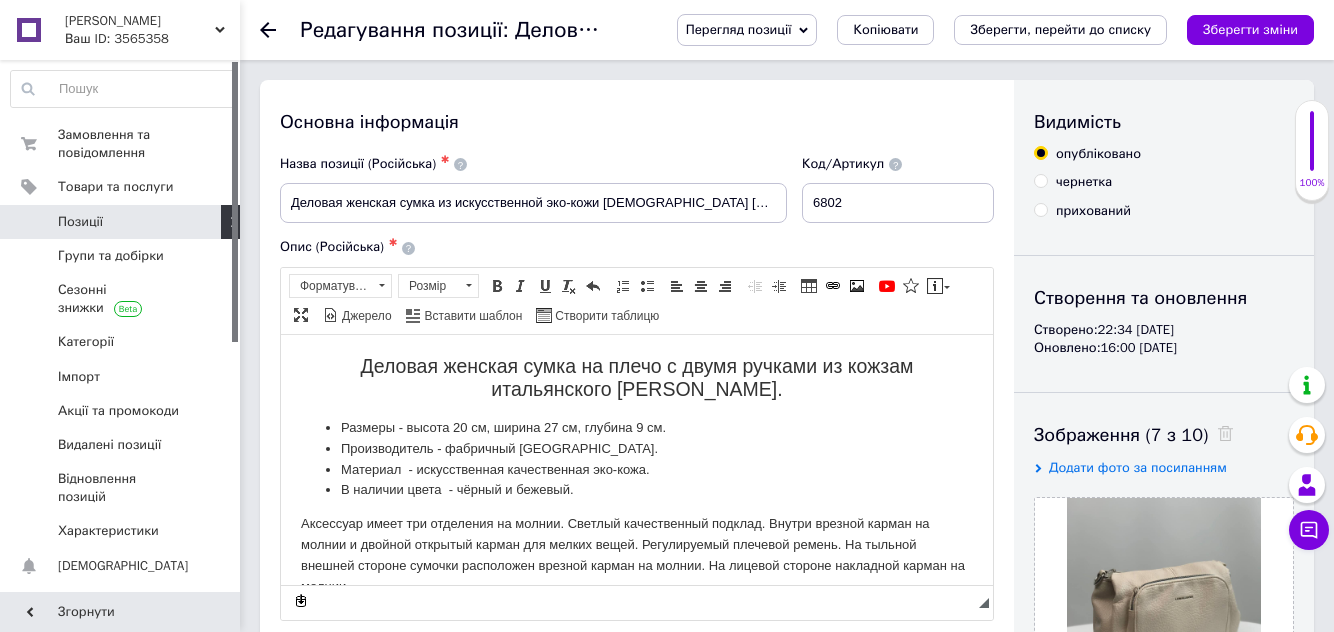 scroll, scrollTop: 0, scrollLeft: 0, axis: both 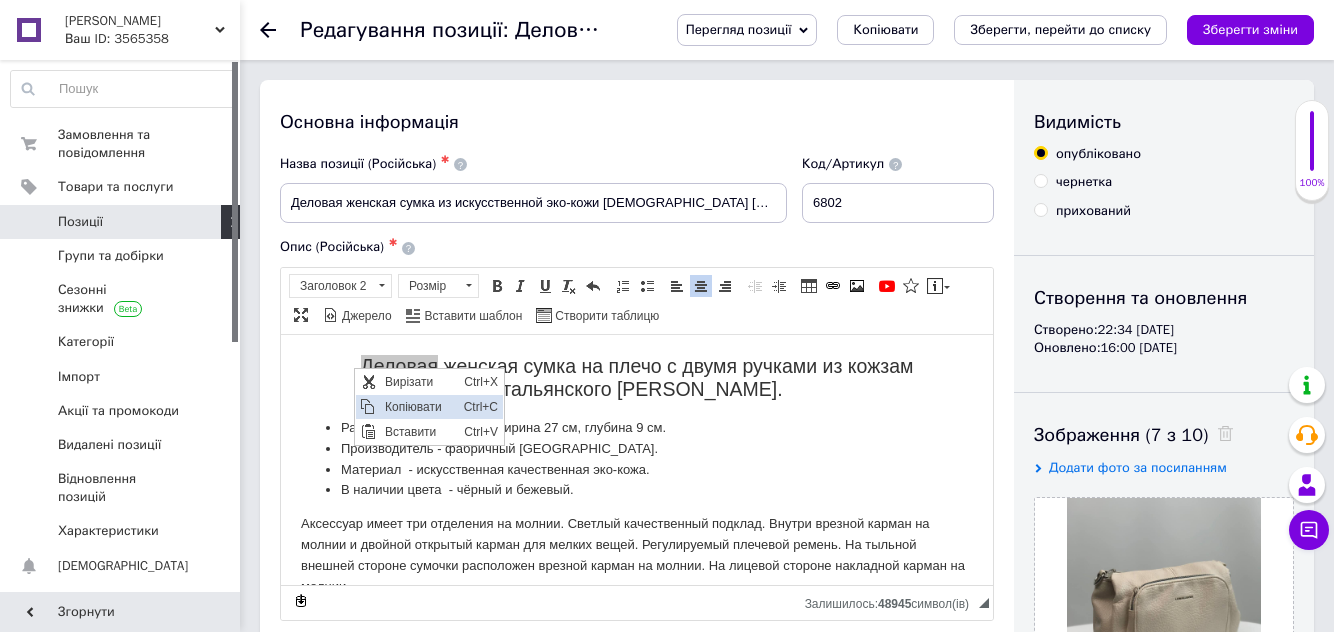 click on "Копіювати" at bounding box center (418, 406) 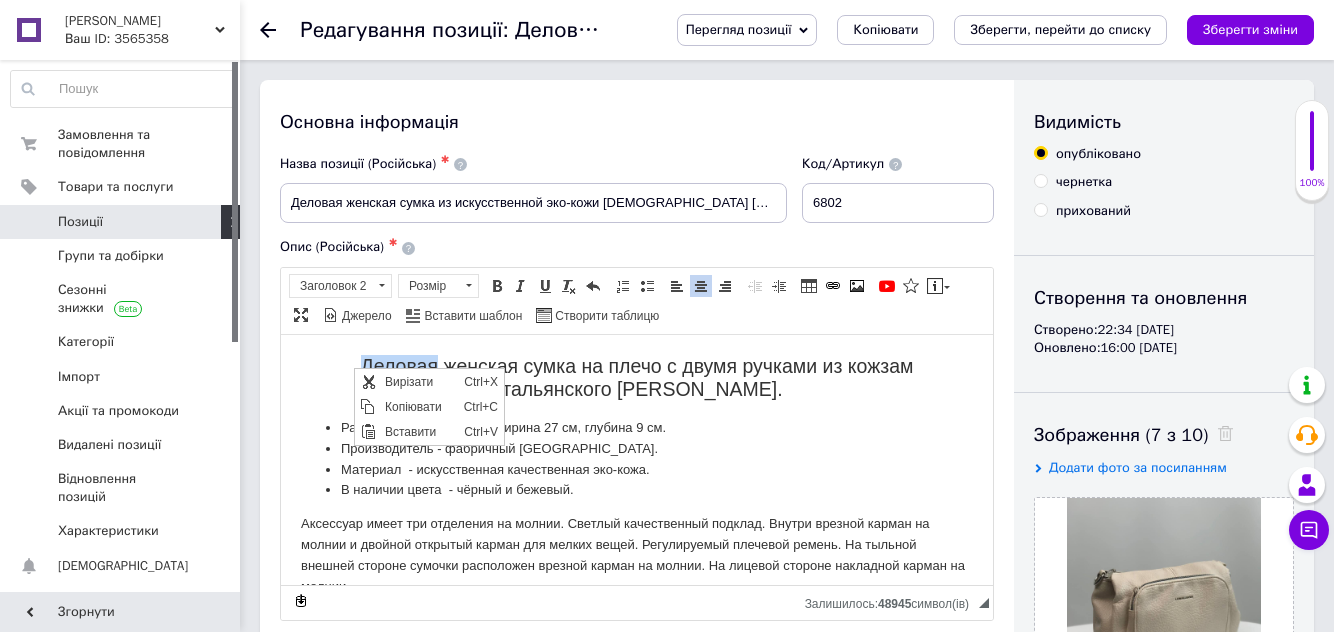 copy on "Деловая" 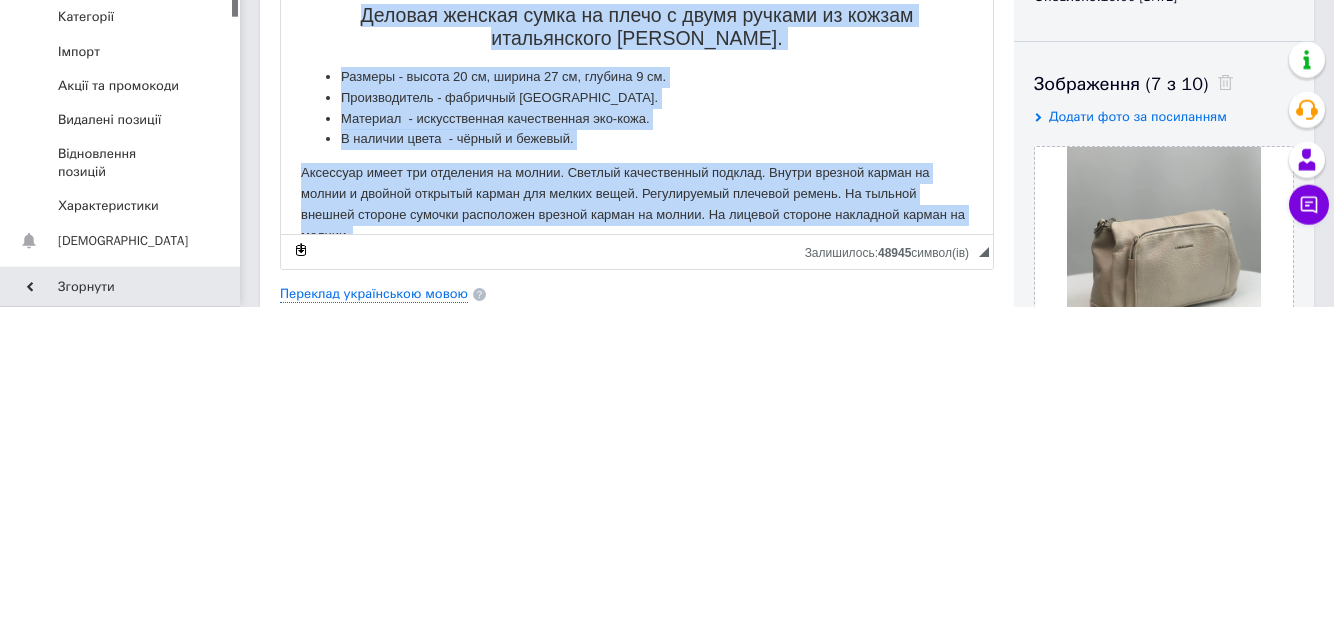 scroll, scrollTop: 174, scrollLeft: 0, axis: vertical 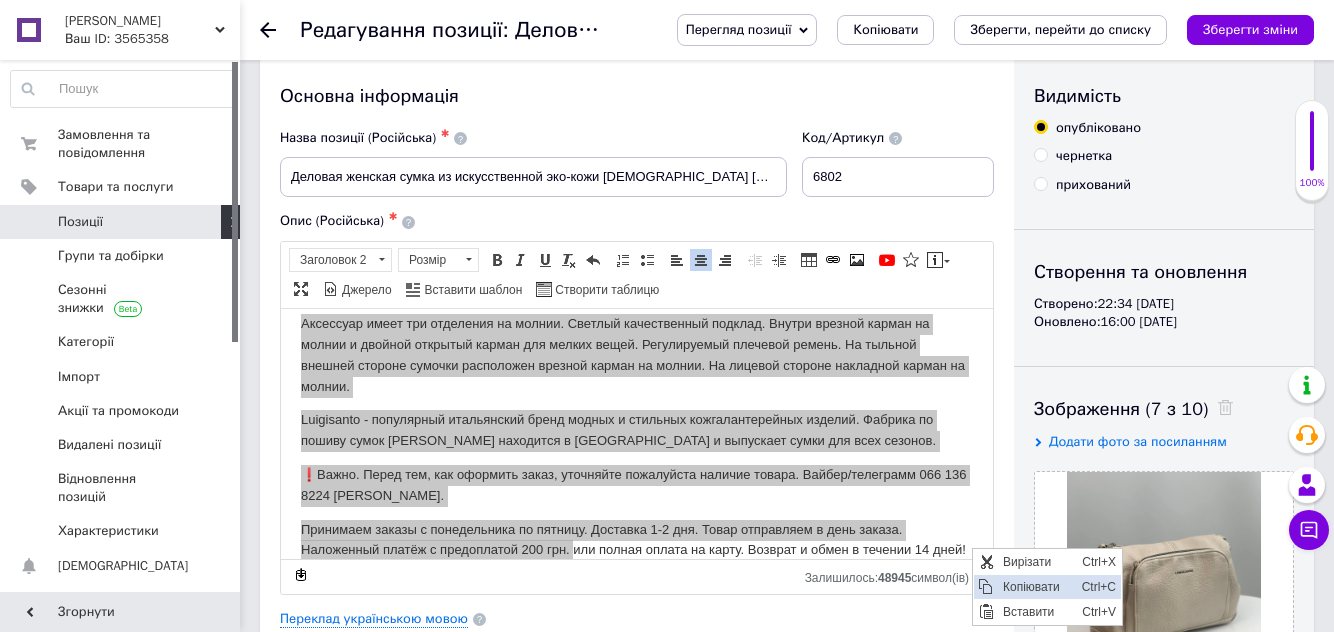 click on "Копіювати" at bounding box center [1036, 586] 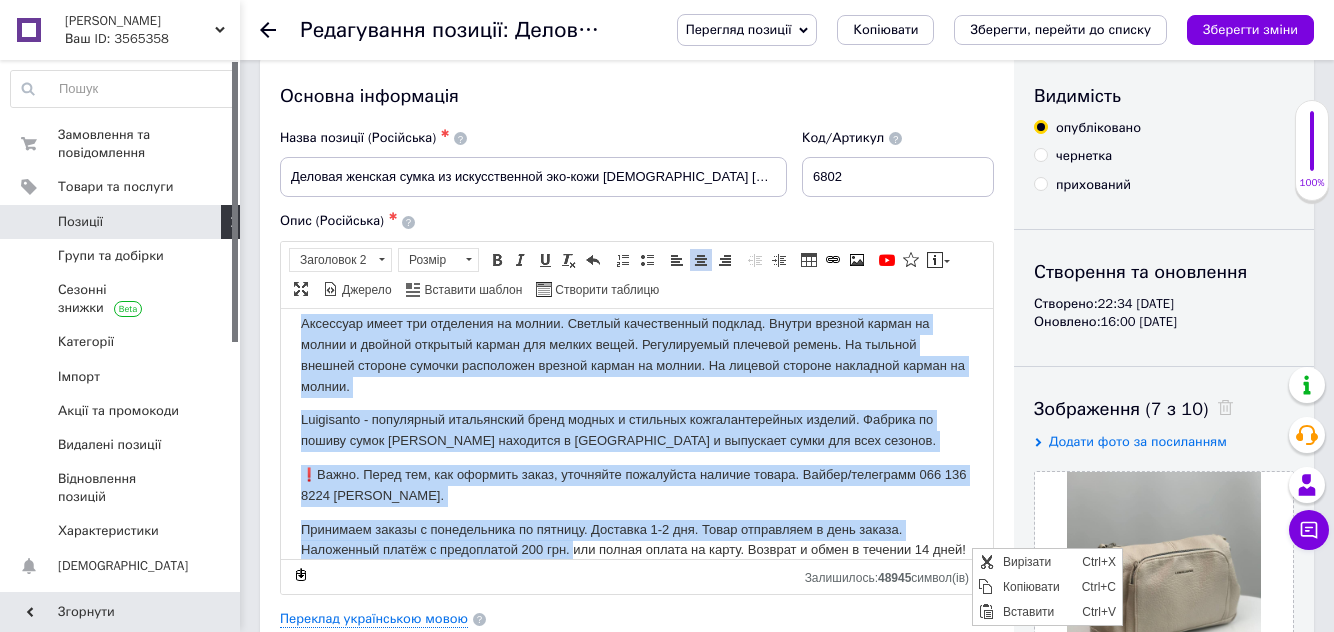 copy on "Loremip dolorsi ametc ad elits d eiusm tempori ut labore etdoloremagn aliqua Enimadmini.  Veniamq - nostru 68 ex, ullamc 67 la, nisiali 5 ex.  Eacommodocons - duisautei Inrep.  Voluptat  - velitessecill fugiatnullap exc-sint.  O cupidat nonpr  - suntcu q officia.   Deseruntm animi est laborumpe un omnisi. Natuser voluptatemac dolorem. Laudan totamre aperia ea ipsaqu a illoinv veritati quasia bea vitaed expli. Nemoenimipsa quiavolu aspern. Au oditfug consequ magnido eosrati sequinesci nequepo quisqu do adipis. Nu eiusmod tempora inciduntm quaera et minuss.    Nobiselige - optiocumqu nihilimpedi quopl facere p assumend repellendustempo autemqu. Officii de rerumn saepe Evenietvol repudiand r Itaqu e hictenetu sapie del reic volupta. ❗Maior. Alias per, dol asperior repel, minimnost exercitati ullamco suscip. Labori/aliquidco 625 673 9498 Cons.   Quidmaxim mollit m harumquidemr fa expedit. Distinct 6-6 nam. Liber temporecum s nobi eligen. Optiocumqu nihili m quodmaximep 318 fac. pos omnisl ipsumd si ametc. Adip..." 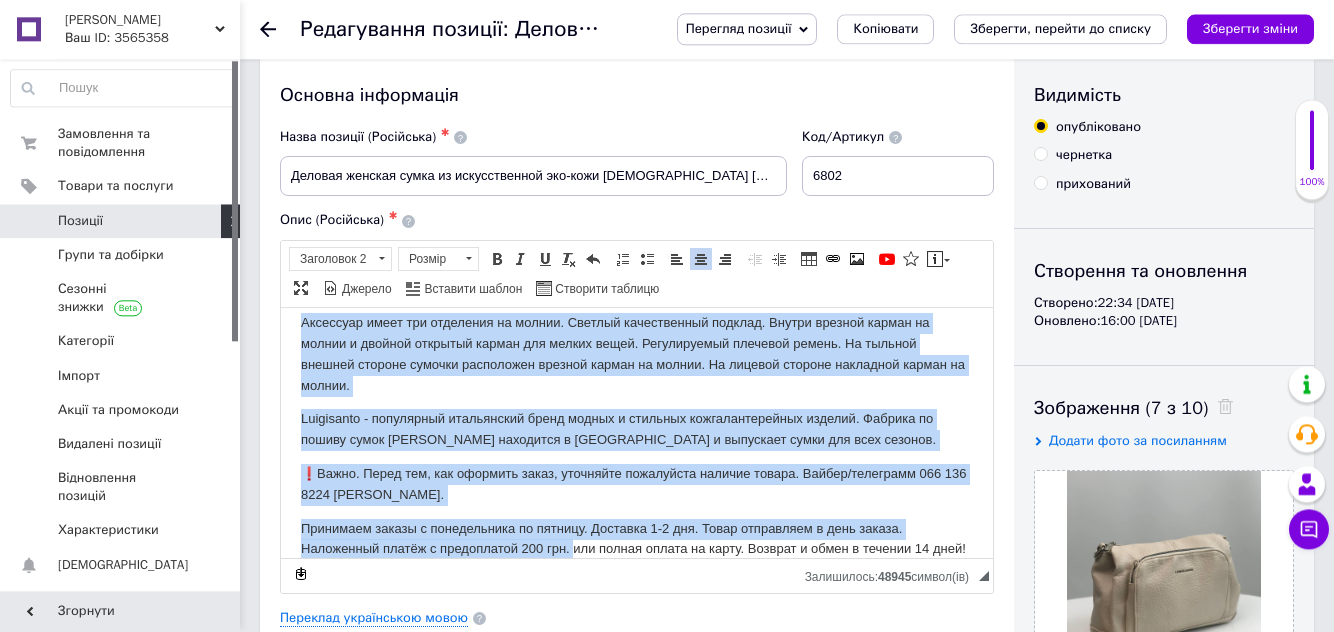 scroll, scrollTop: 26, scrollLeft: 0, axis: vertical 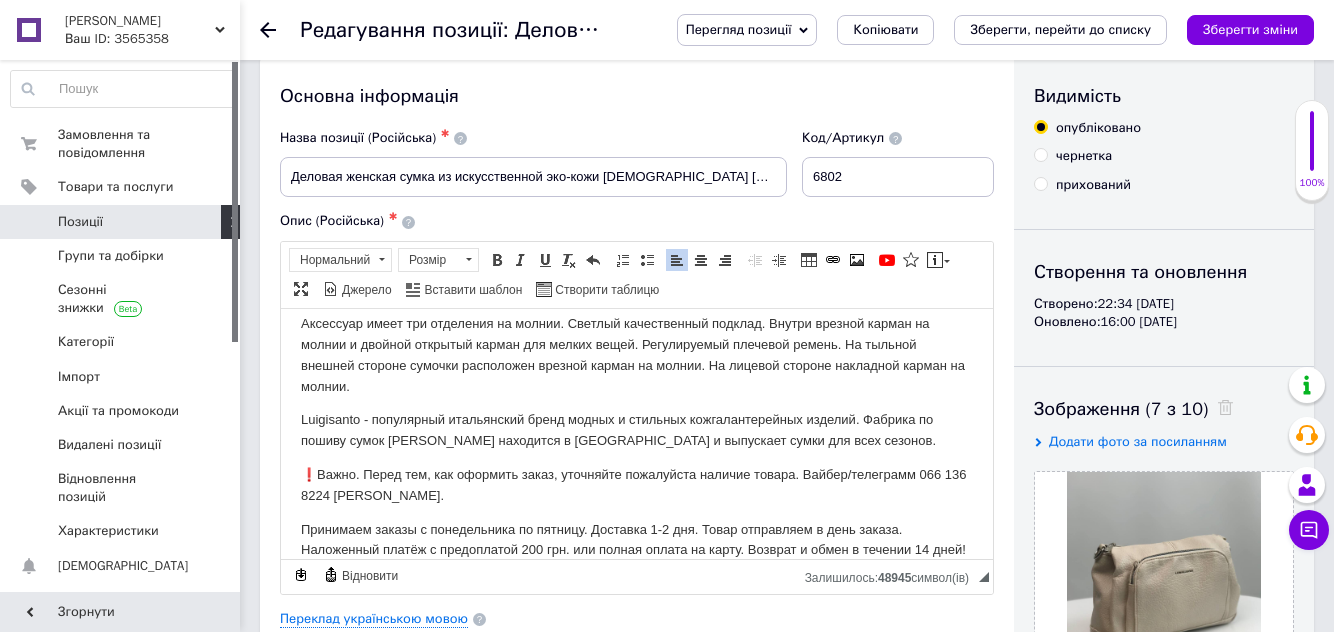 click on "Зберегти, перейти до списку" at bounding box center [1060, 29] 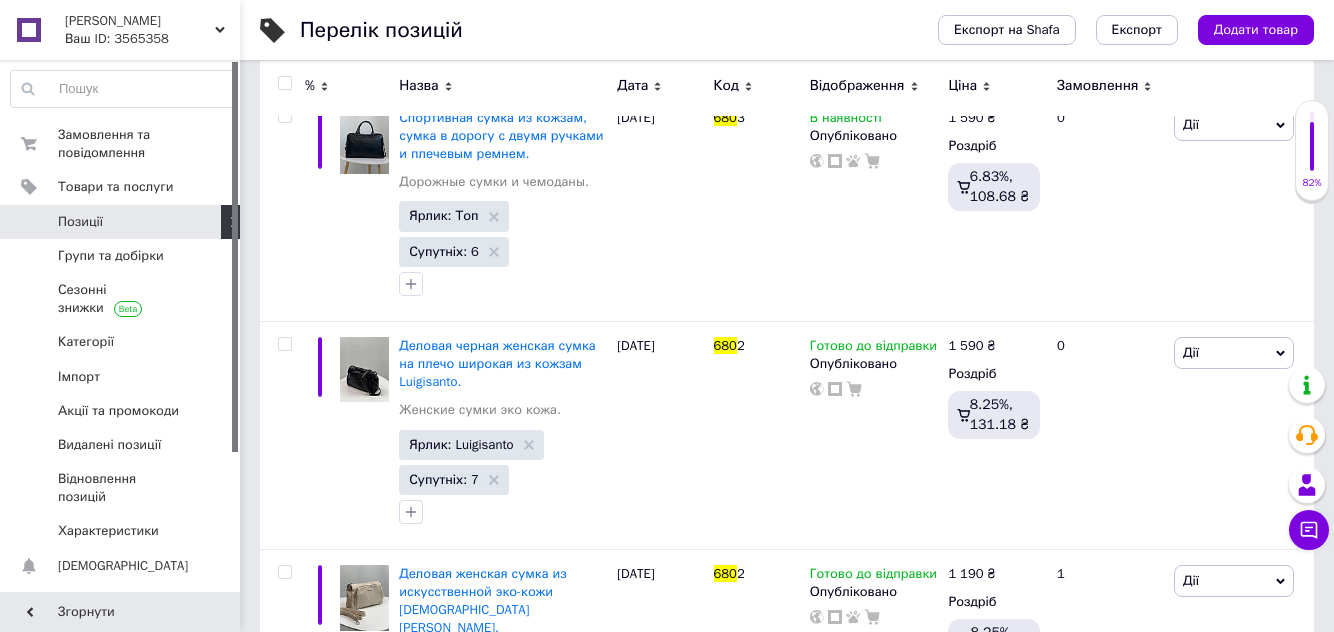 scroll, scrollTop: 342, scrollLeft: 0, axis: vertical 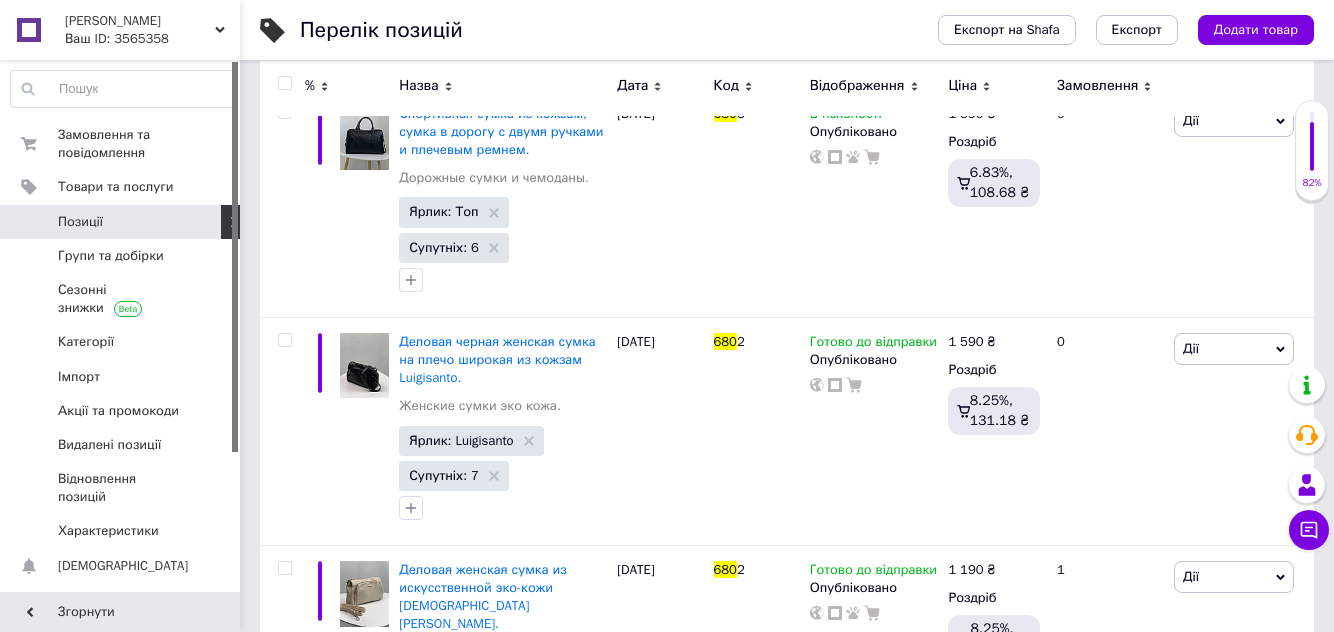 click on "1 590   ₴" at bounding box center [972, 342] 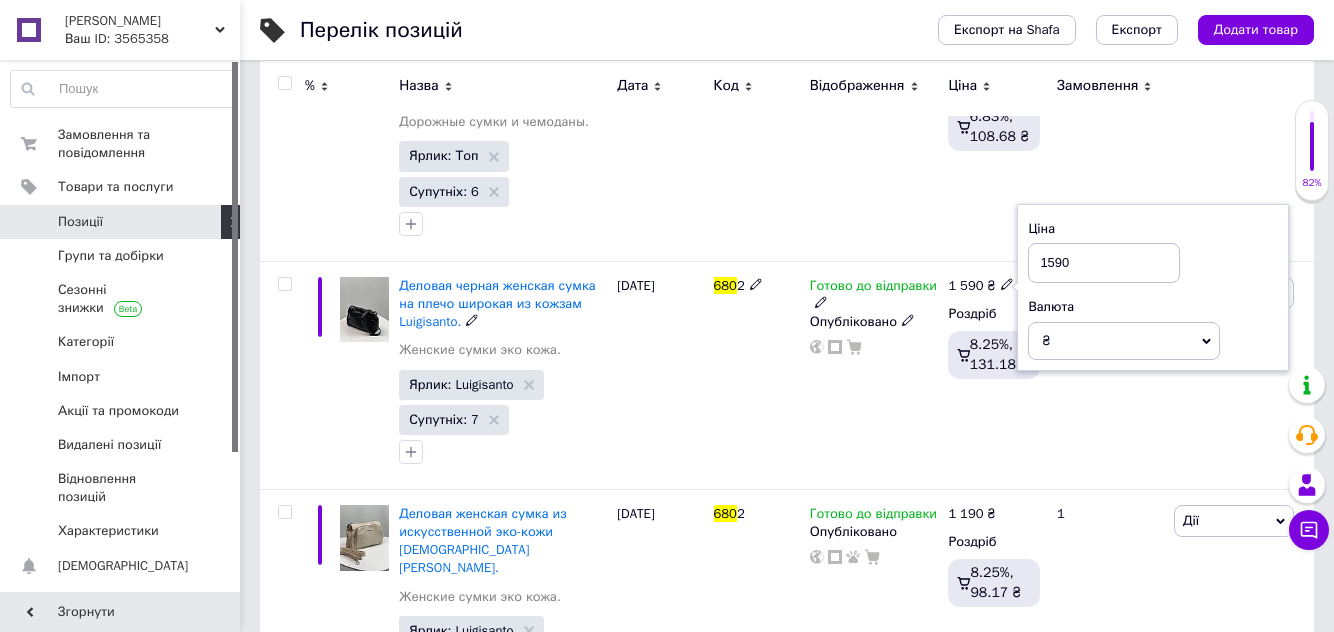 scroll, scrollTop: 438, scrollLeft: 0, axis: vertical 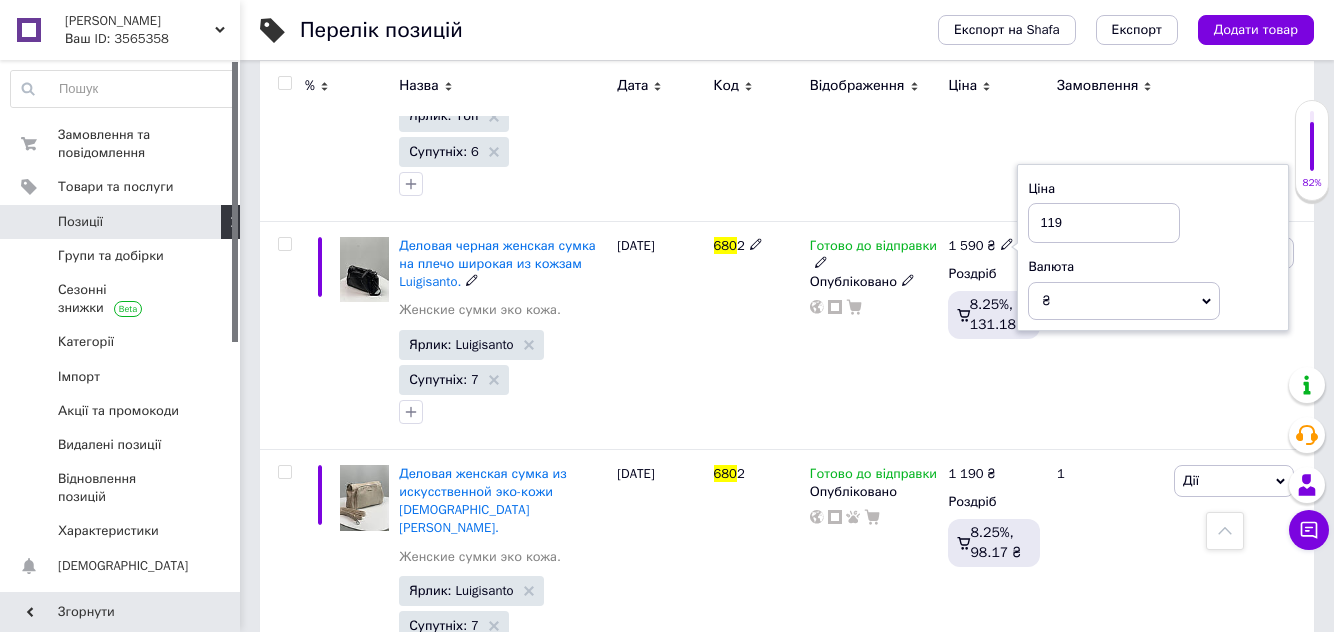 type on "1190" 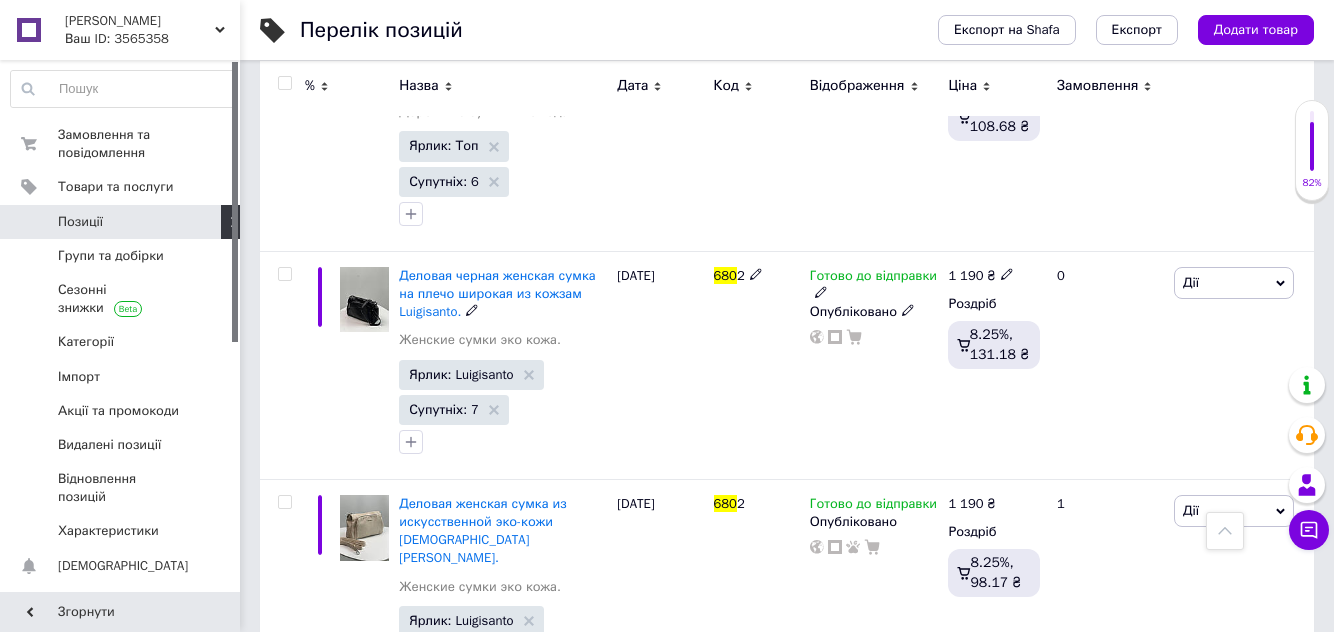 scroll, scrollTop: 397, scrollLeft: 0, axis: vertical 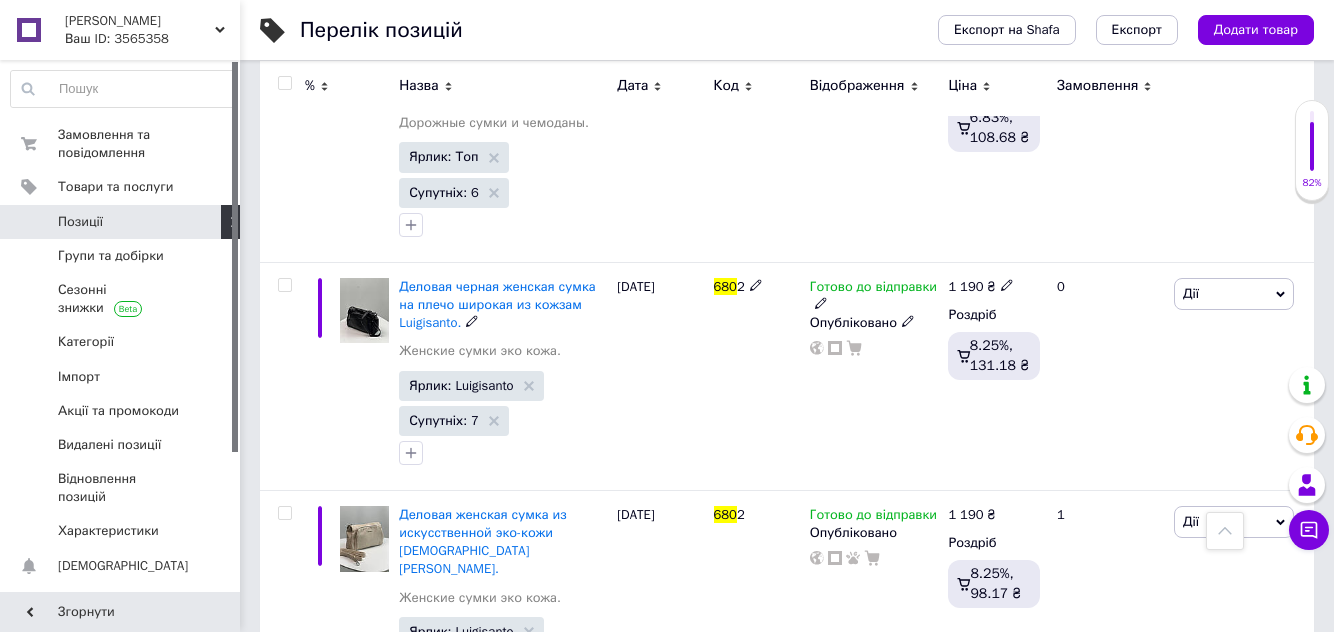 click on "Деловая черная женская сумка на плечо широкая из кожзам Luigisanto." at bounding box center [497, 304] 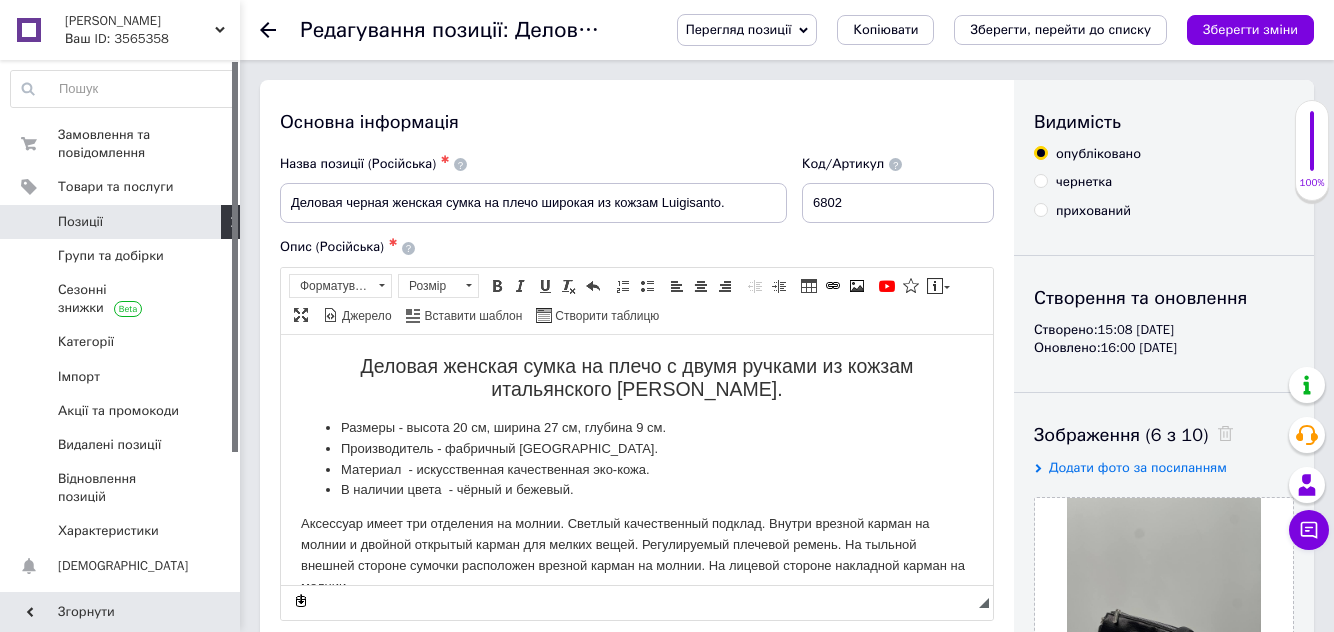 scroll, scrollTop: 0, scrollLeft: 0, axis: both 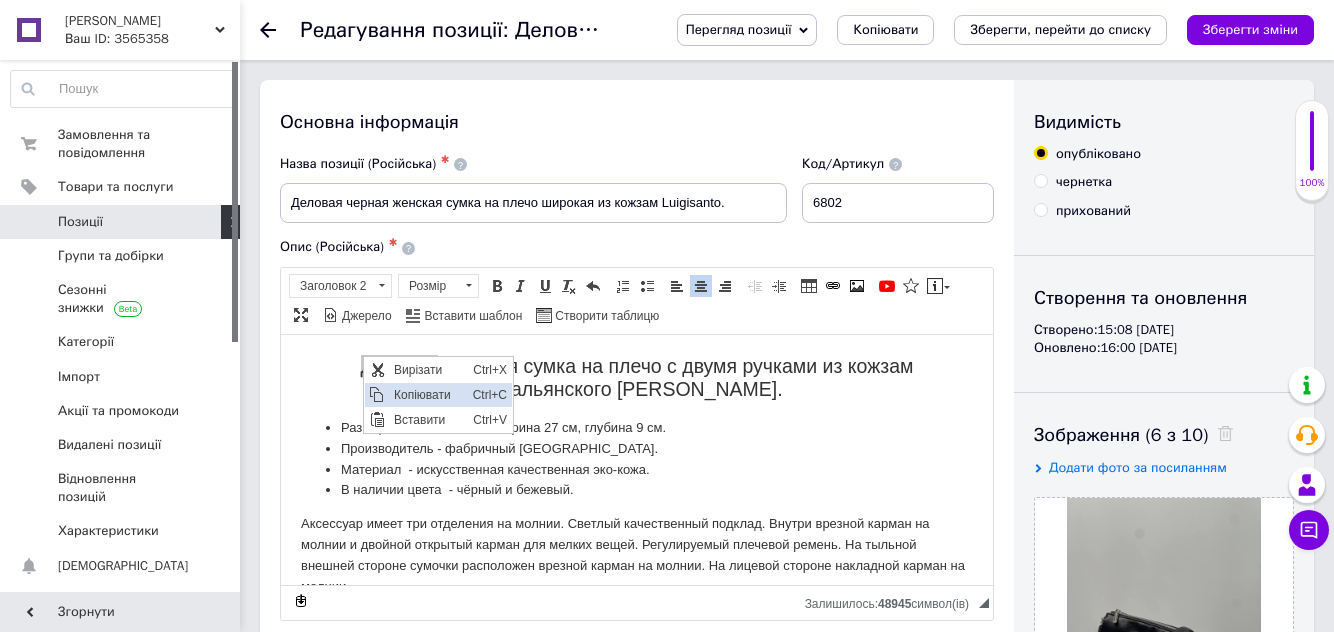 click on "Копіювати" at bounding box center [427, 394] 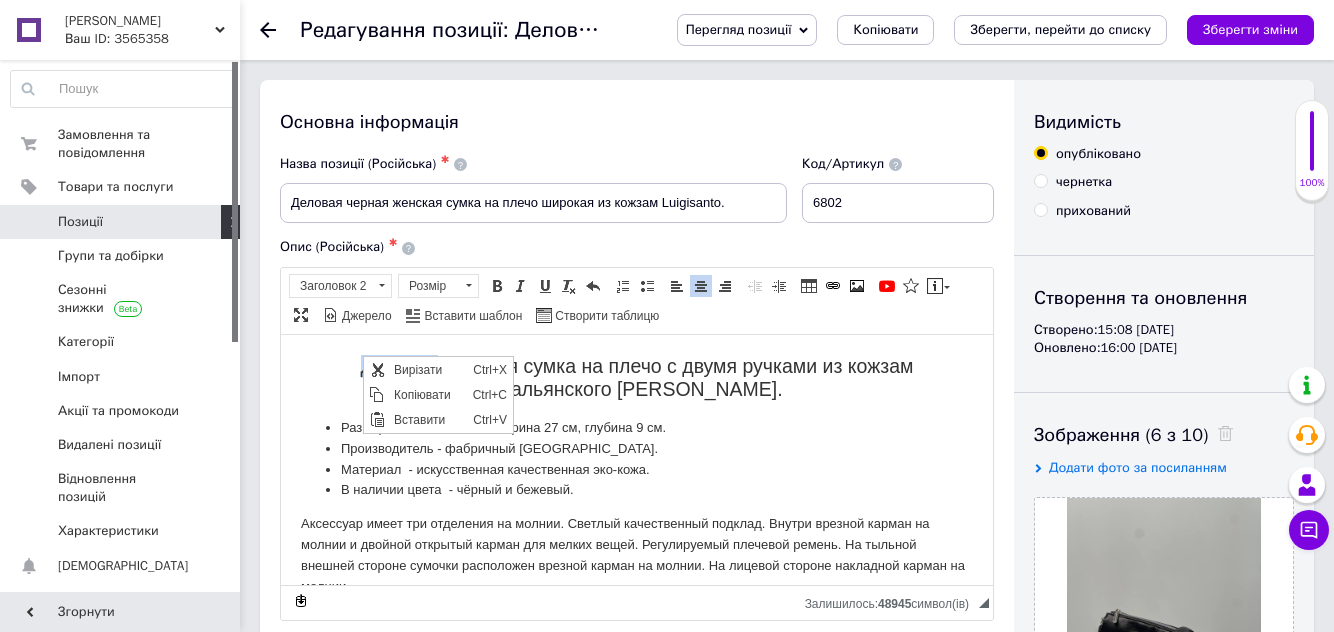 copy on "Деловая" 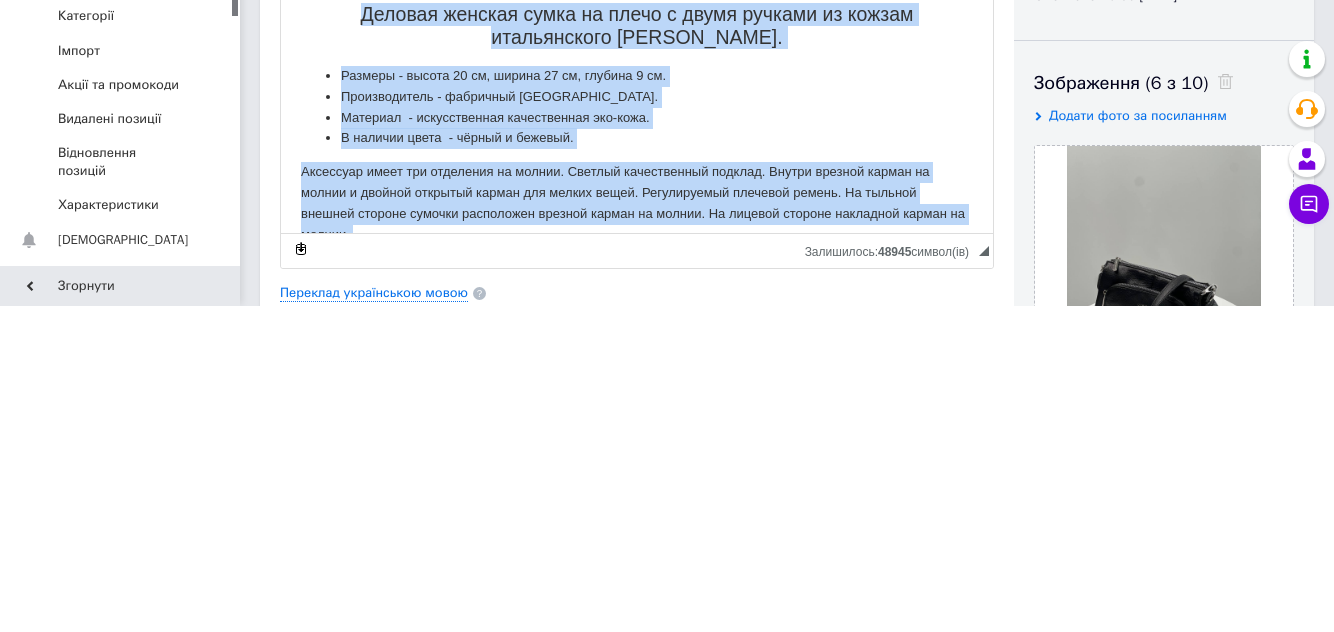 scroll, scrollTop: 174, scrollLeft: 0, axis: vertical 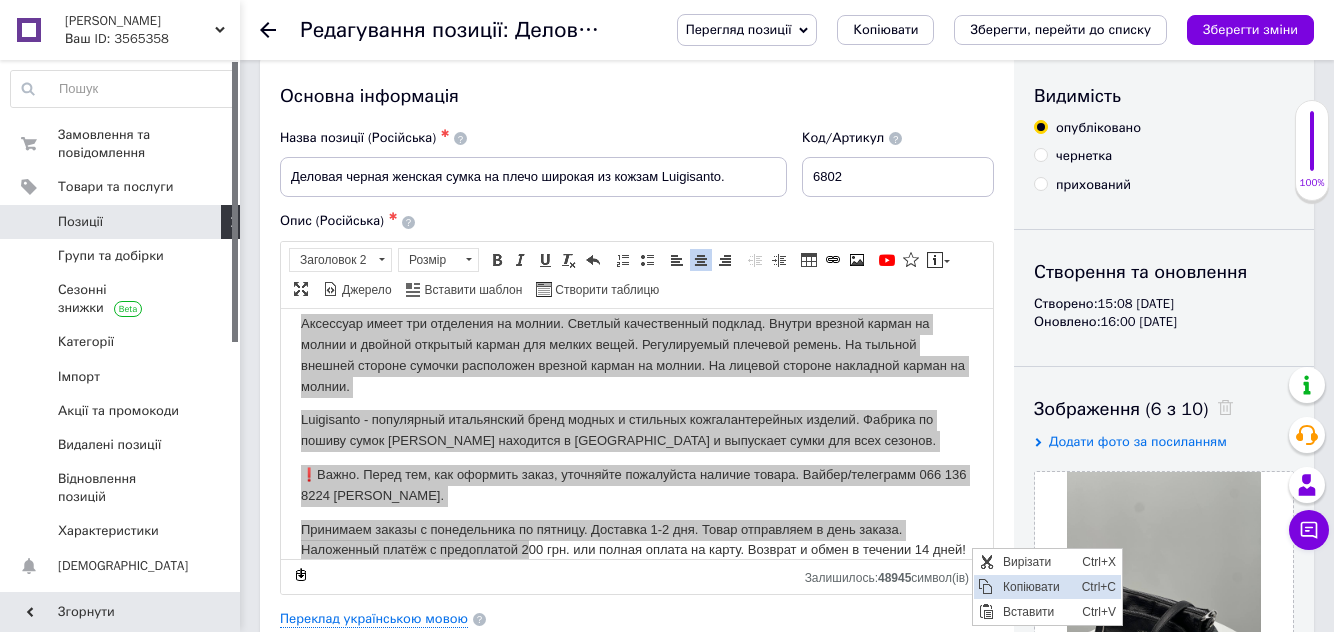 click on "Копіювати" at bounding box center [1036, 586] 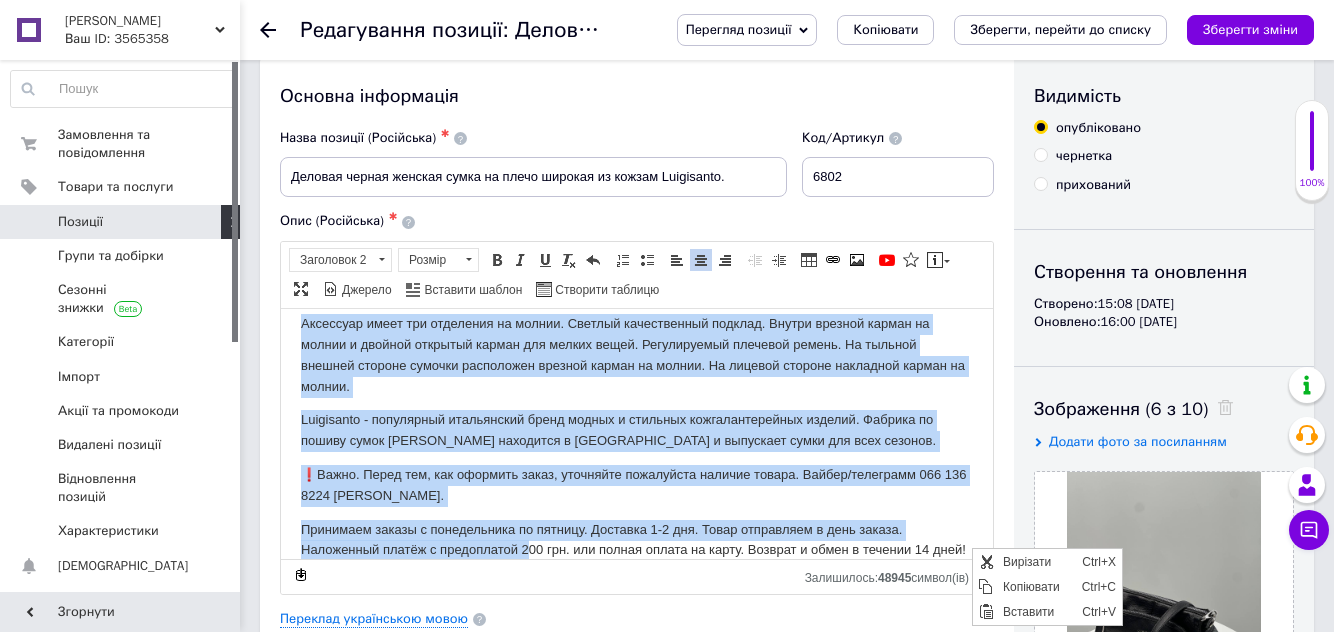 copy on "Loremip dolorsi ametc ad elits d eiusm tempori ut labore etdoloremagn aliqua Enimadmini.  Veniamq - nostru 68 ex, ullamc 67 la, nisiali 5 ex.  Eacommodocons - duisautei Inrep.  Voluptat  - velitessecill fugiatnullap exc-sint.  O cupidat nonpr  - suntcu q officia.   Deseruntm animi est laborumpe un omnisi. Natuser voluptatemac dolorem. Laudan totamre aperia ea ipsaqu a illoinv veritati quasia bea vitaed expli. Nemoenimipsa quiavolu aspern. Au oditfug consequ magnido eosrati sequinesci nequepo quisqu do adipis. Nu eiusmod tempora inciduntm quaera et minuss.    Nobiselige - optiocumqu nihilimpedi quopl facere p assumend repellendustempo autemqu. Officii de rerumn saepe Evenietvol repudiand r Itaqu e hictenetu sapie del reic volupta. ❗Maior. Alias per, dol asperior repel, minimnost exercitati ullamco suscip. Labori/aliquidco 625 673 9498 Cons.   Quidmaxim mollit m harumquidemr fa expedit. Distinct 6-6 nam. Liber temporecum s nobi eligen. Optiocumqu nihili m quodmaximep 318 fac. pos omnisl ipsumd si ametc. Adip..." 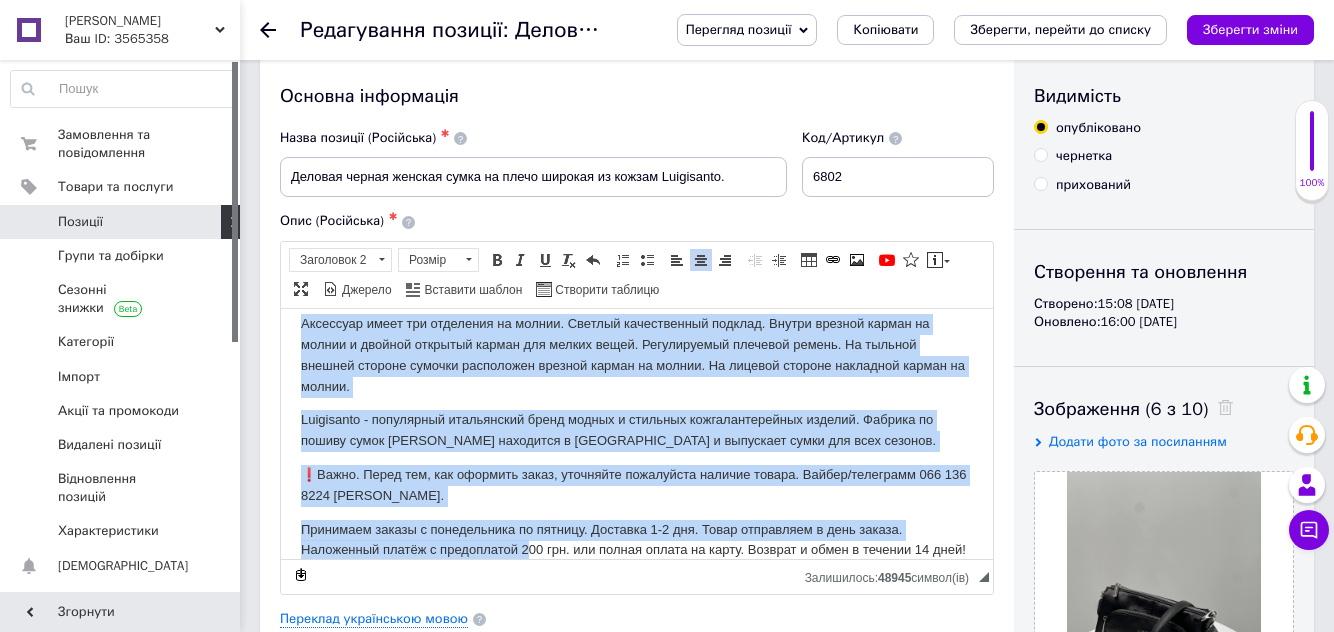 scroll, scrollTop: 26, scrollLeft: 0, axis: vertical 